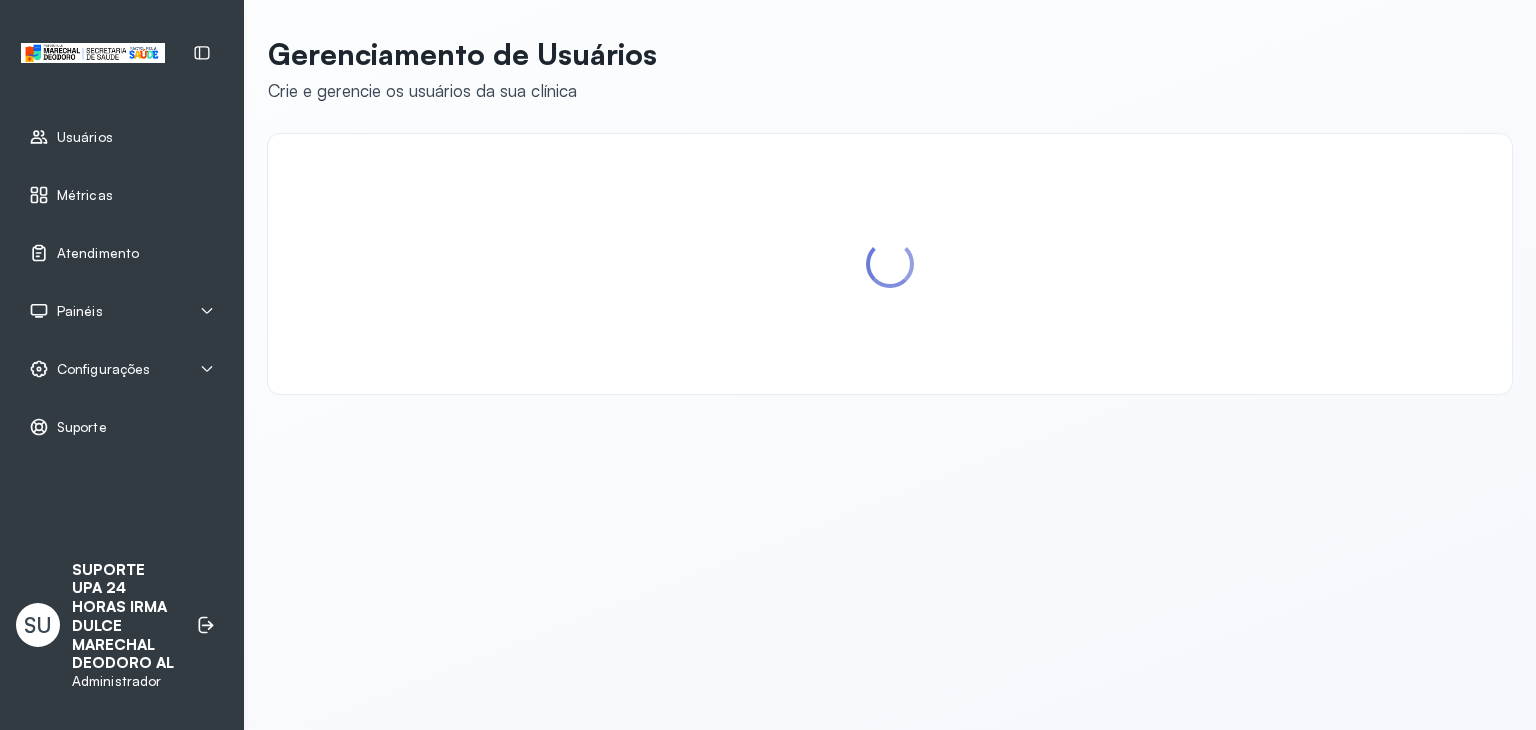 scroll, scrollTop: 0, scrollLeft: 0, axis: both 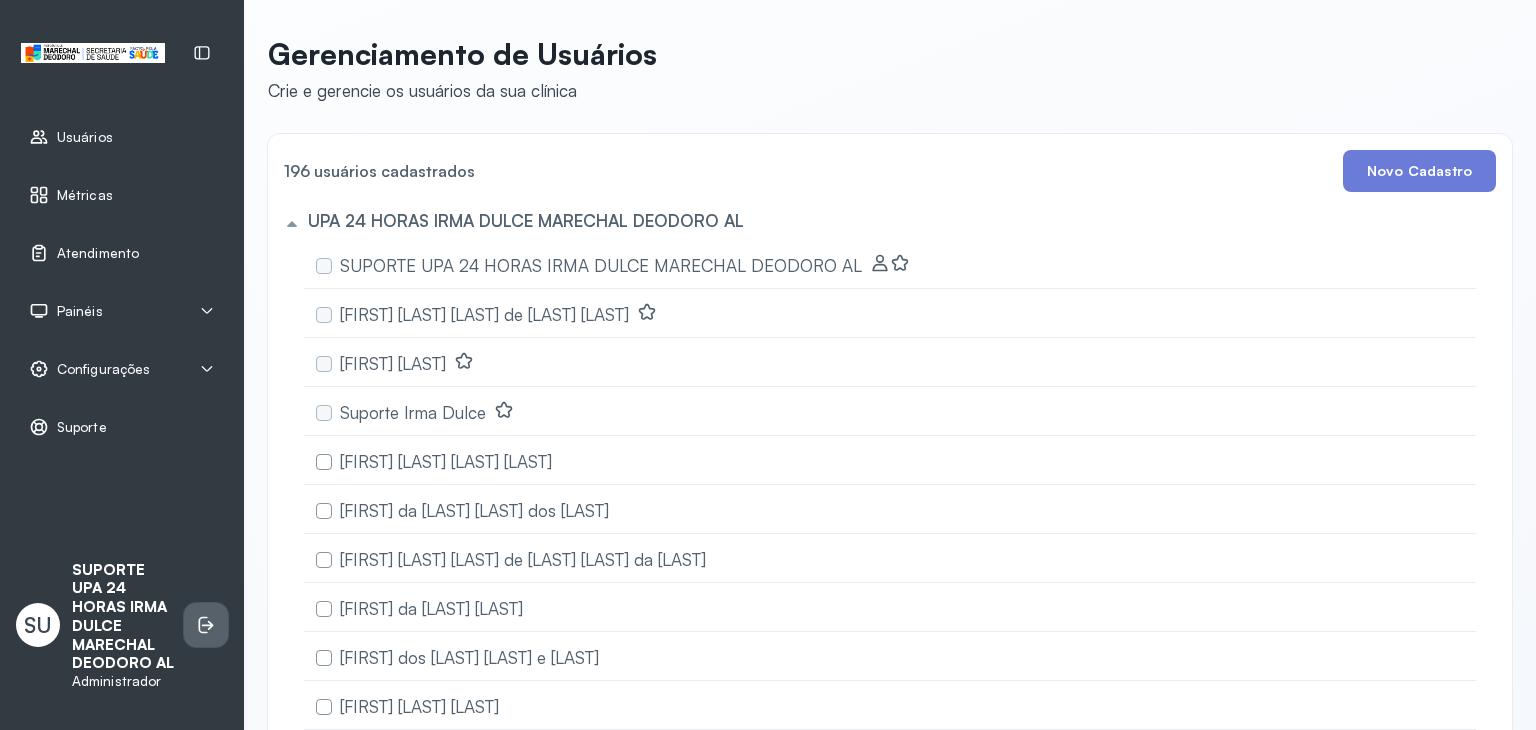 click 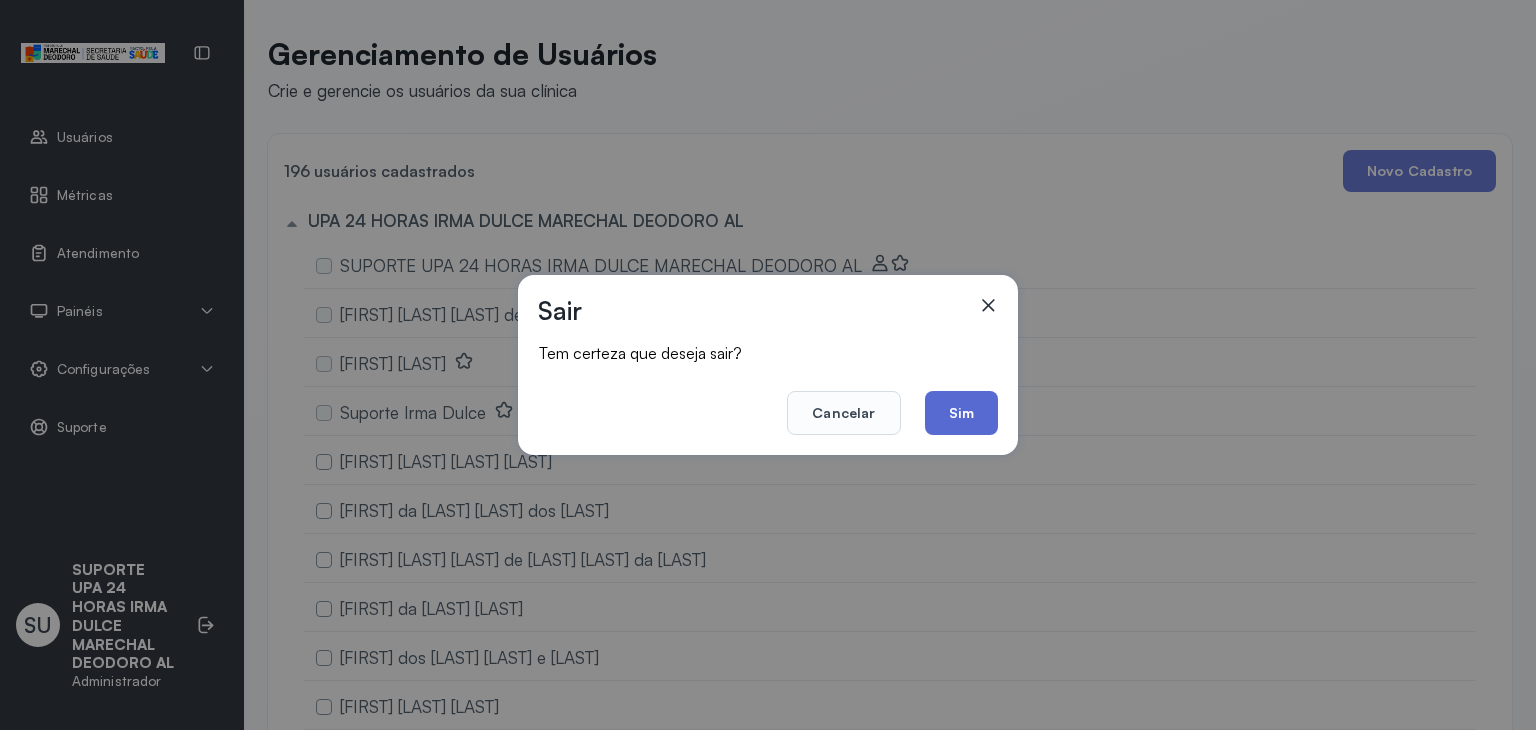 click on "Sim" 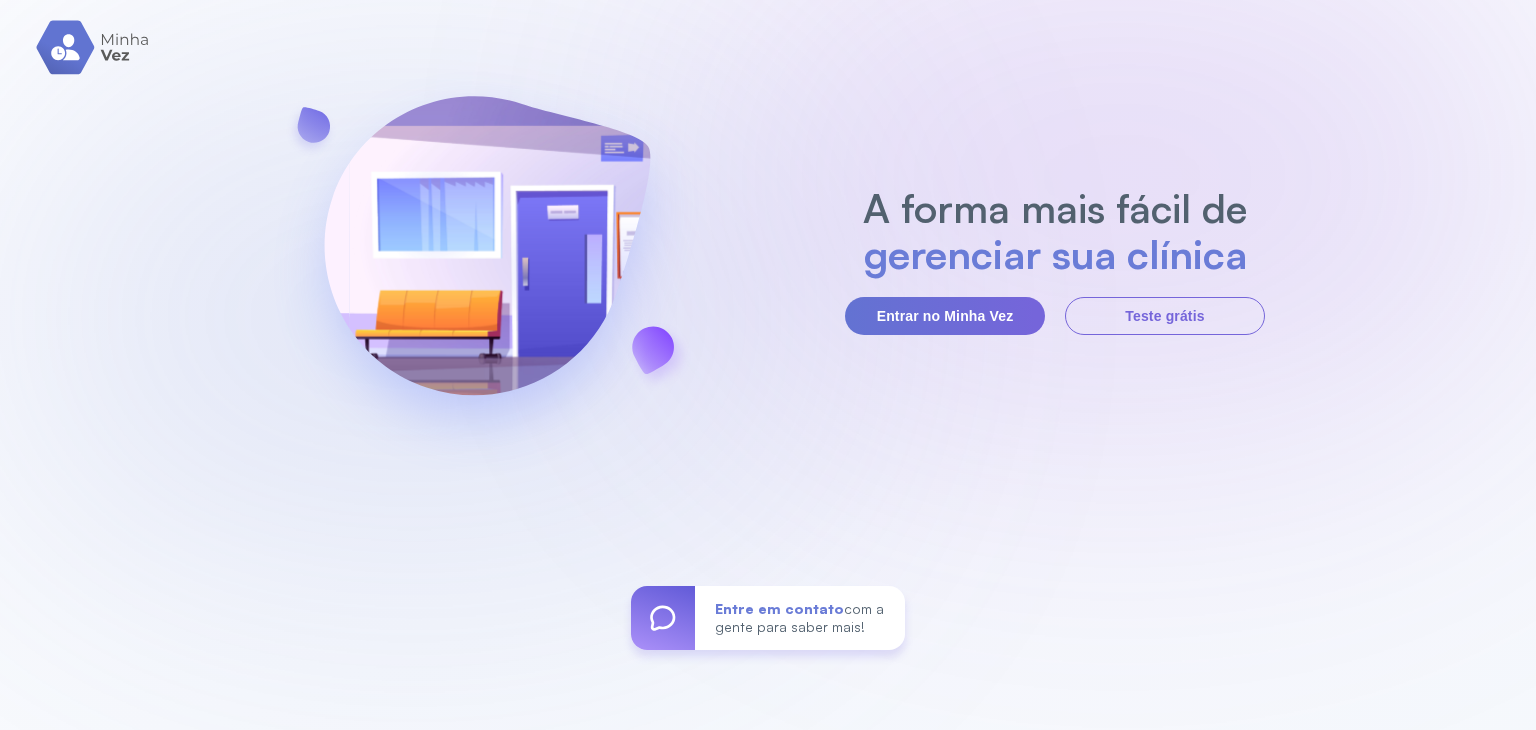 scroll, scrollTop: 0, scrollLeft: 0, axis: both 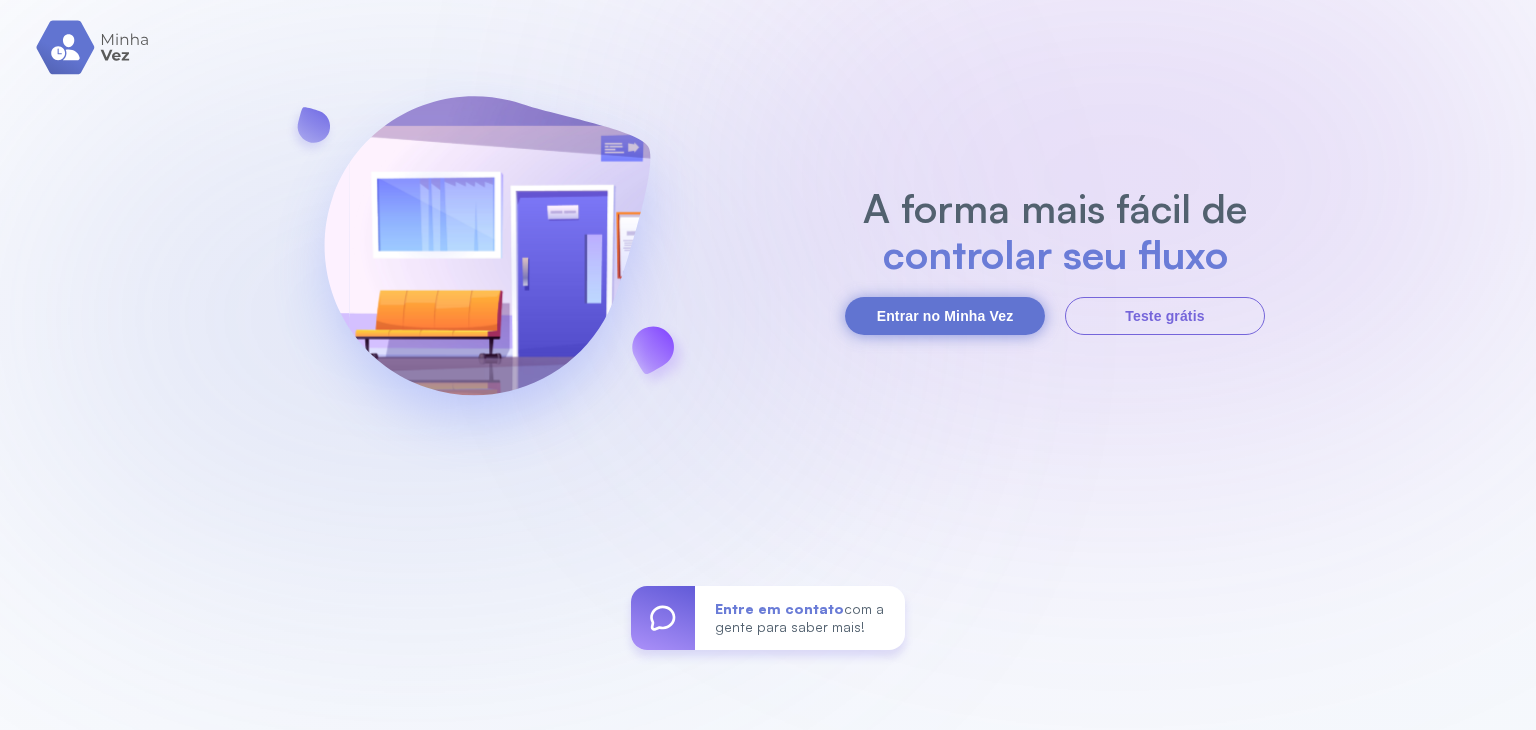 click on "Entrar no Minha Vez" at bounding box center (945, 316) 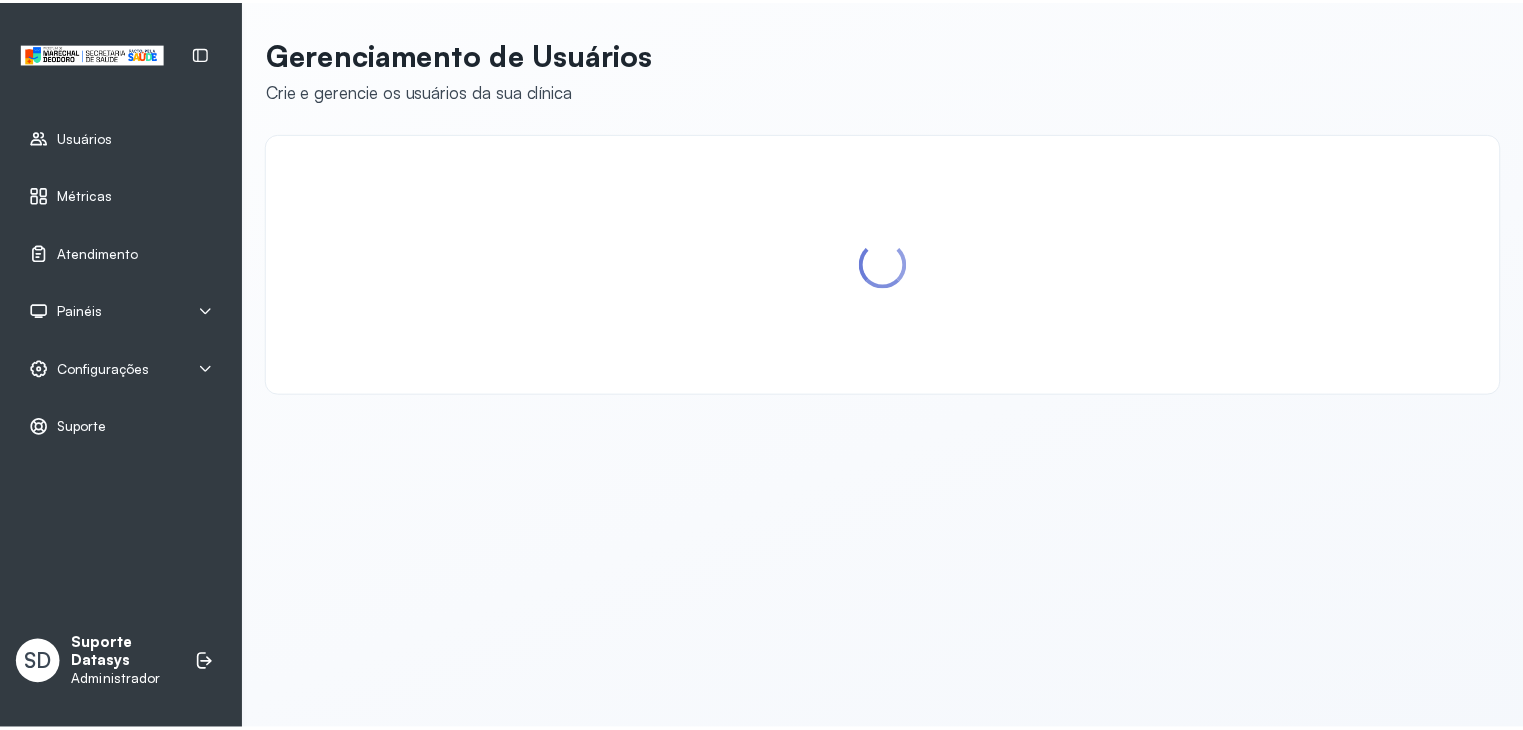 scroll, scrollTop: 0, scrollLeft: 0, axis: both 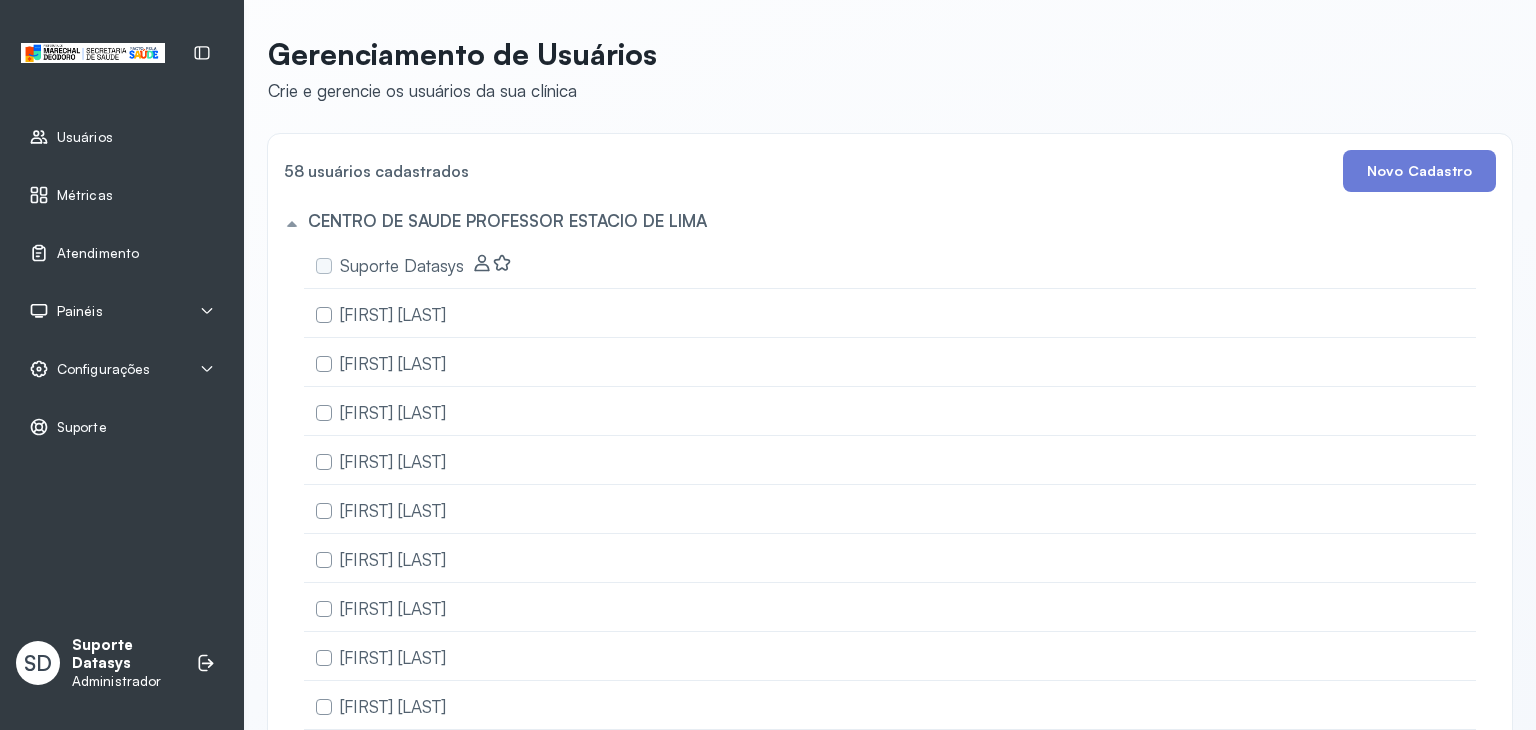 click on "Painéis" at bounding box center (122, 311) 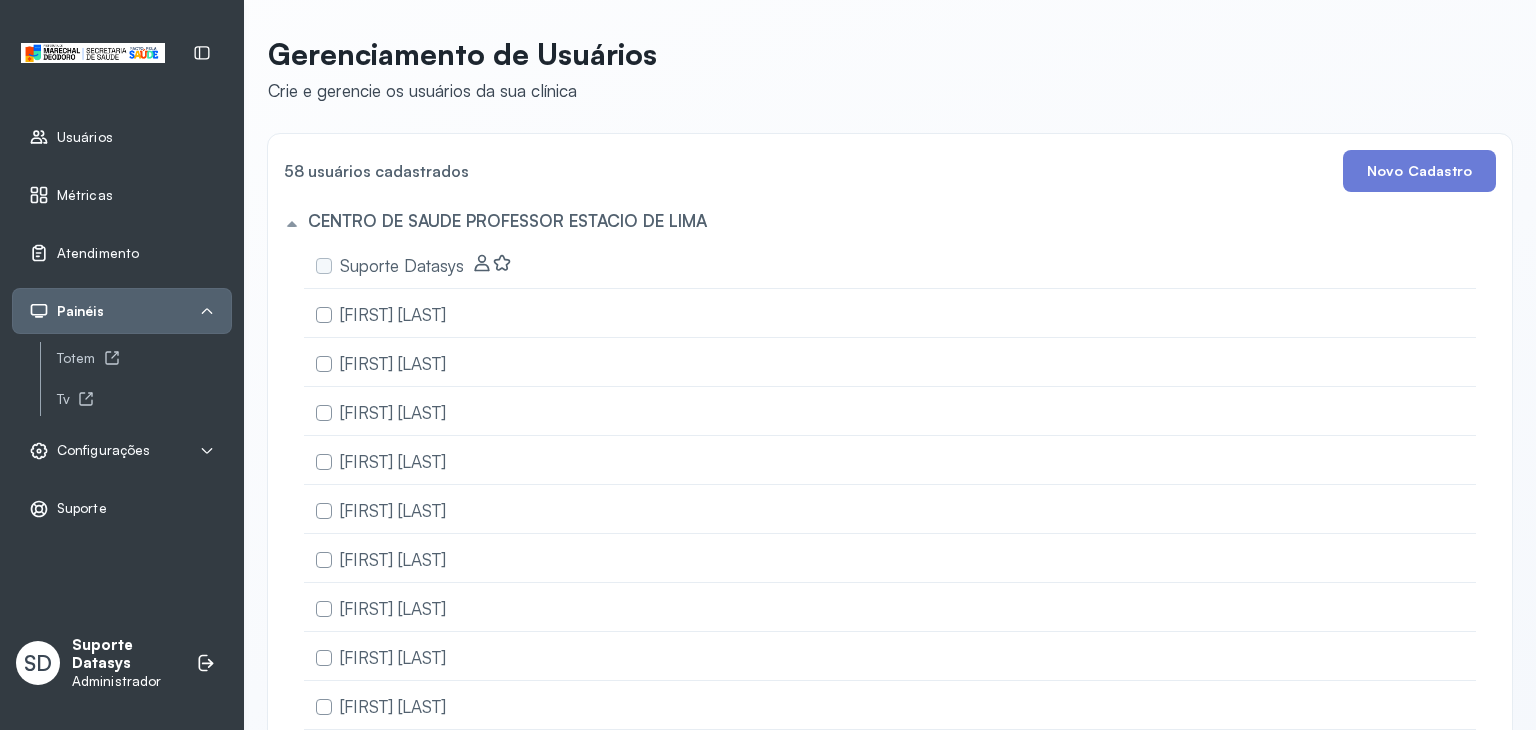 click on "Painéis" at bounding box center [122, 311] 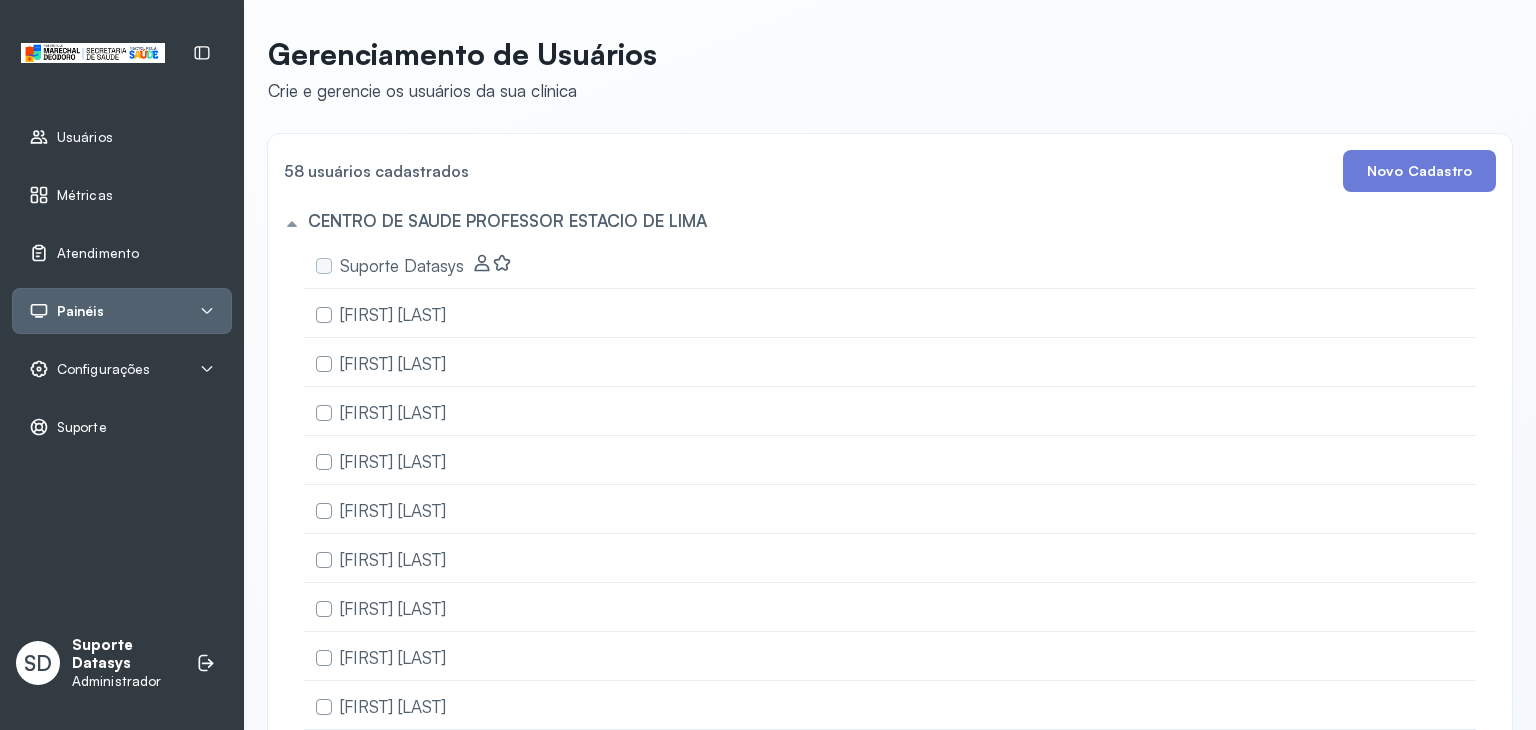click on "Configurações" at bounding box center (122, 369) 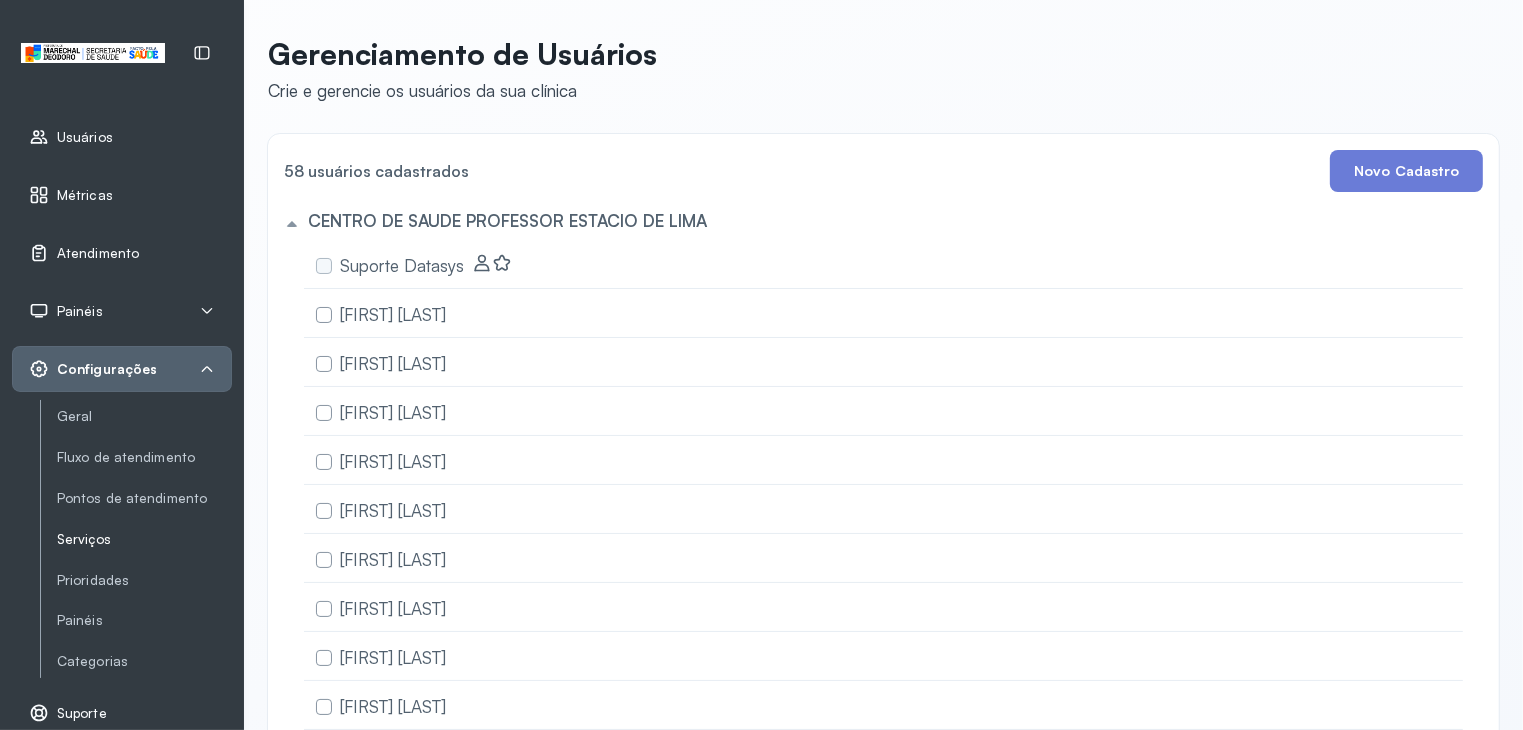 click on "Serviços" at bounding box center [144, 539] 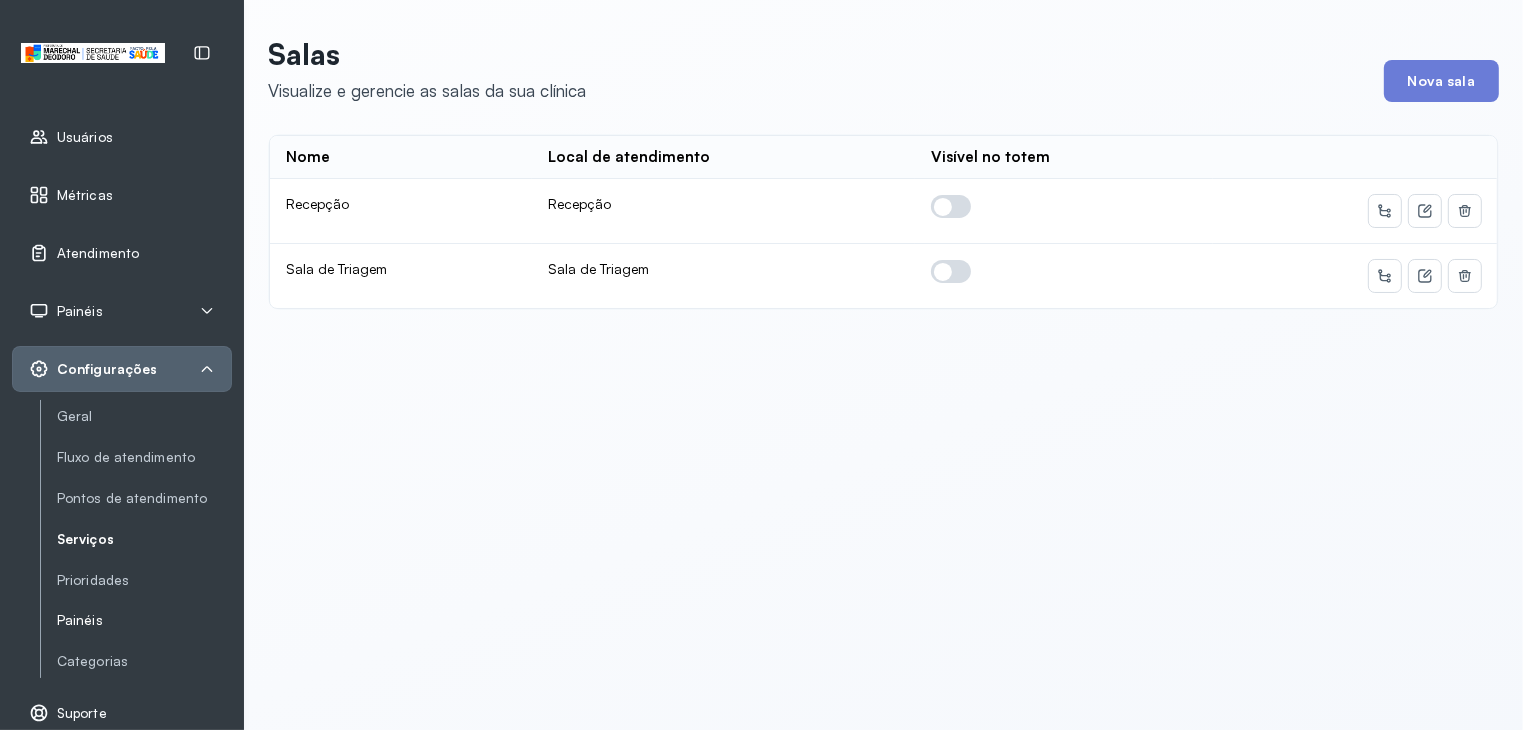 click on "Painéis" at bounding box center [144, 620] 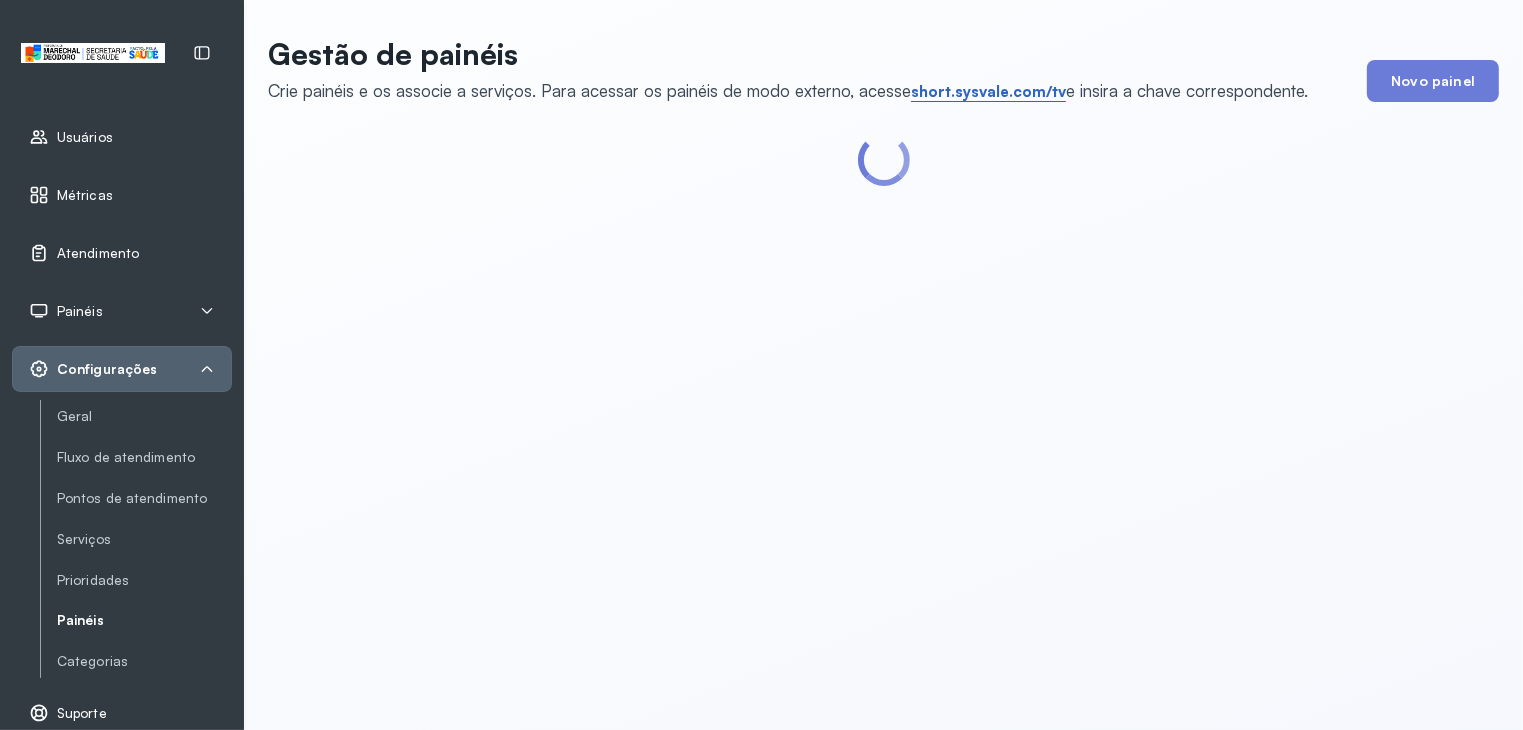 click on "short.sysvale.com/tv" at bounding box center (988, 92) 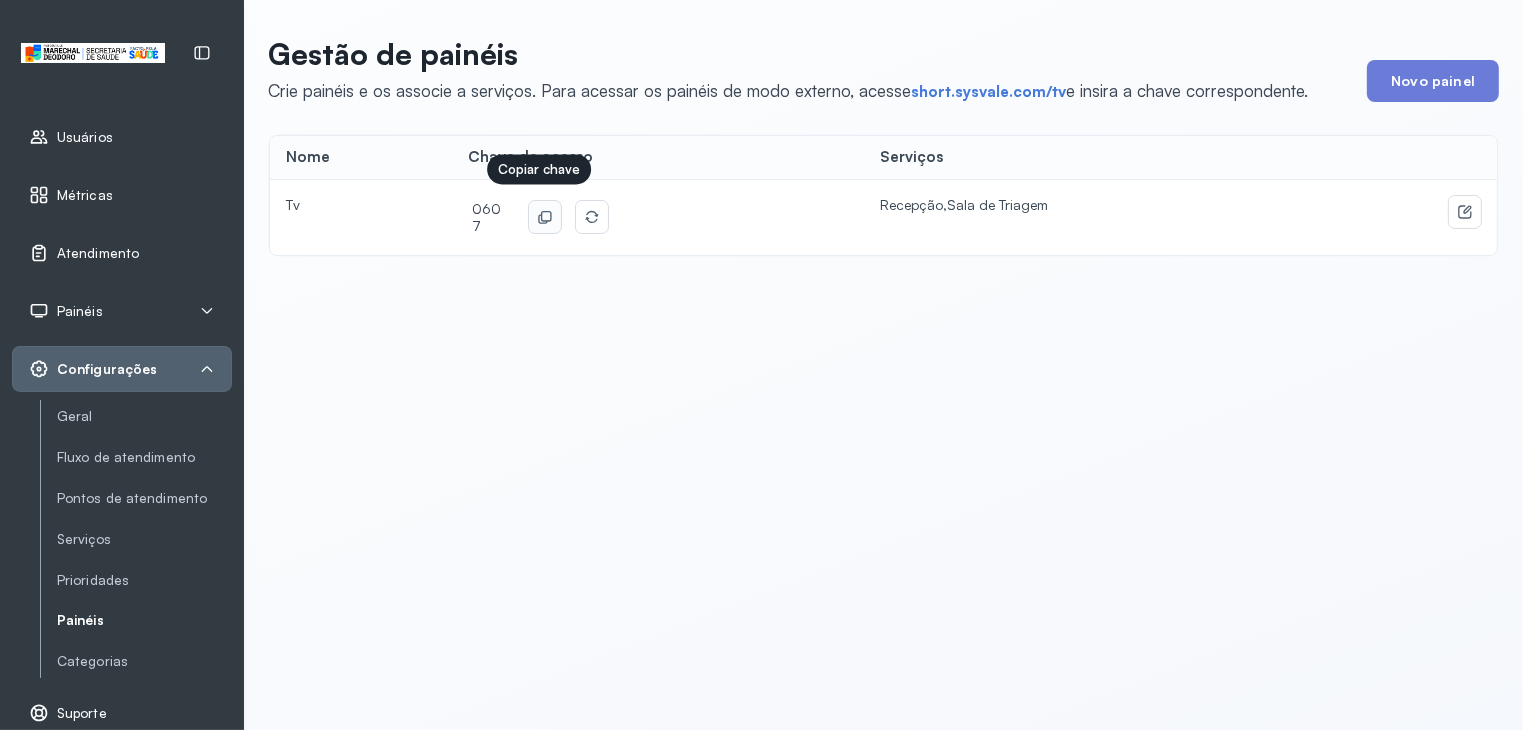 click 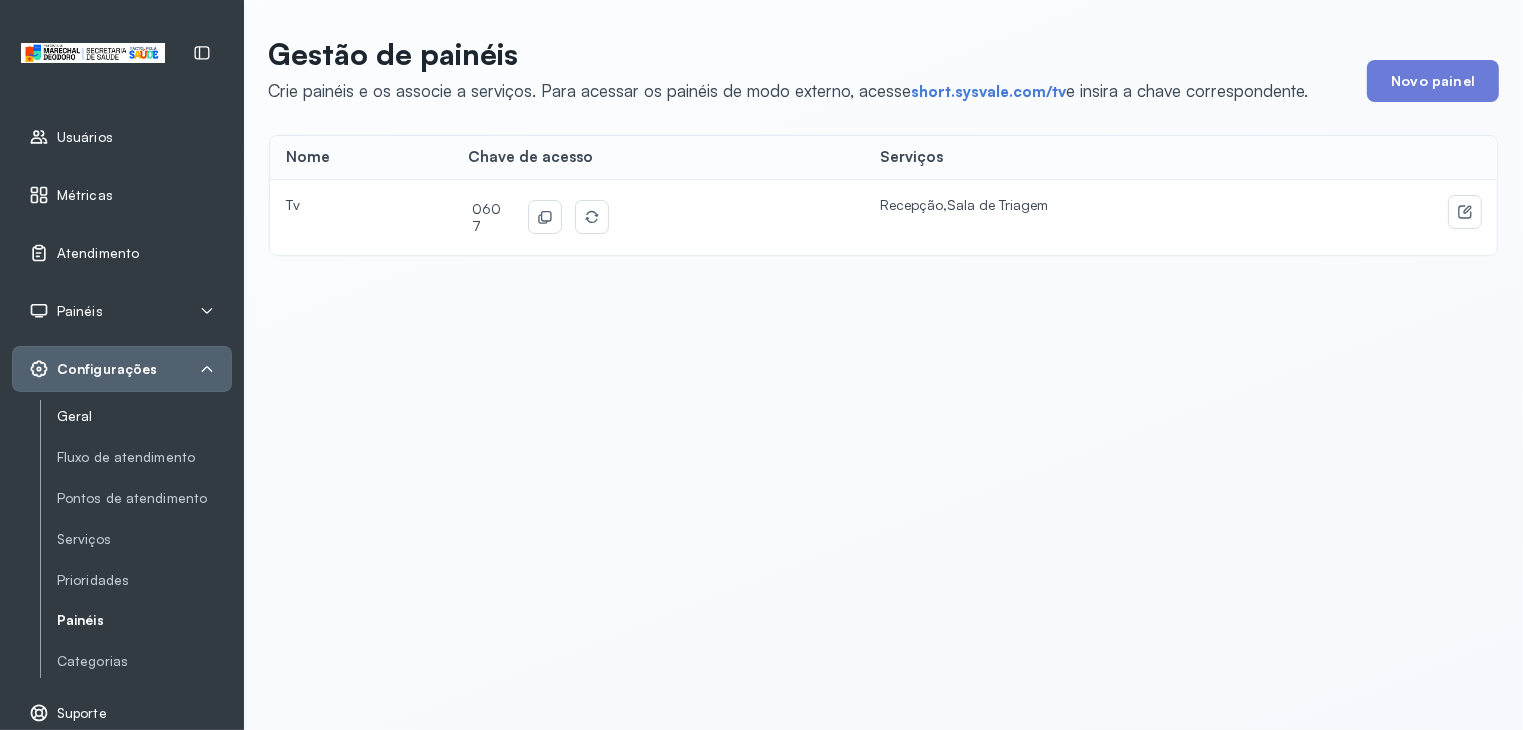 click on "Geral" at bounding box center [144, 416] 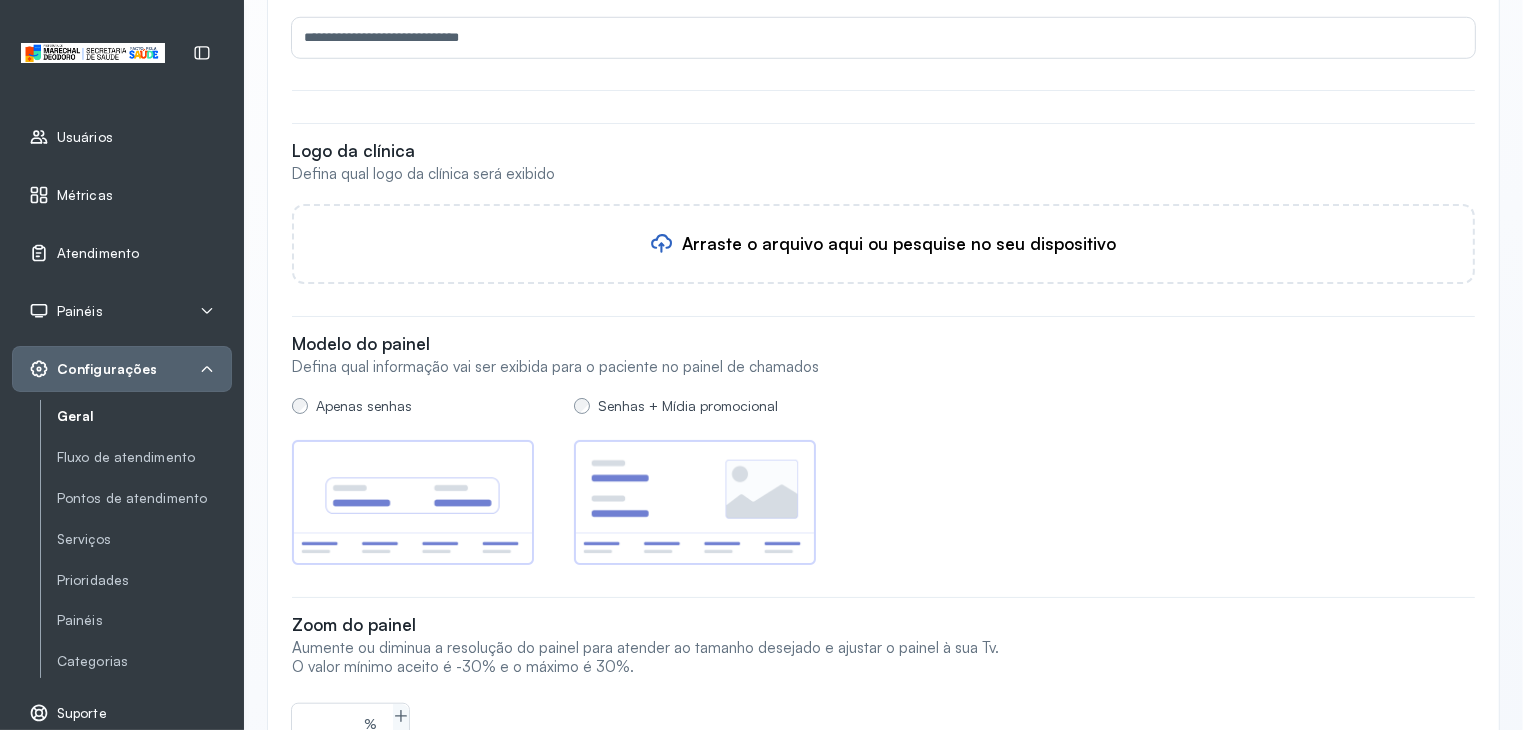 scroll, scrollTop: 1793, scrollLeft: 0, axis: vertical 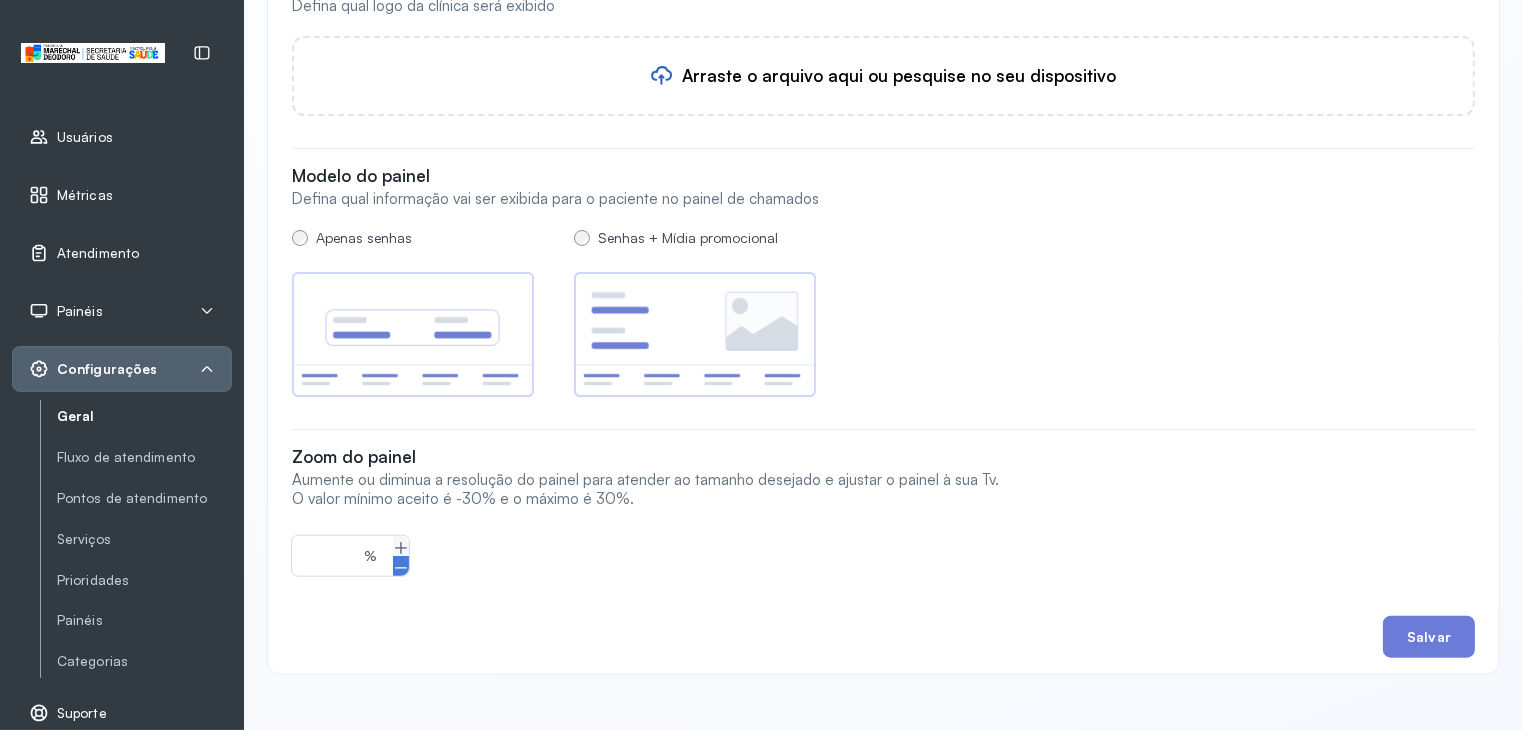 click 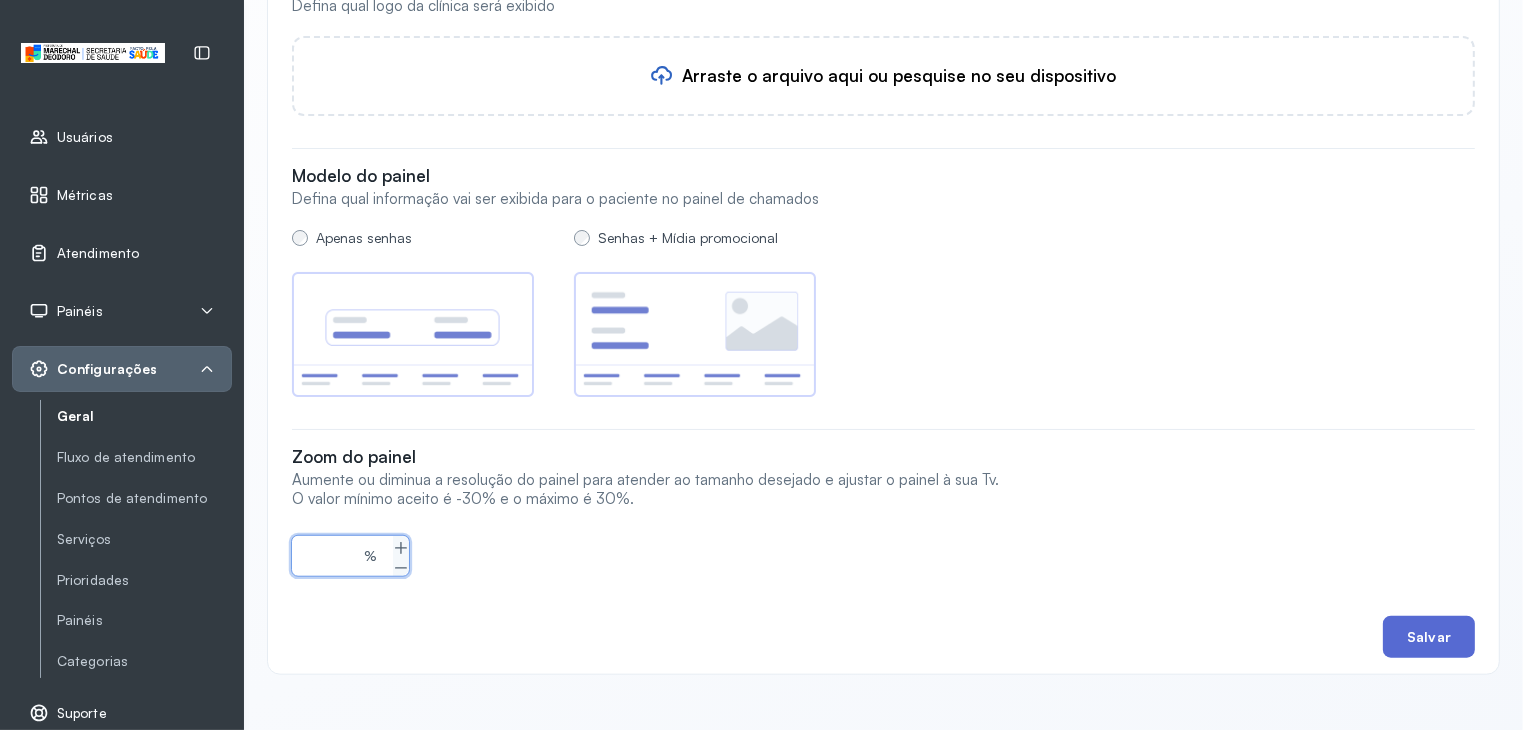 click on "Salvar" at bounding box center (1429, 637) 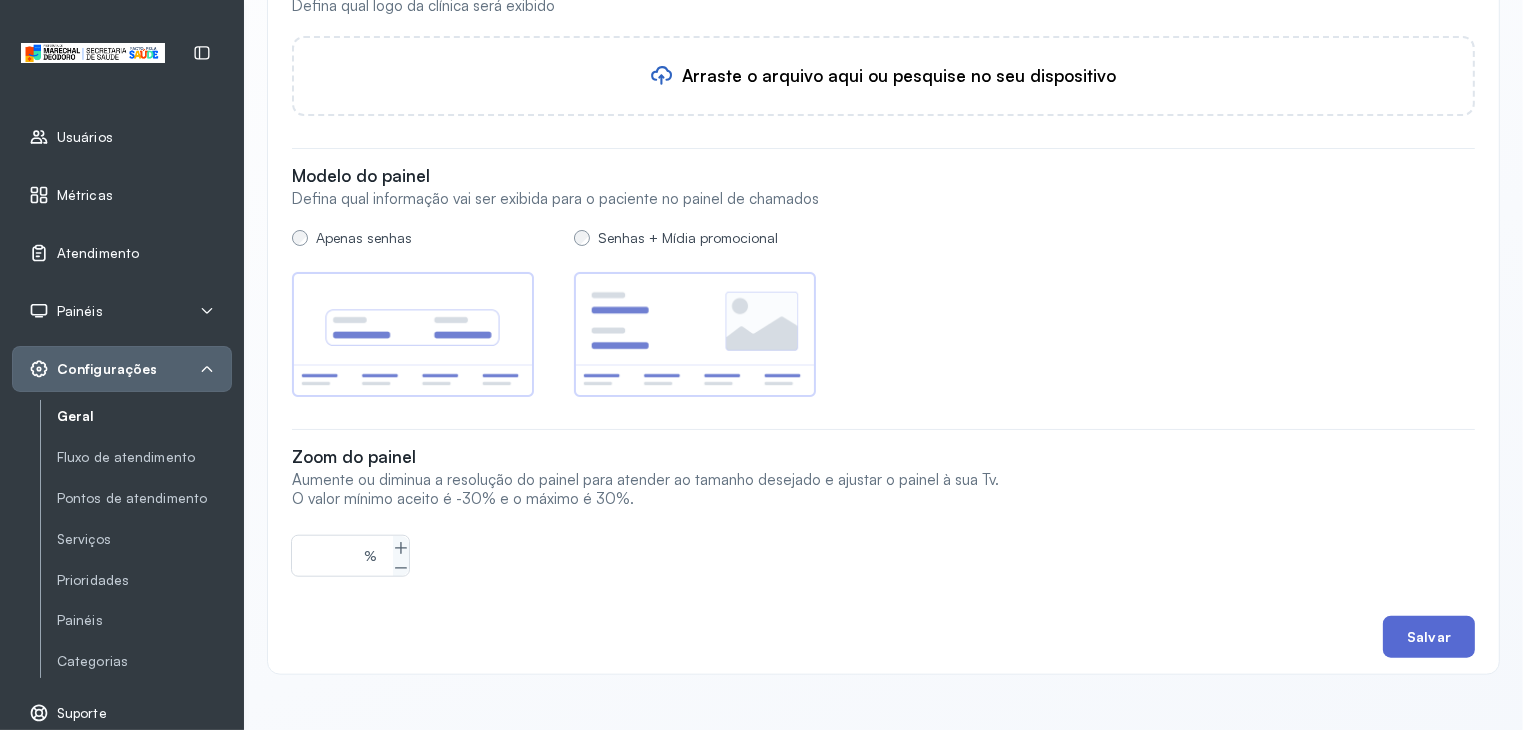click on "Salvar" at bounding box center (1429, 637) 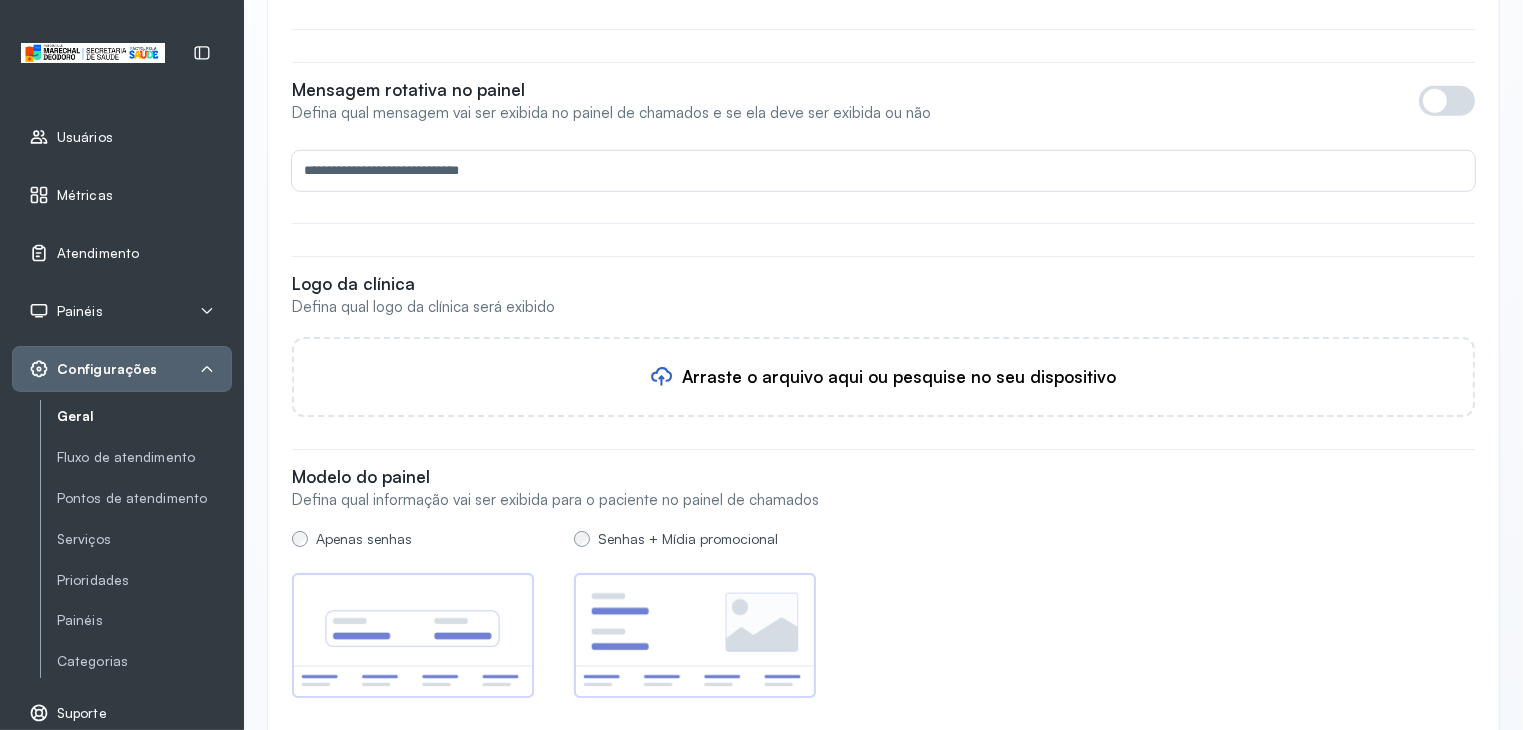 scroll, scrollTop: 1793, scrollLeft: 0, axis: vertical 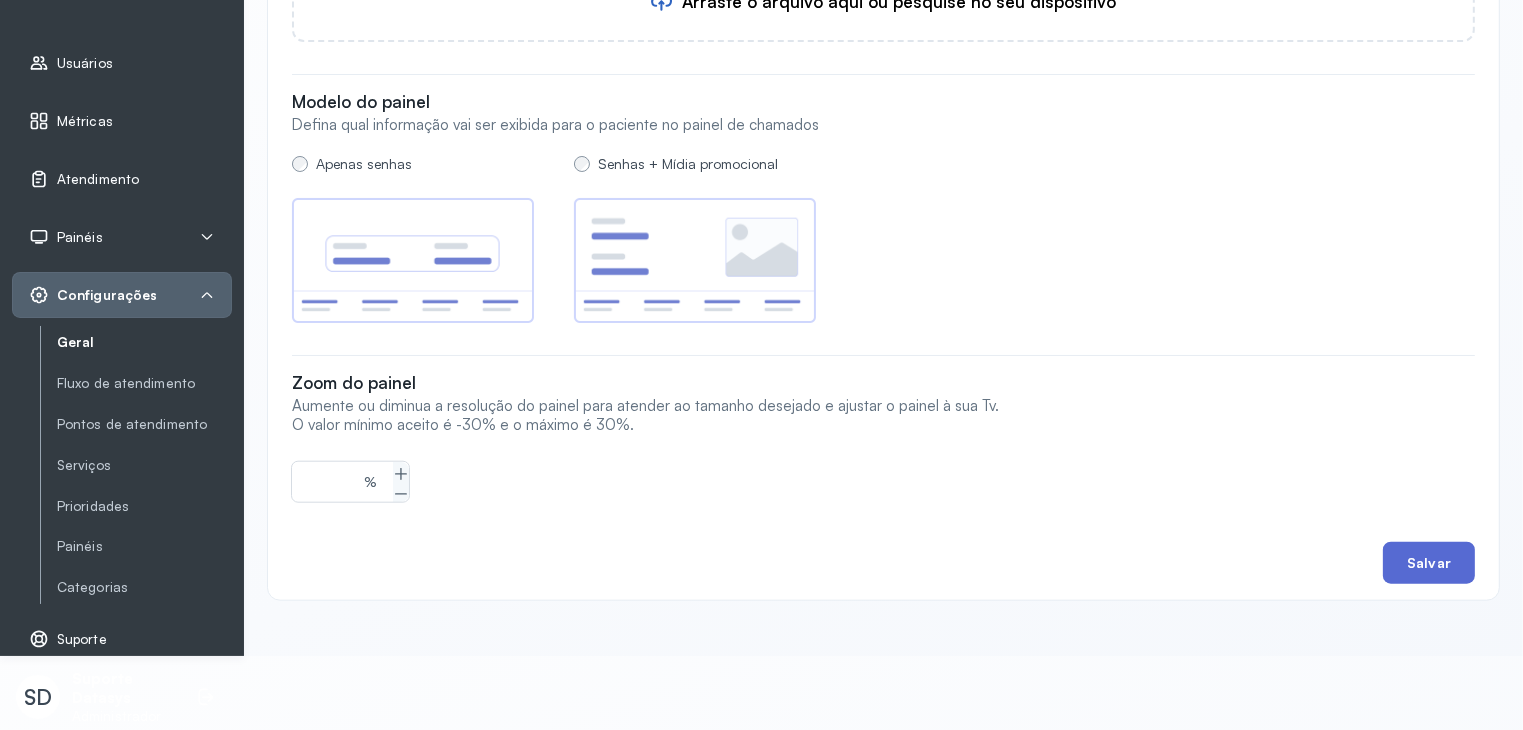 click on "Salvar" at bounding box center (1429, 563) 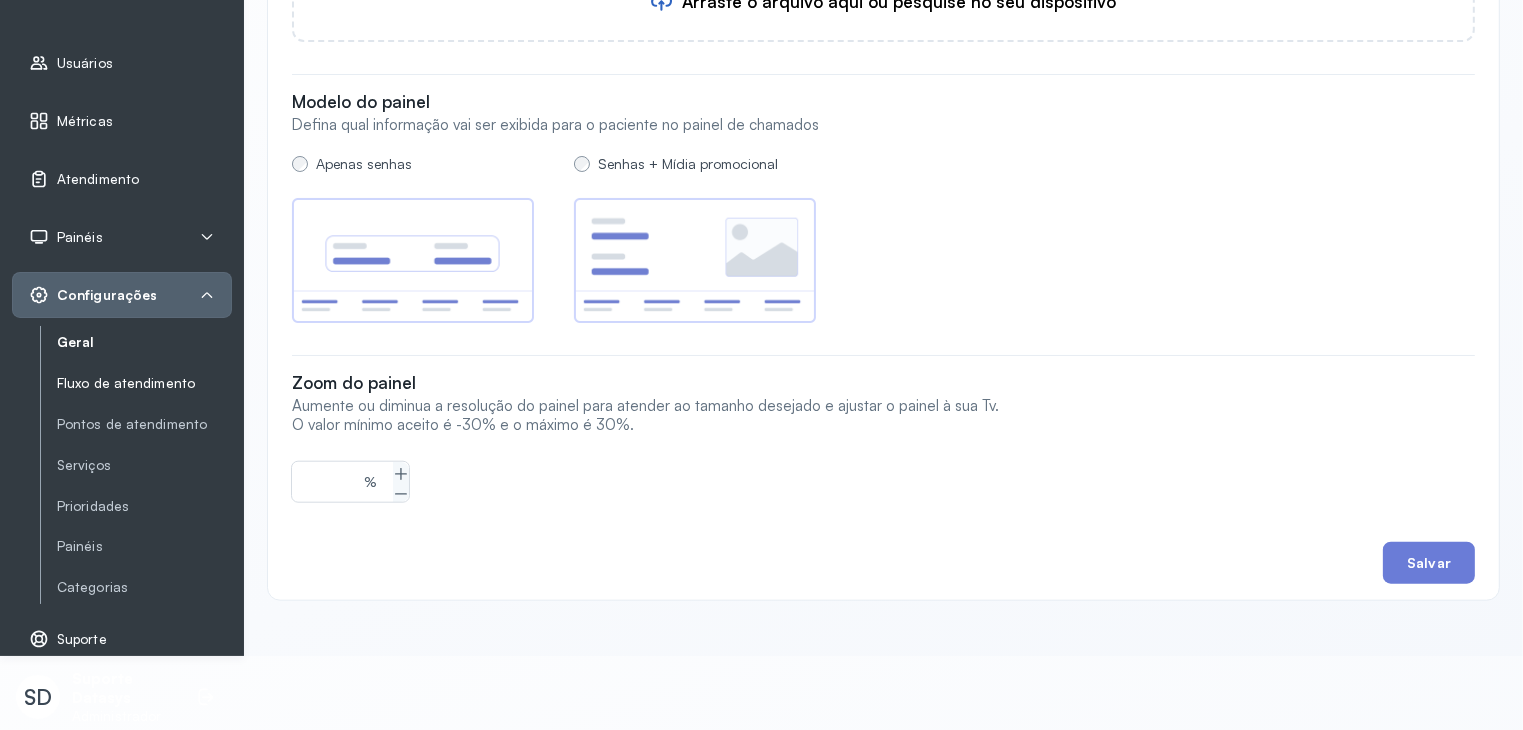 click on "Fluxo de atendimento" at bounding box center (144, 383) 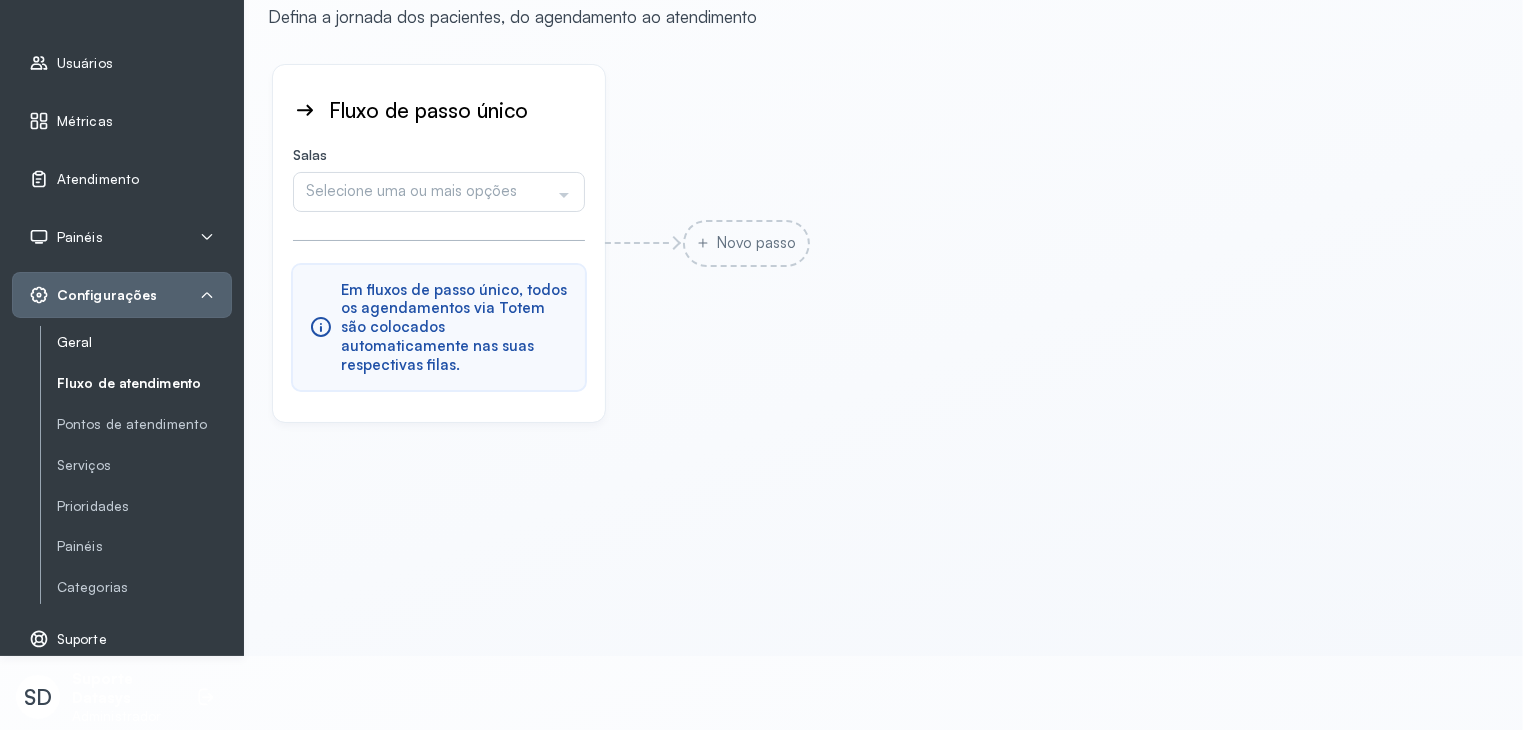 click on "Geral" at bounding box center (144, 342) 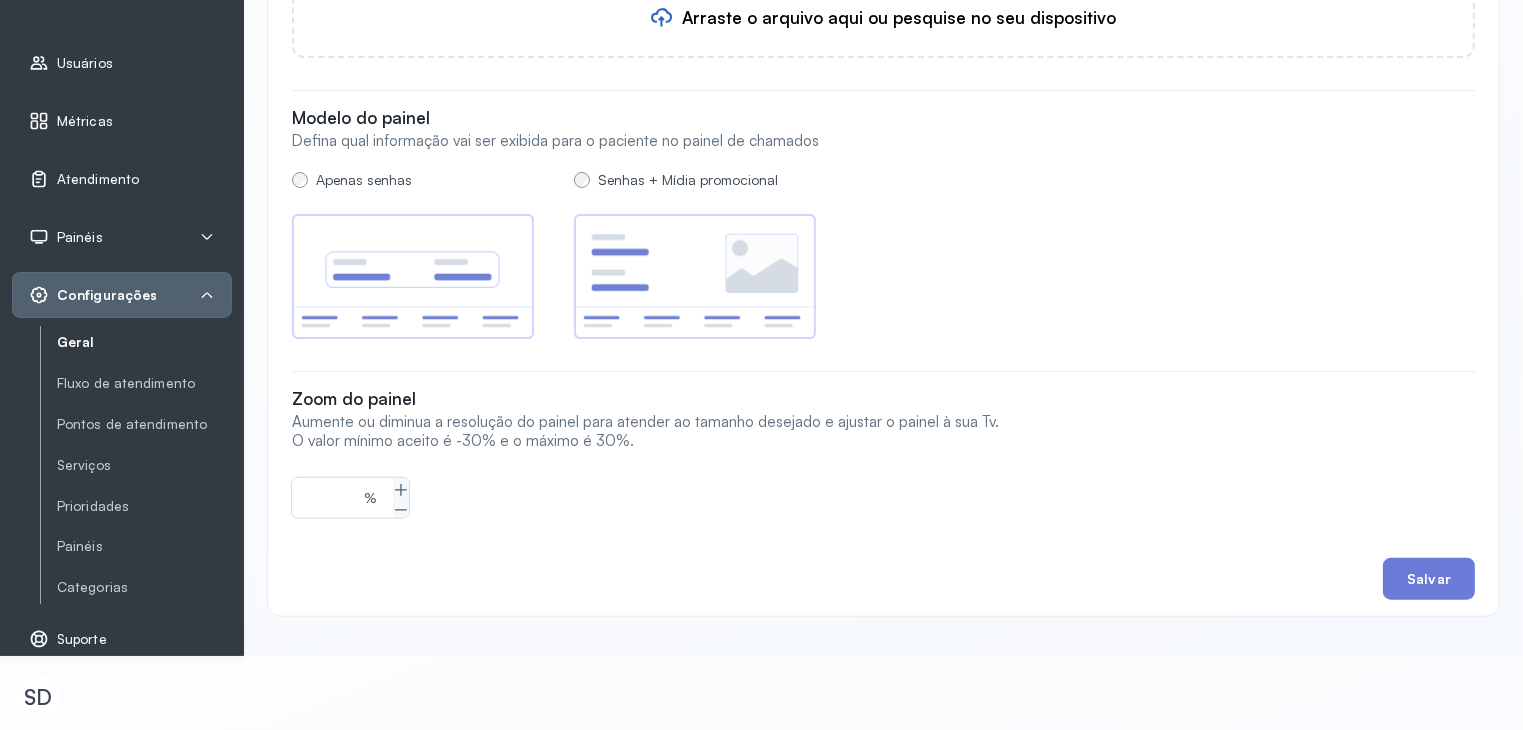 scroll, scrollTop: 1793, scrollLeft: 0, axis: vertical 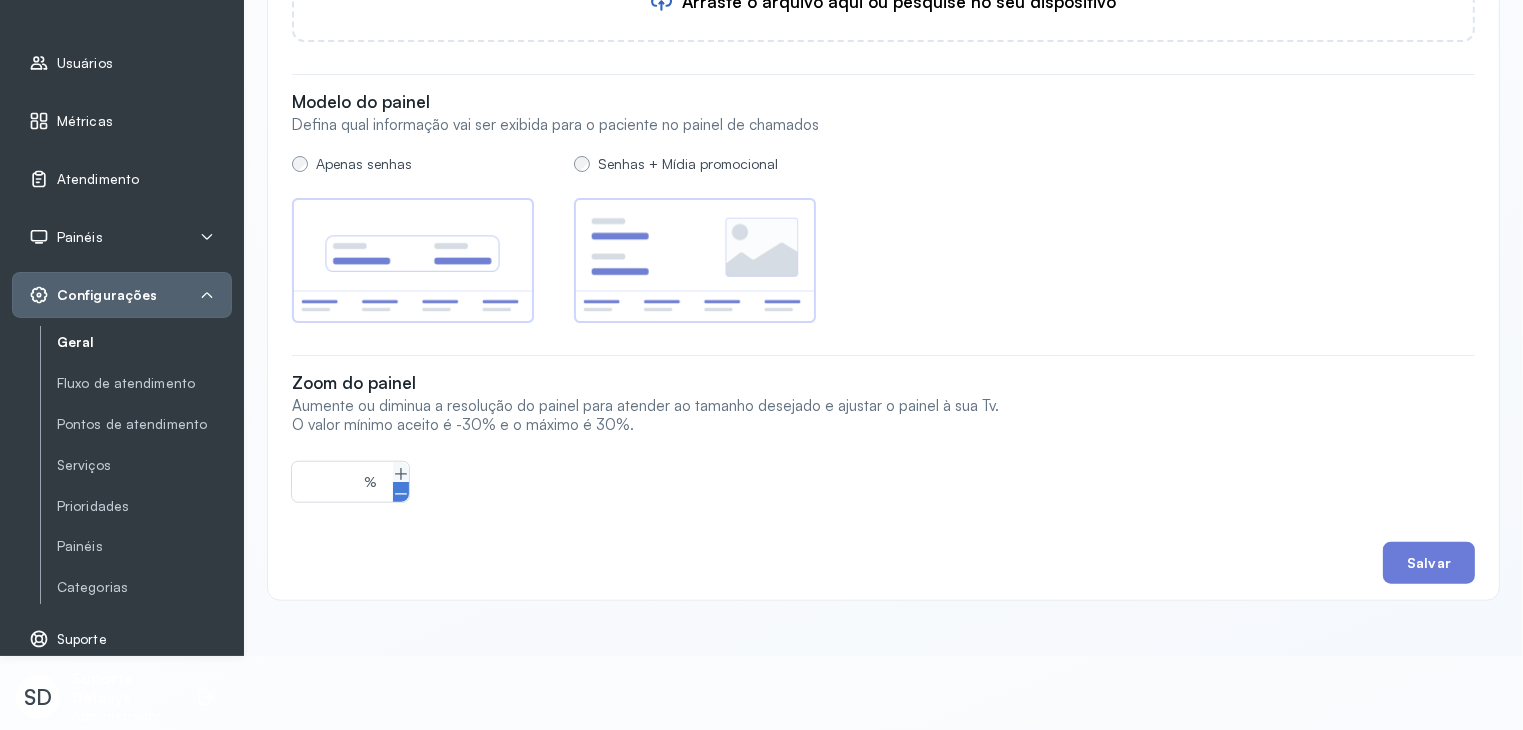 click 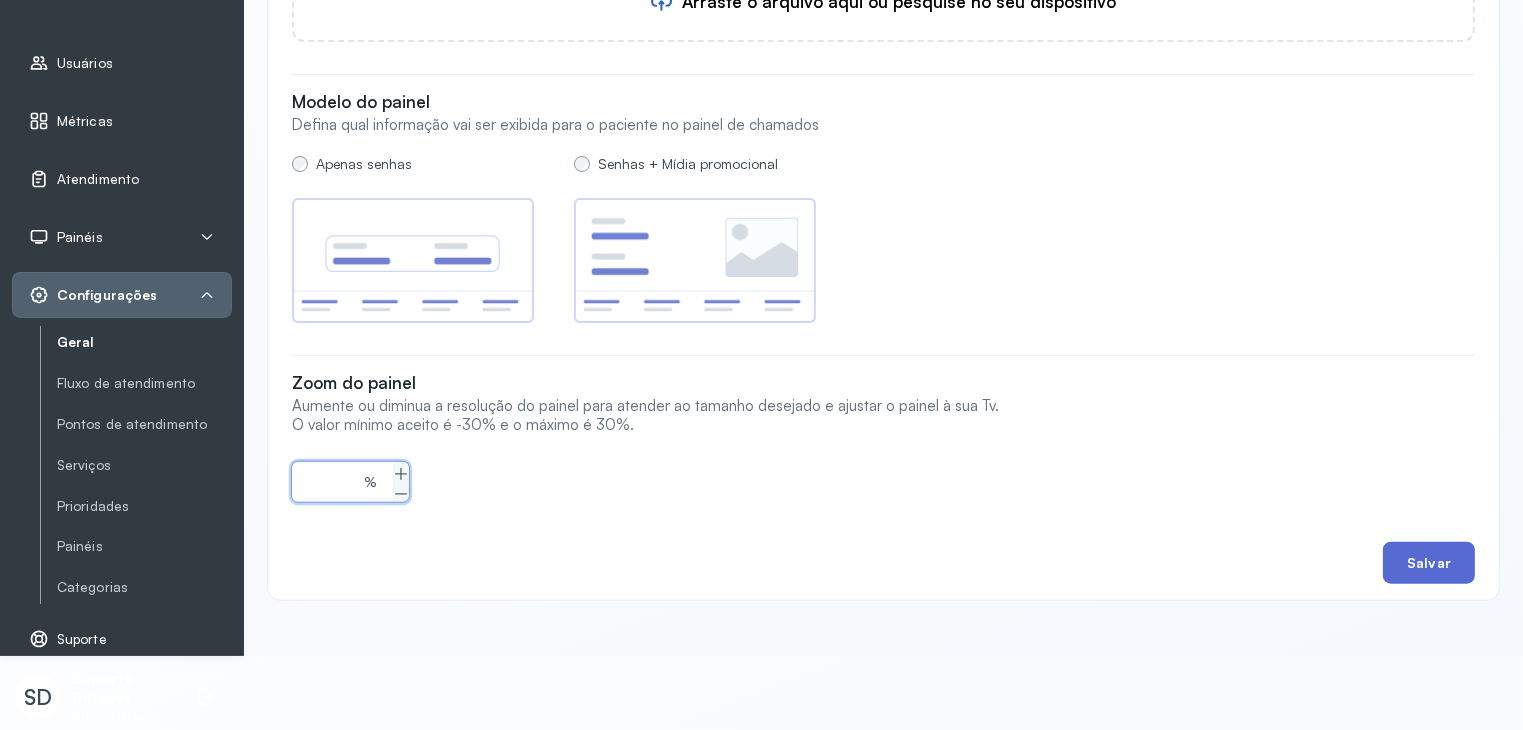 click on "Salvar" at bounding box center [1429, 563] 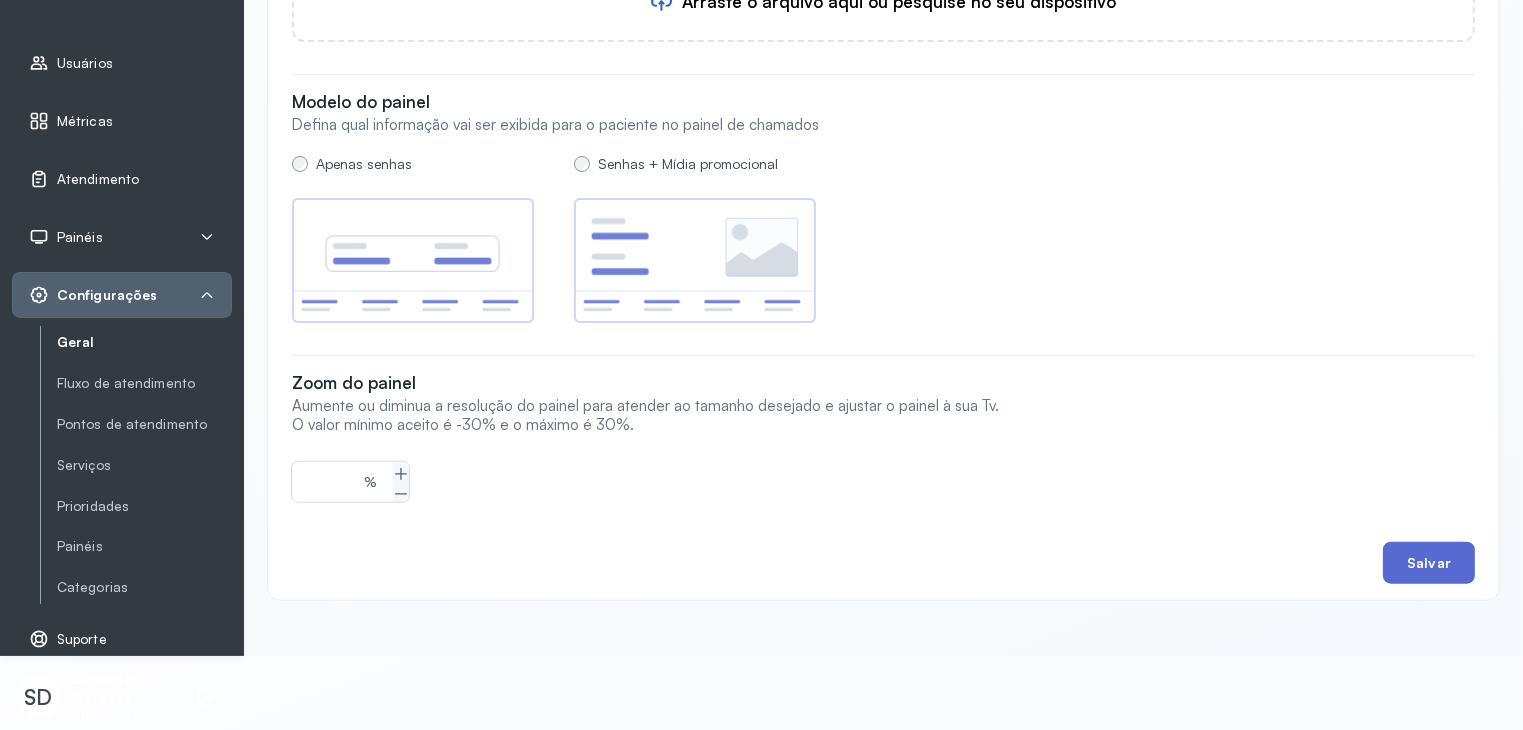 click on "Salvar" at bounding box center [1429, 563] 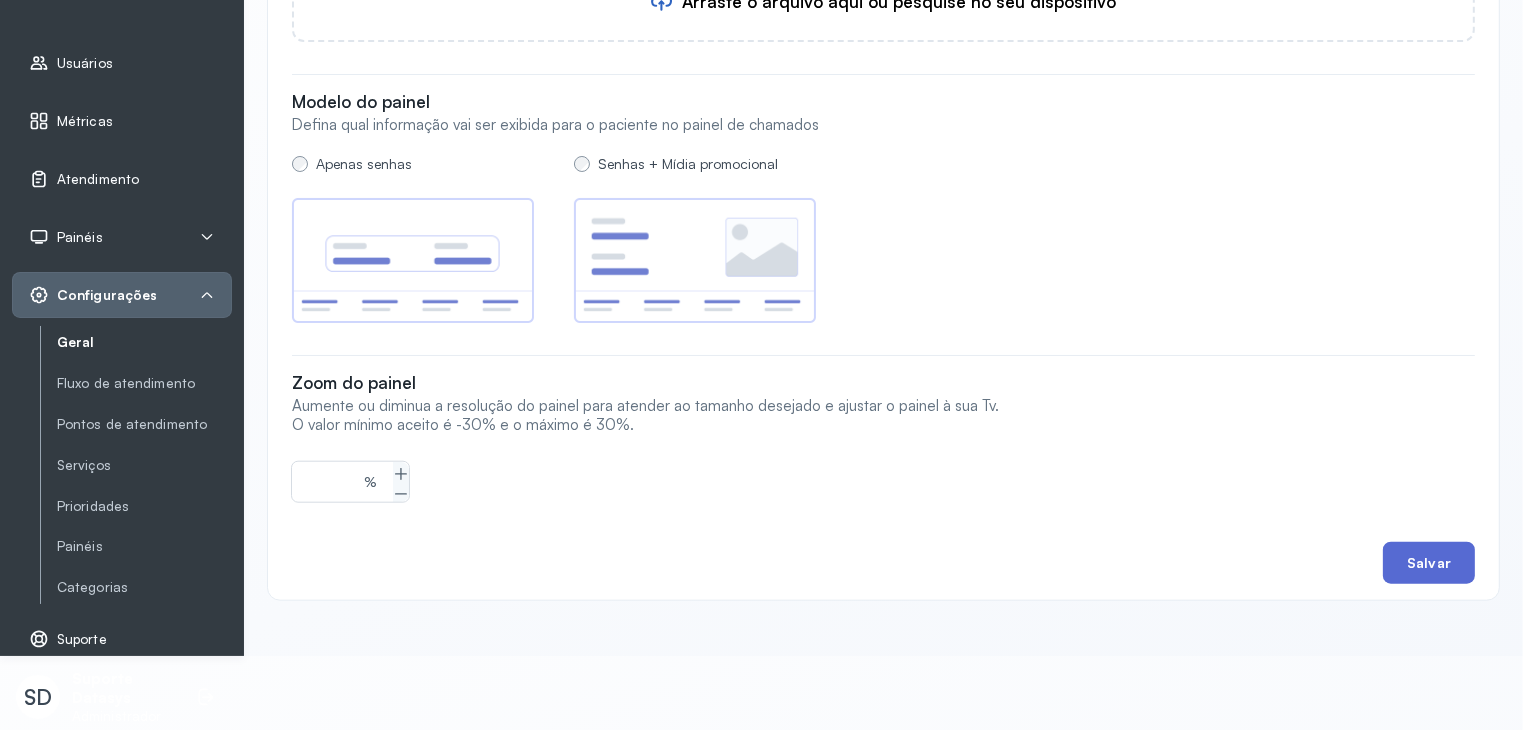 click on "Salvar" at bounding box center [1429, 563] 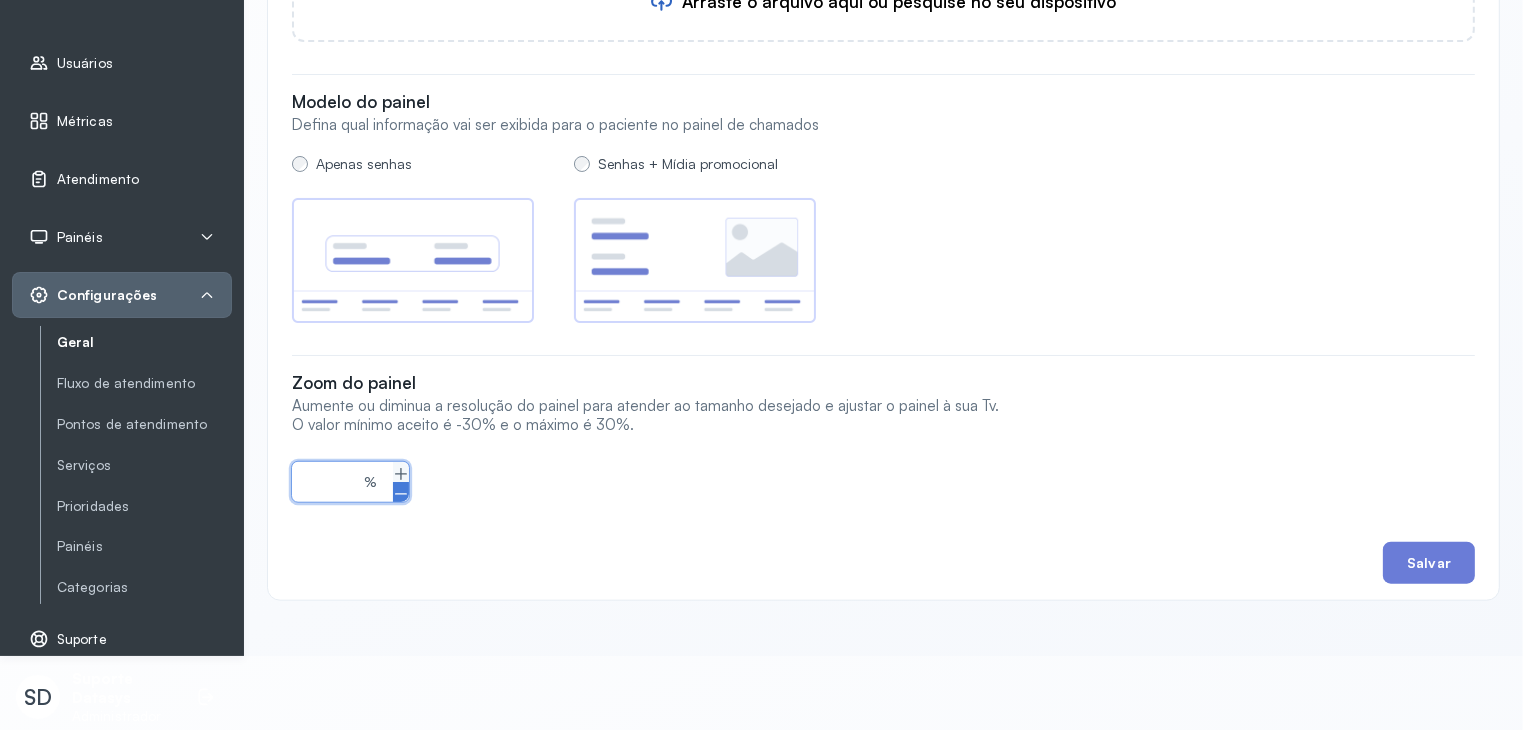 click 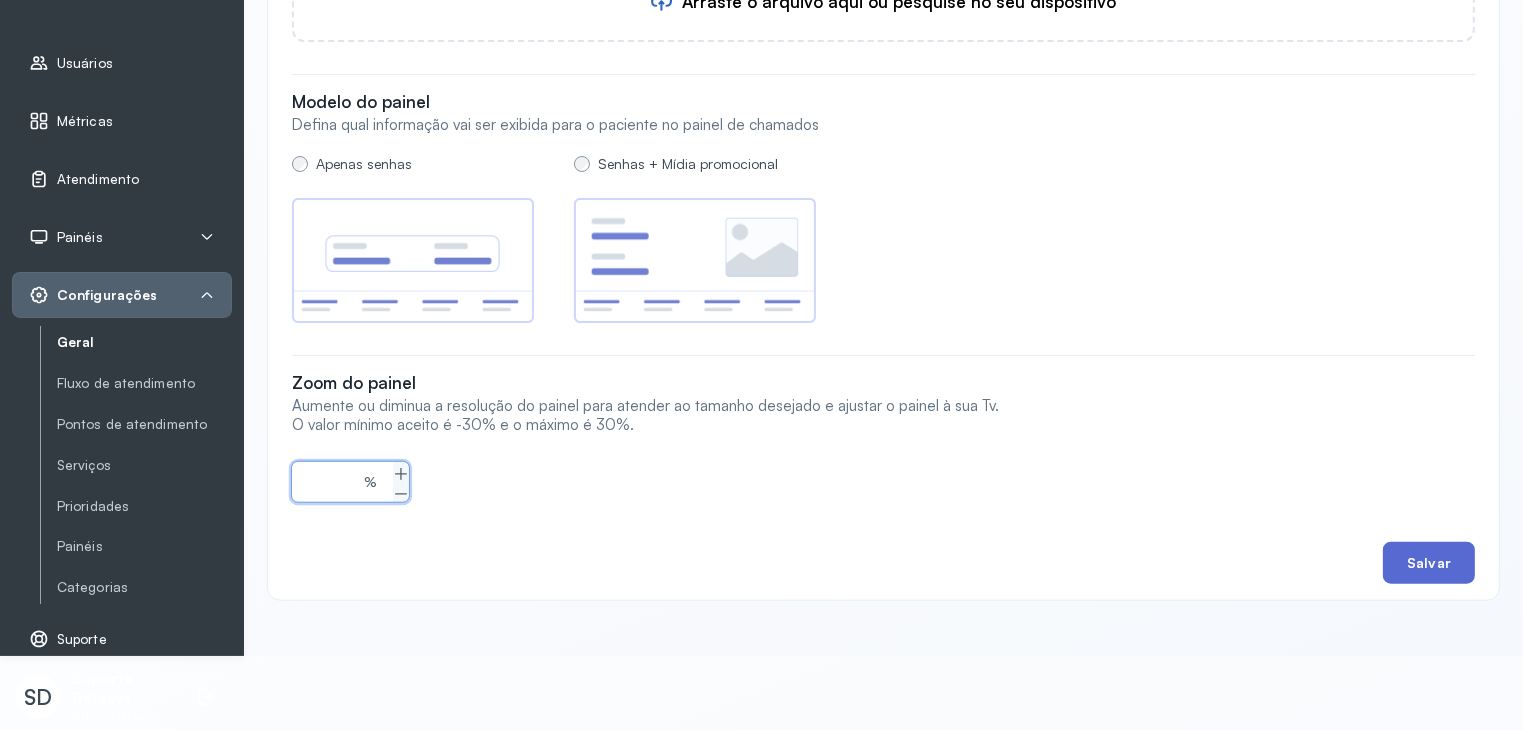 click on "Salvar" at bounding box center (1429, 563) 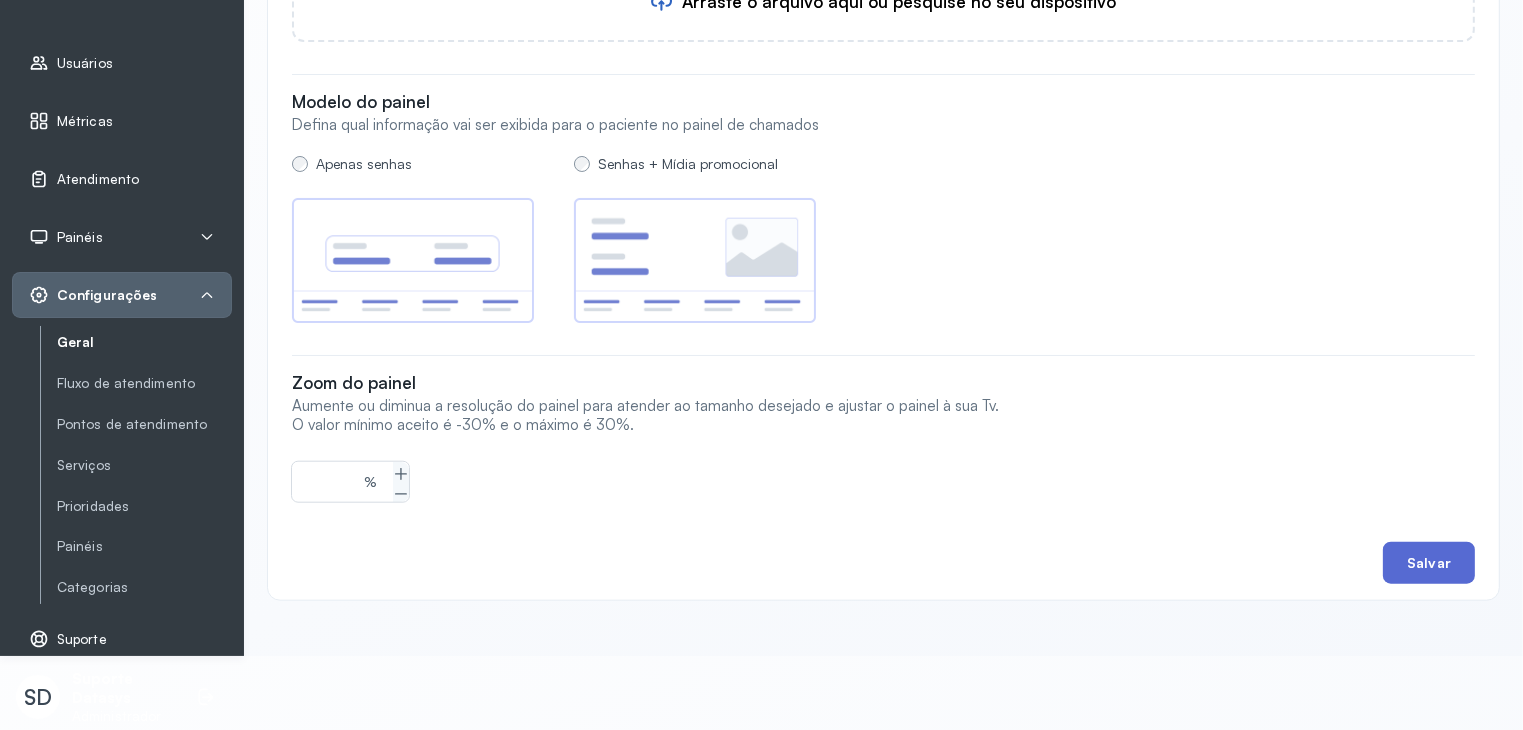 click on "Salvar" at bounding box center (1429, 563) 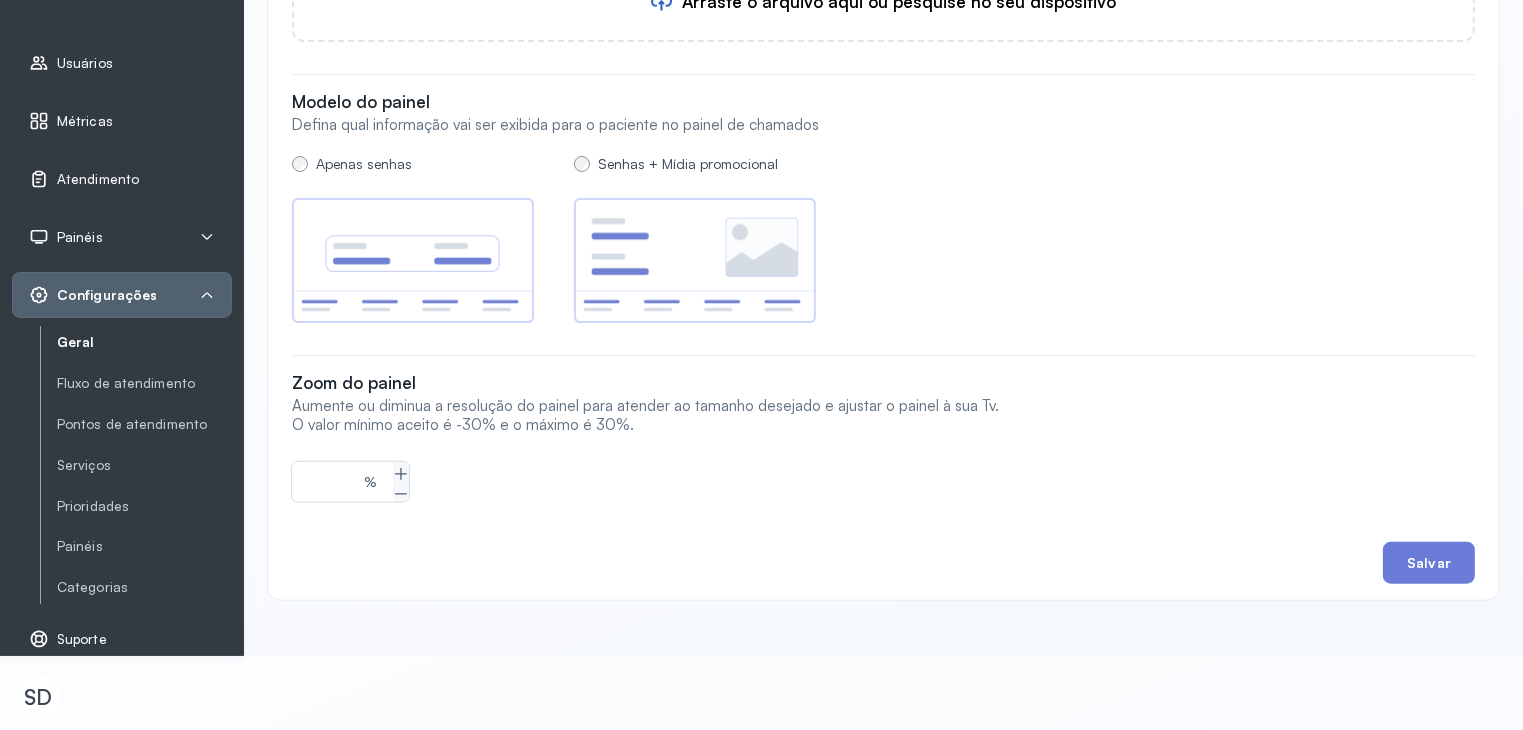 click on "*** %" at bounding box center [883, 478] 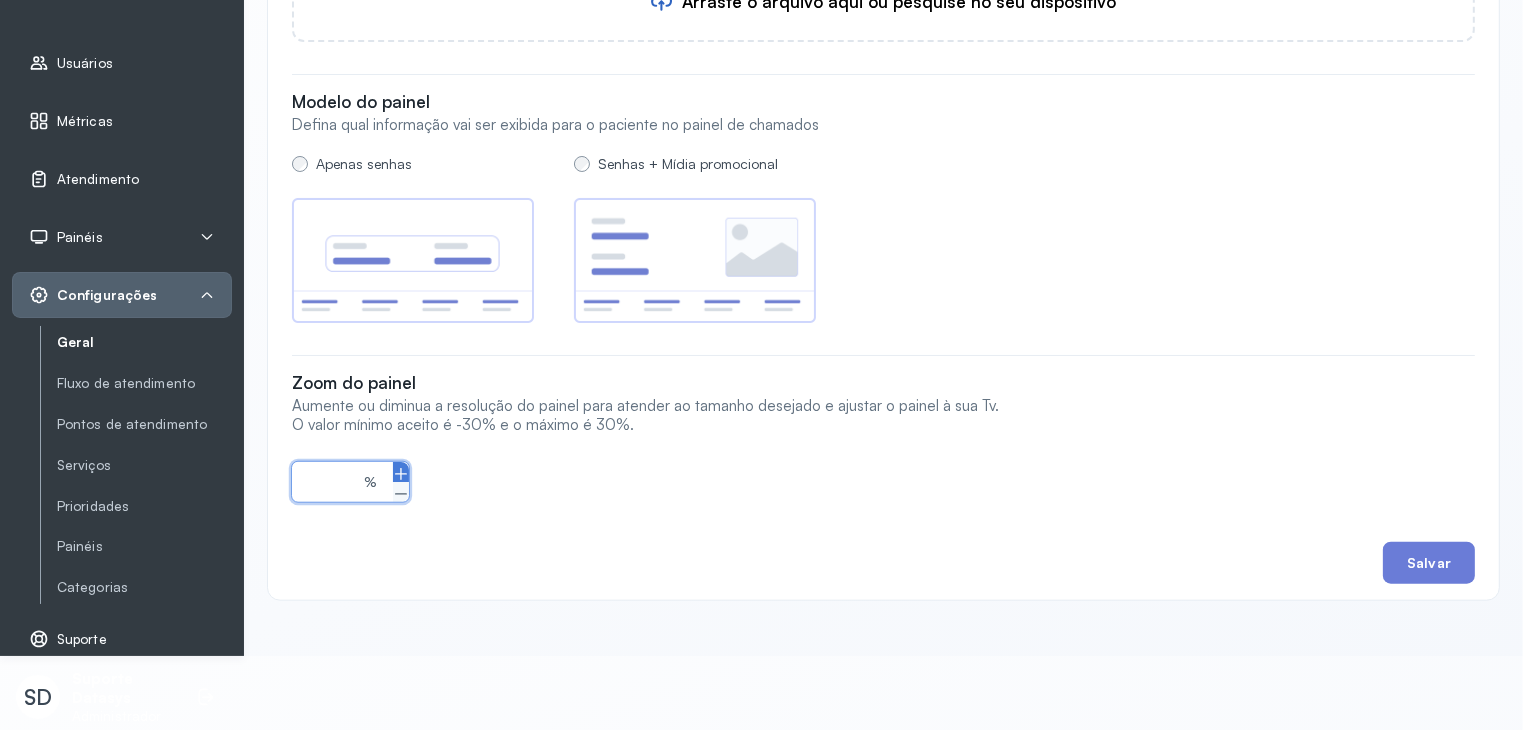 click 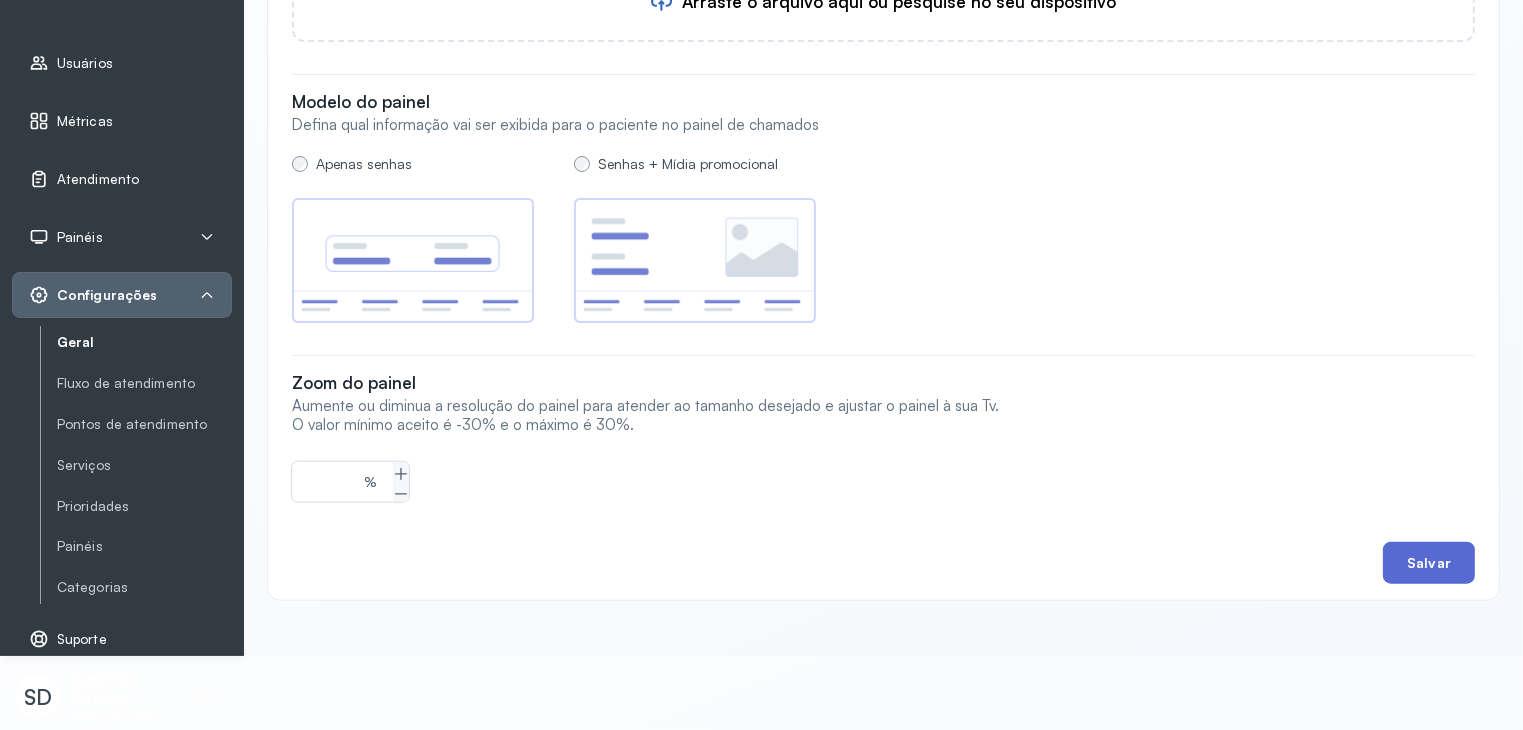 click on "Salvar" at bounding box center [1429, 563] 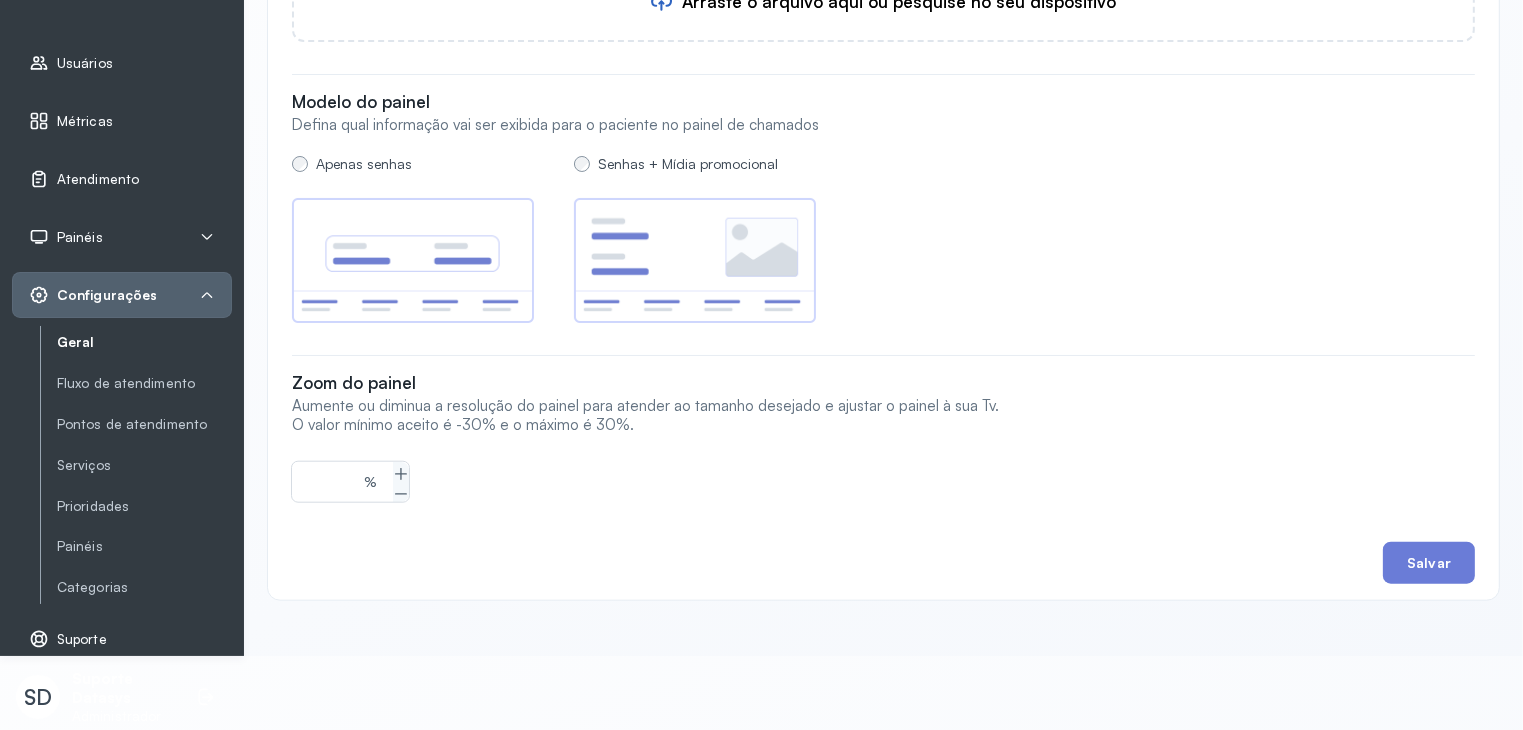 click 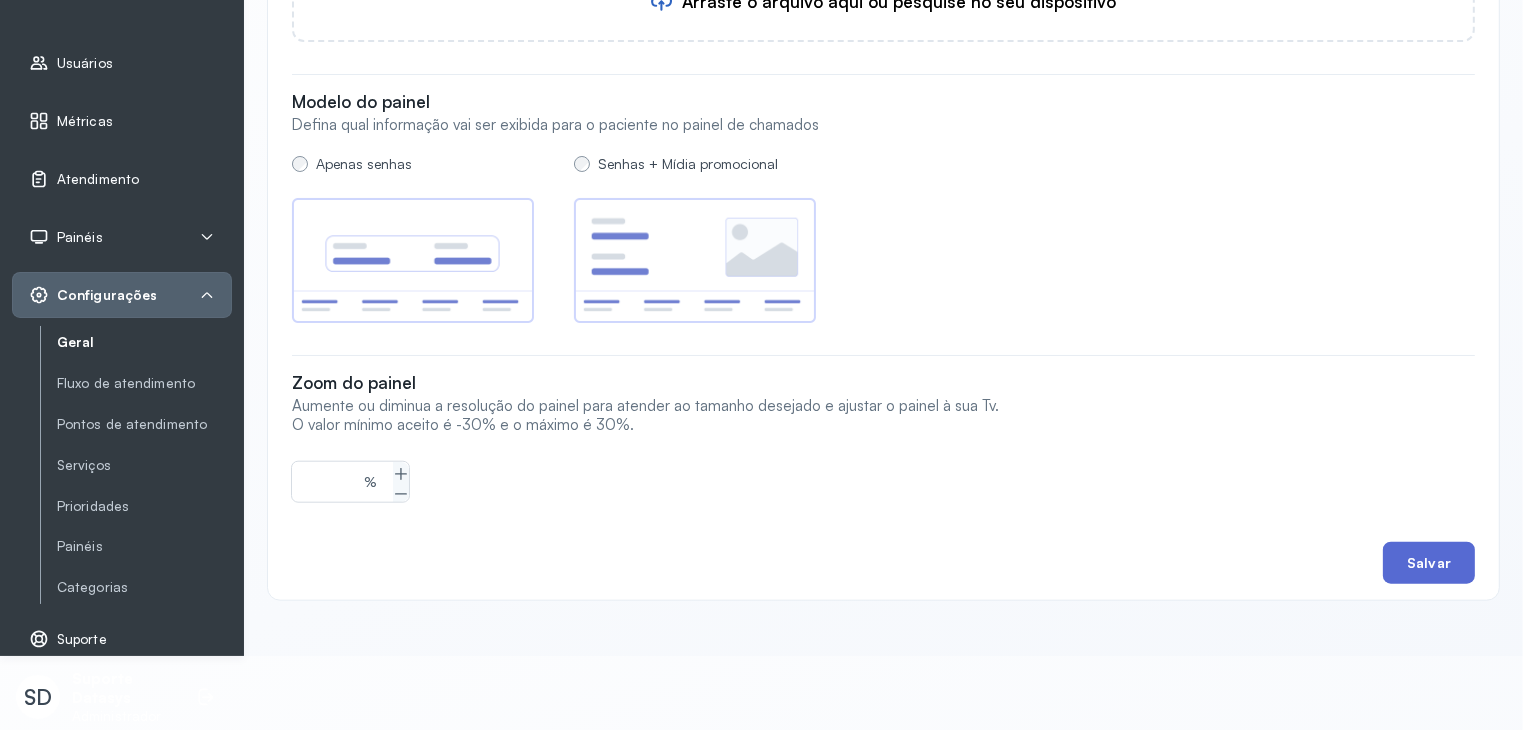 click on "Salvar" at bounding box center [1429, 563] 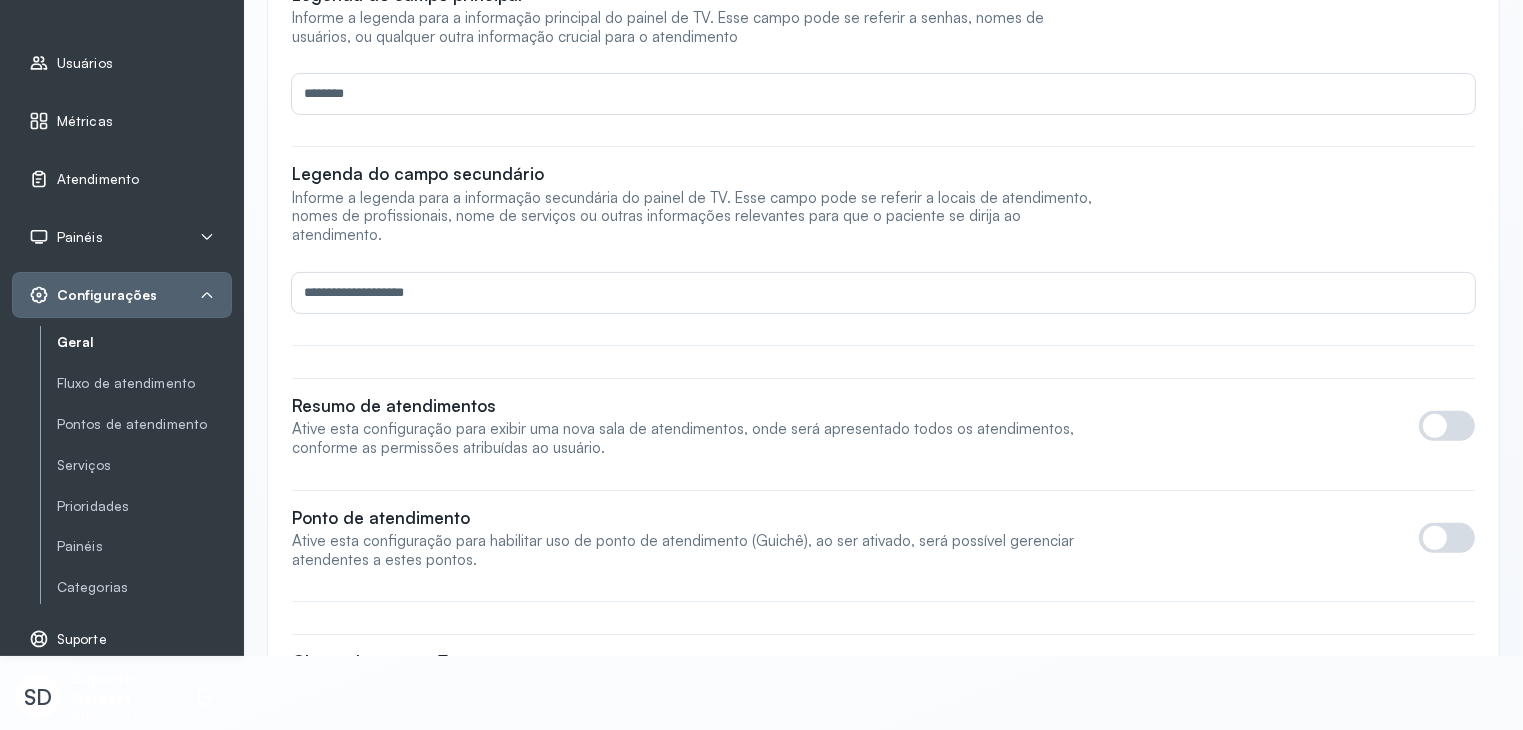 scroll, scrollTop: 0, scrollLeft: 0, axis: both 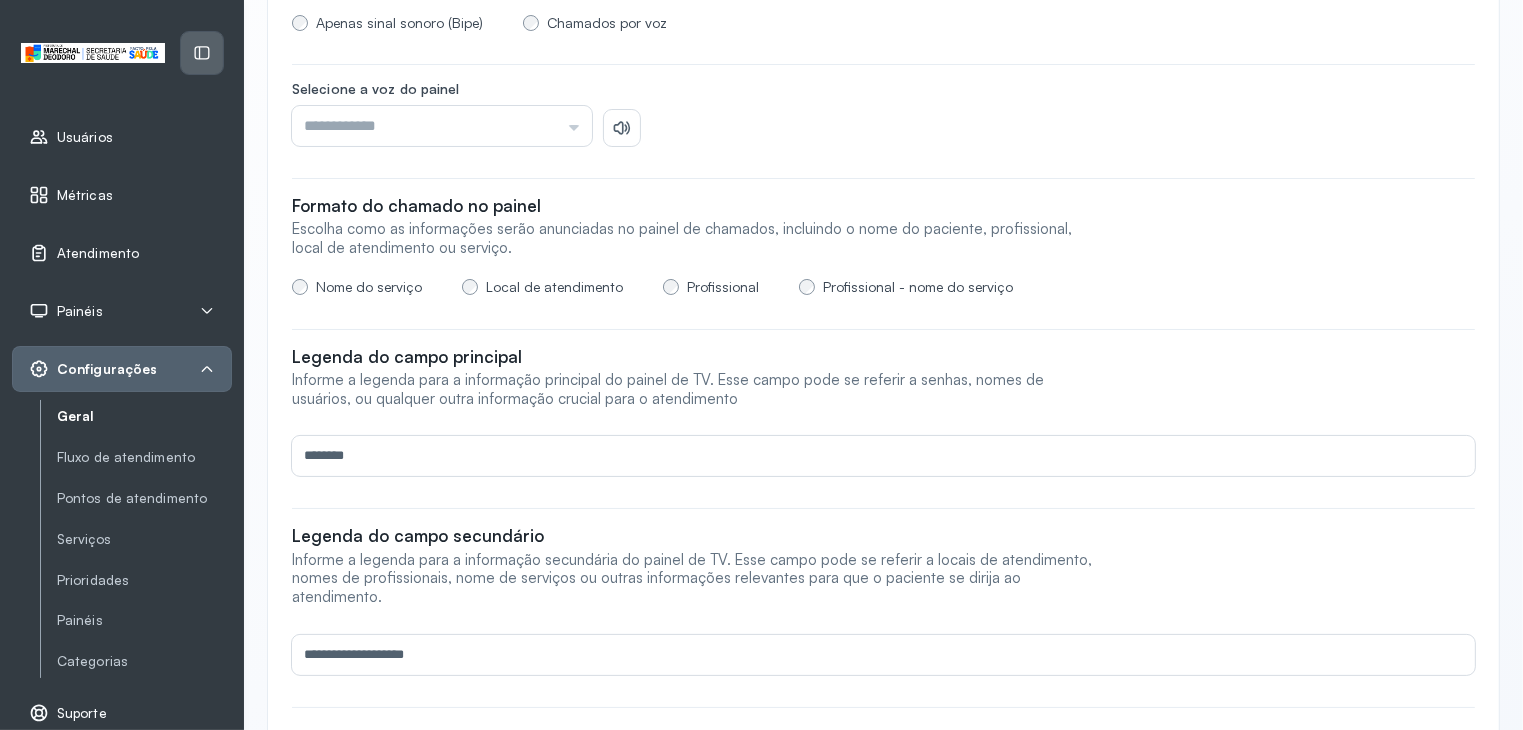 click 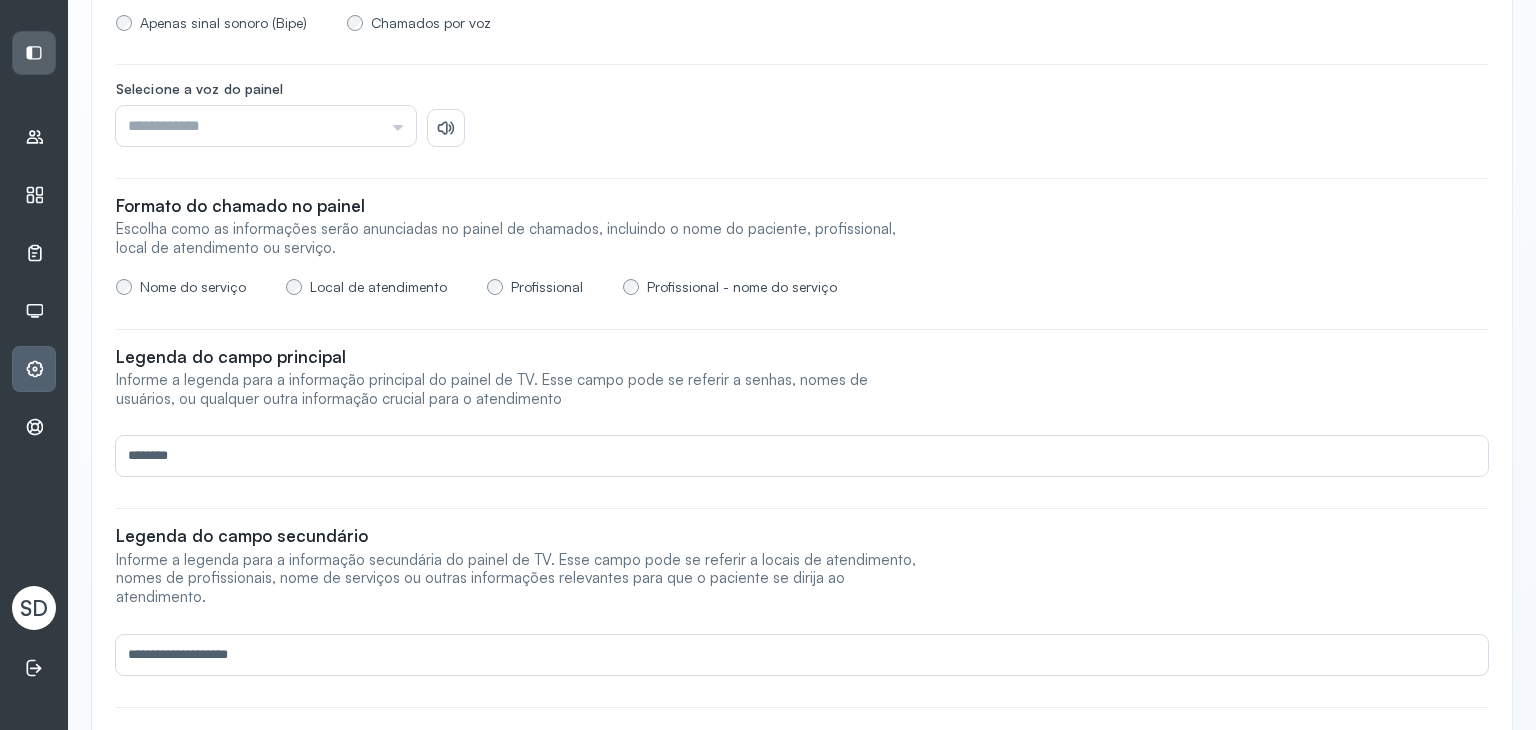 click at bounding box center (34, 53) 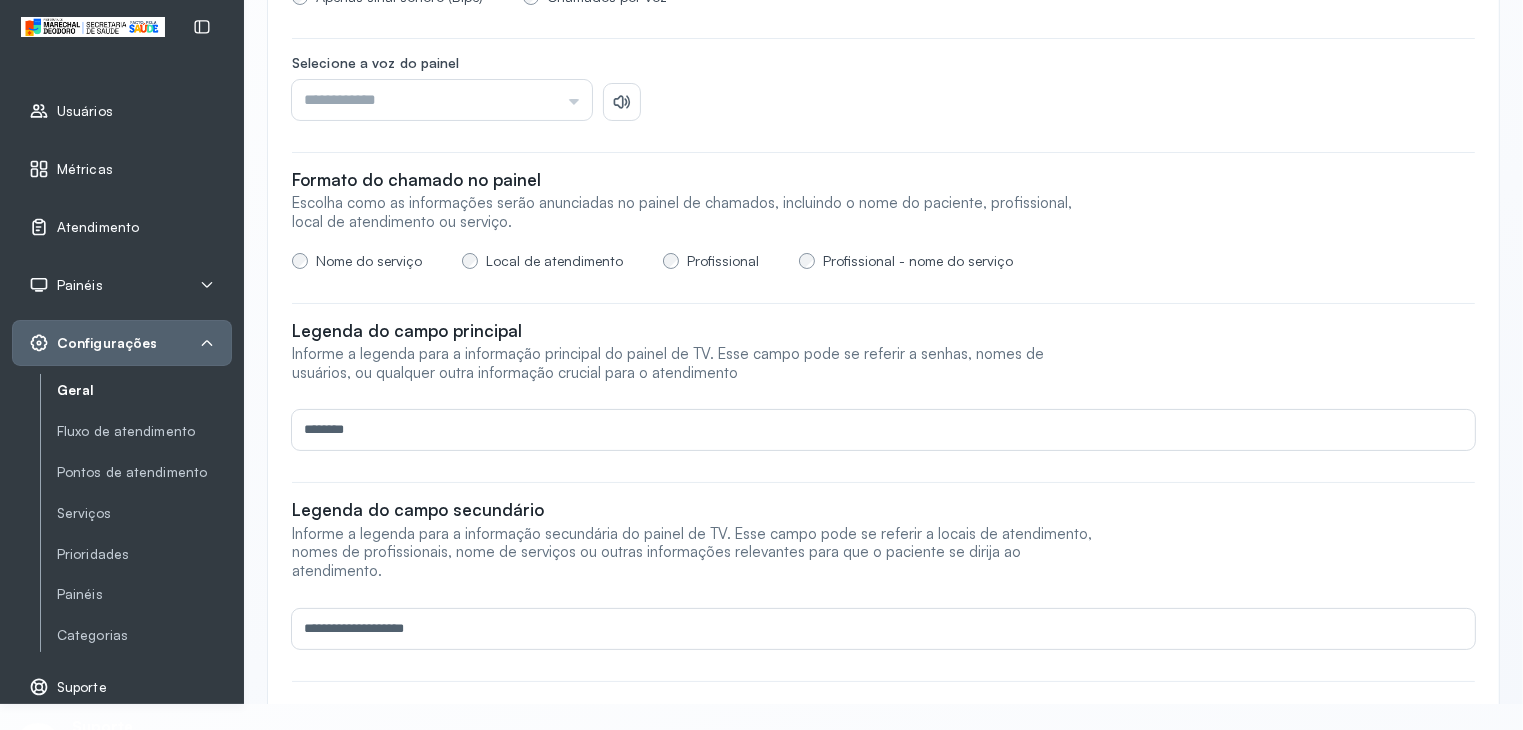 scroll, scrollTop: 0, scrollLeft: 0, axis: both 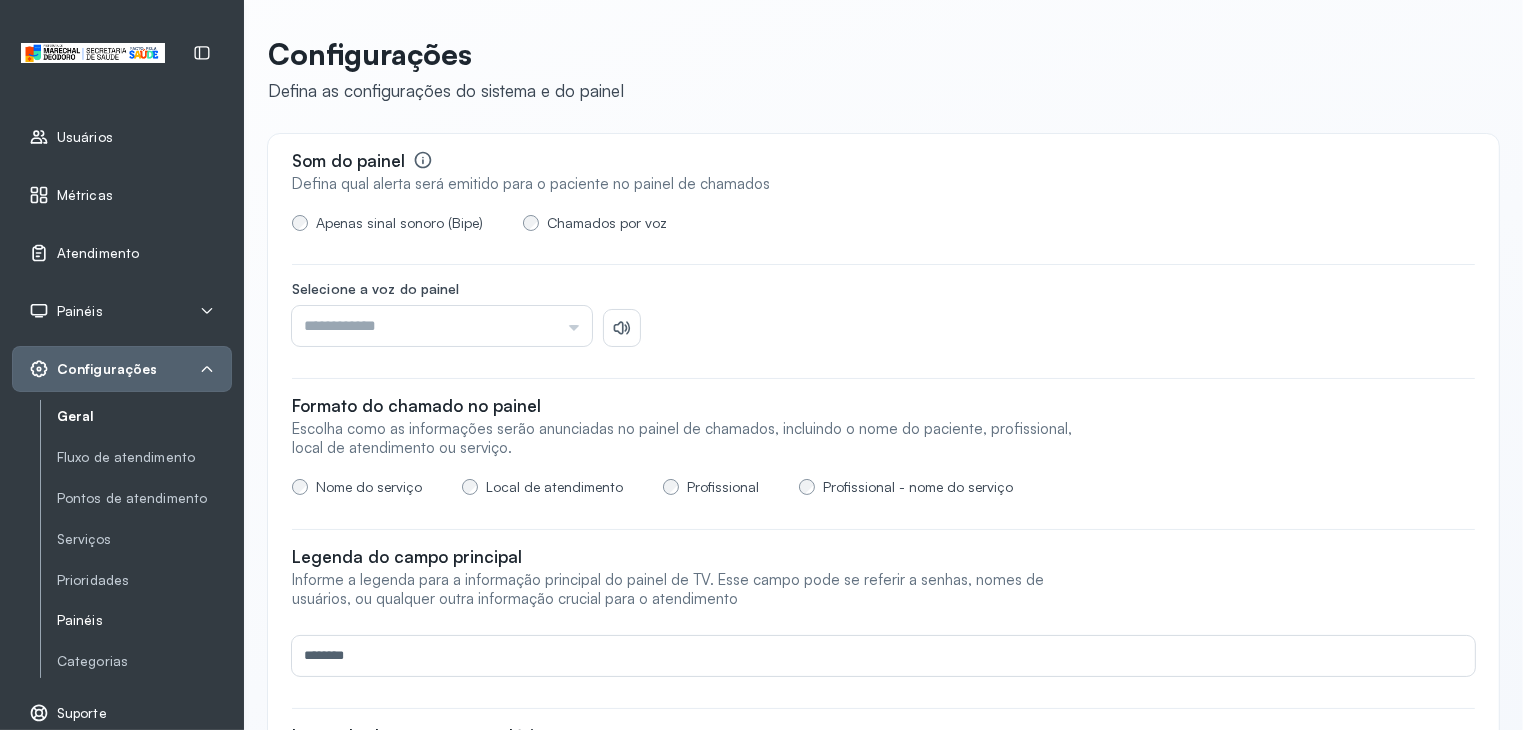 click on "Painéis" at bounding box center [144, 620] 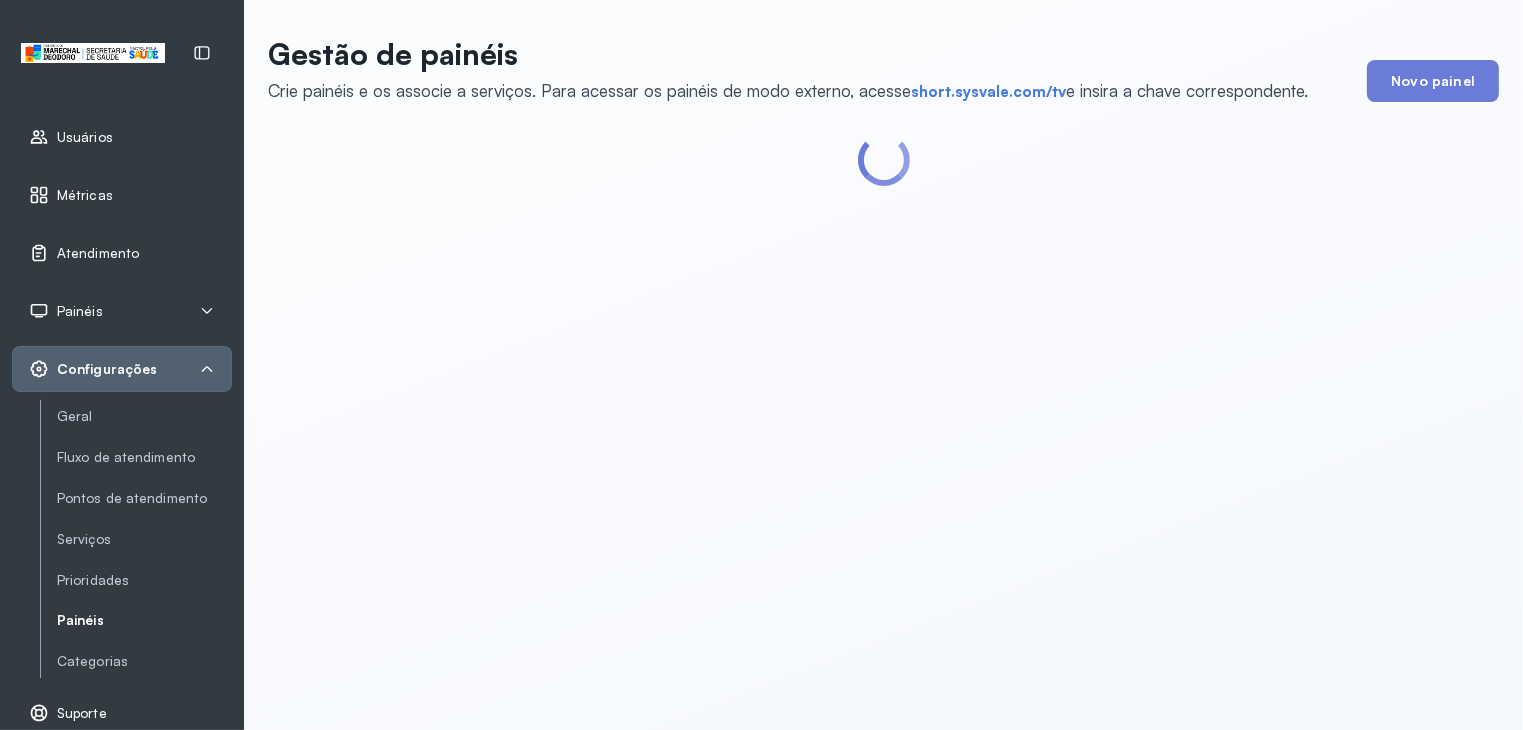 click on "Usuários" at bounding box center [85, 137] 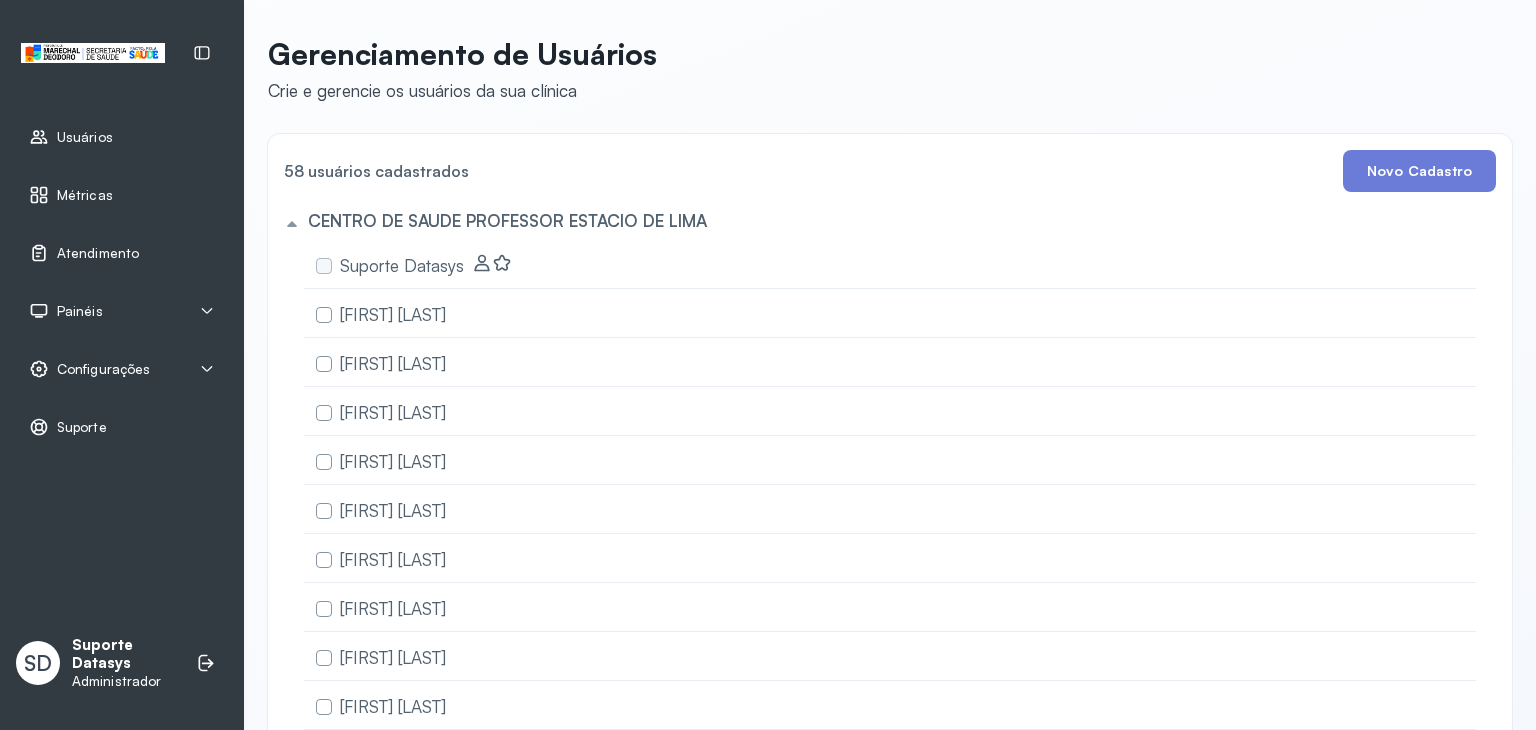 click on "Configurações" at bounding box center [103, 369] 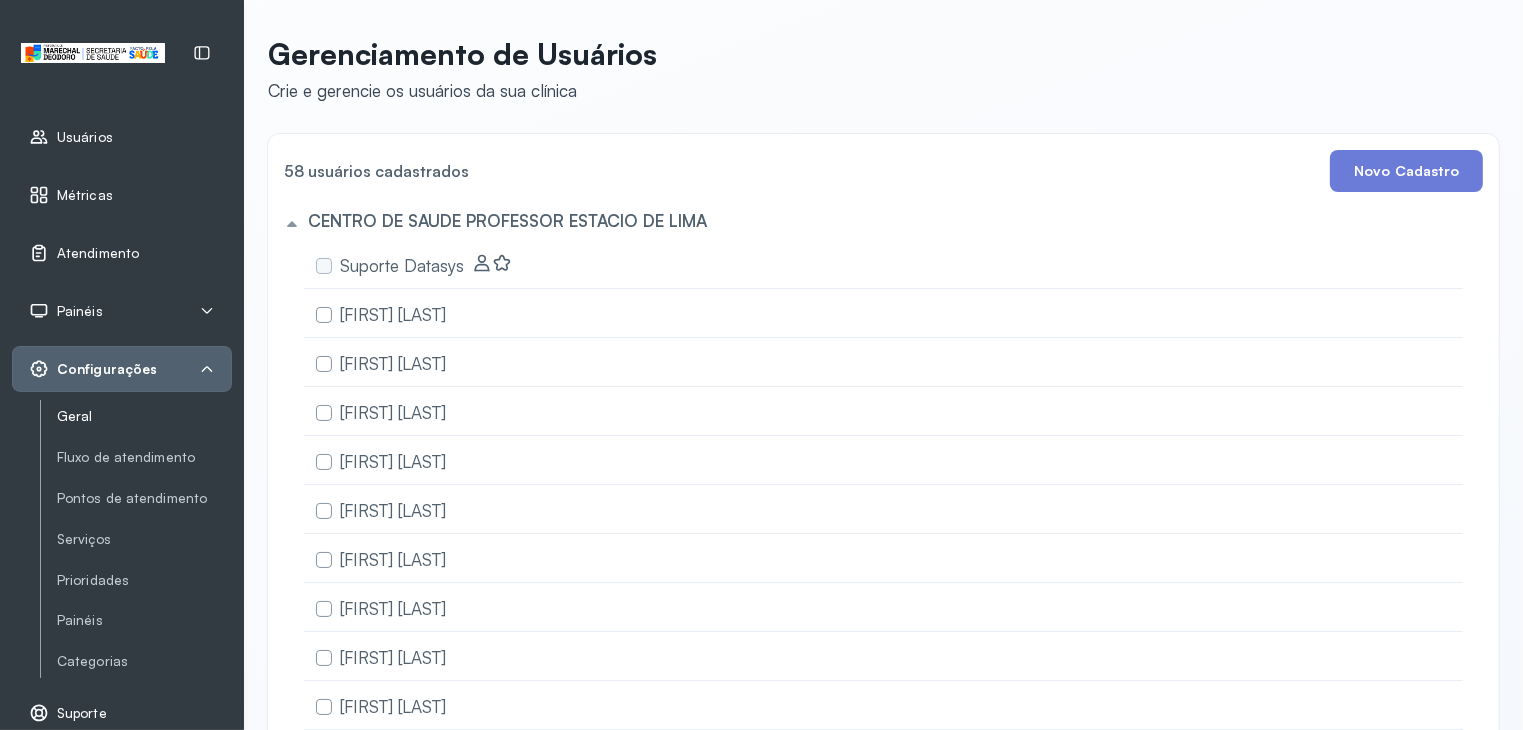 click on "Geral" 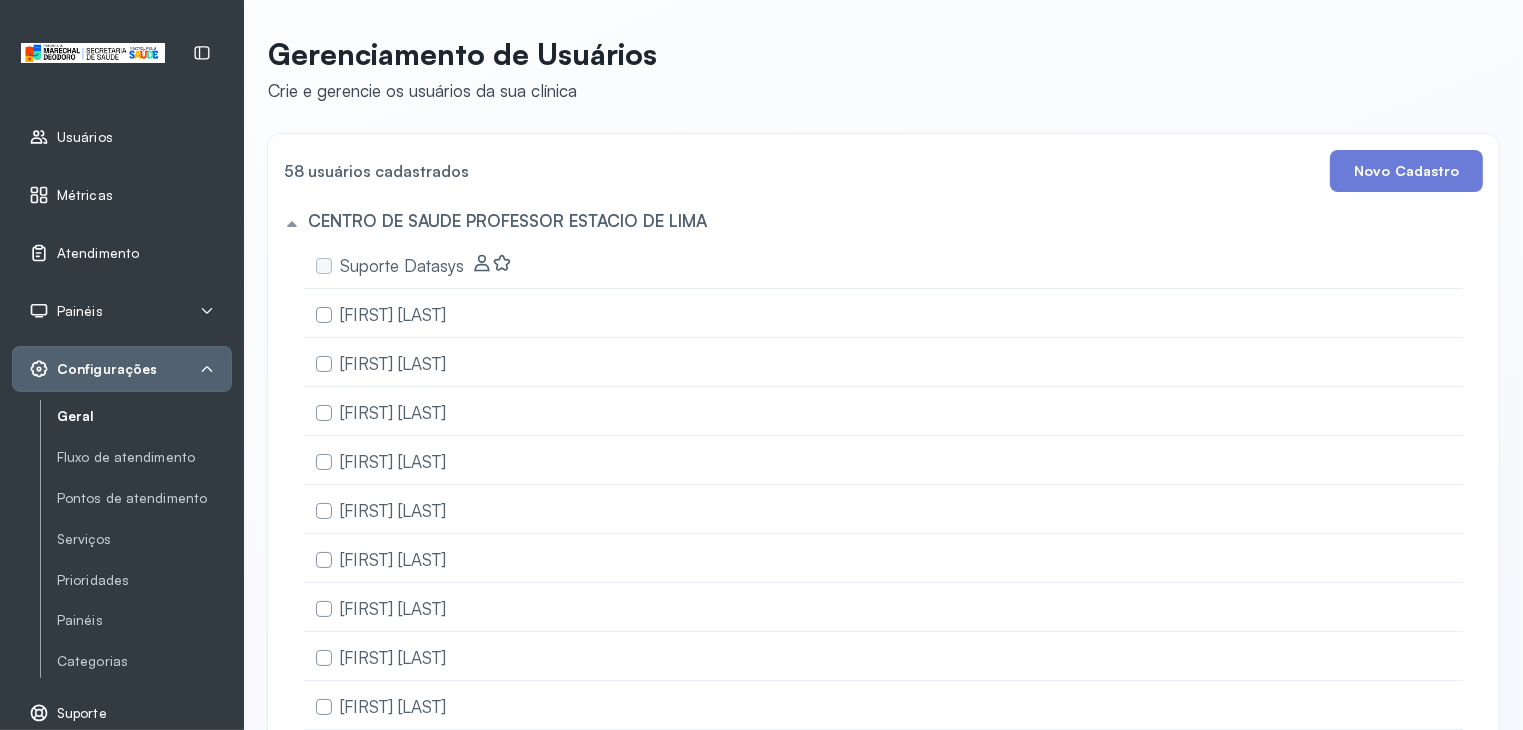 click on "Geral" at bounding box center [144, 416] 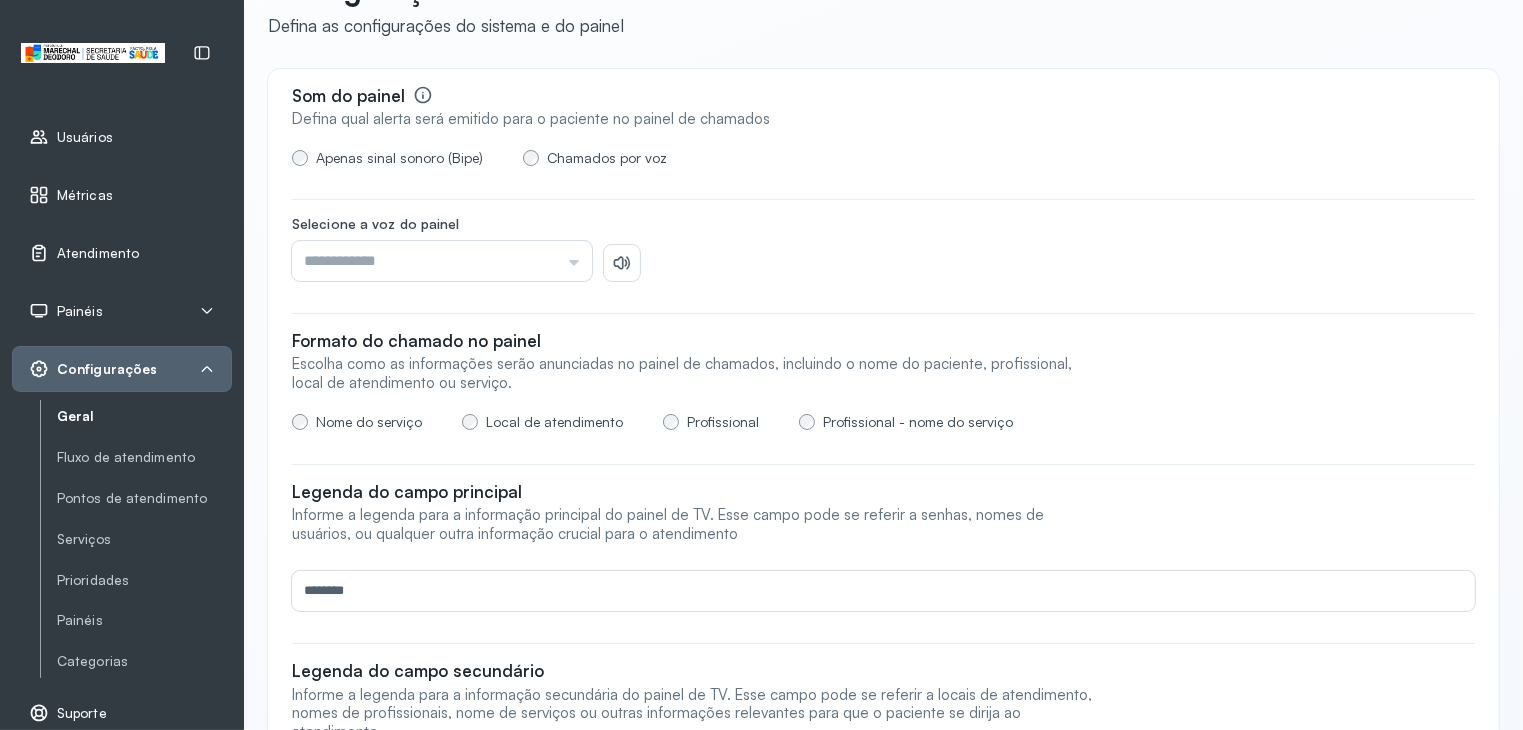 scroll, scrollTop: 100, scrollLeft: 0, axis: vertical 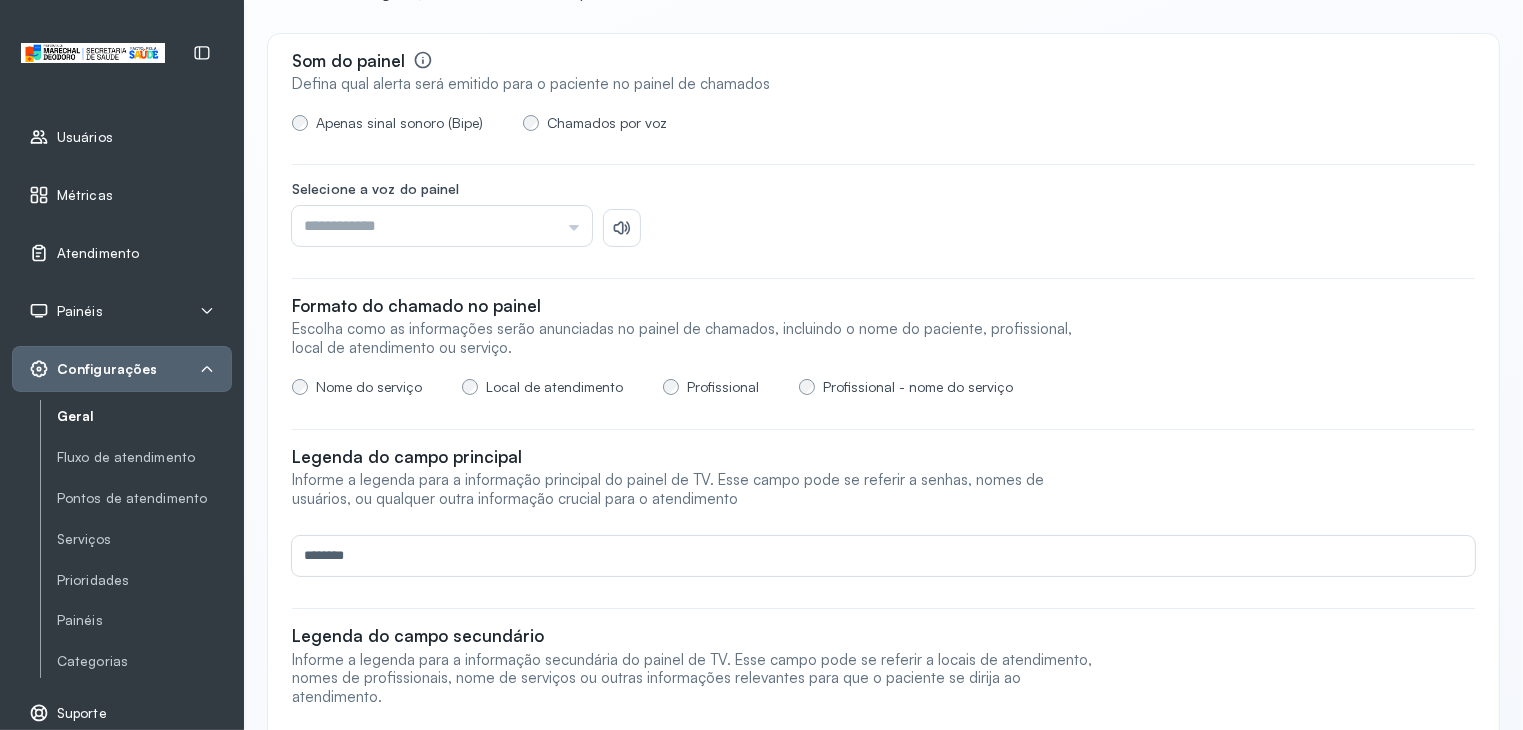 click on "Profissional" 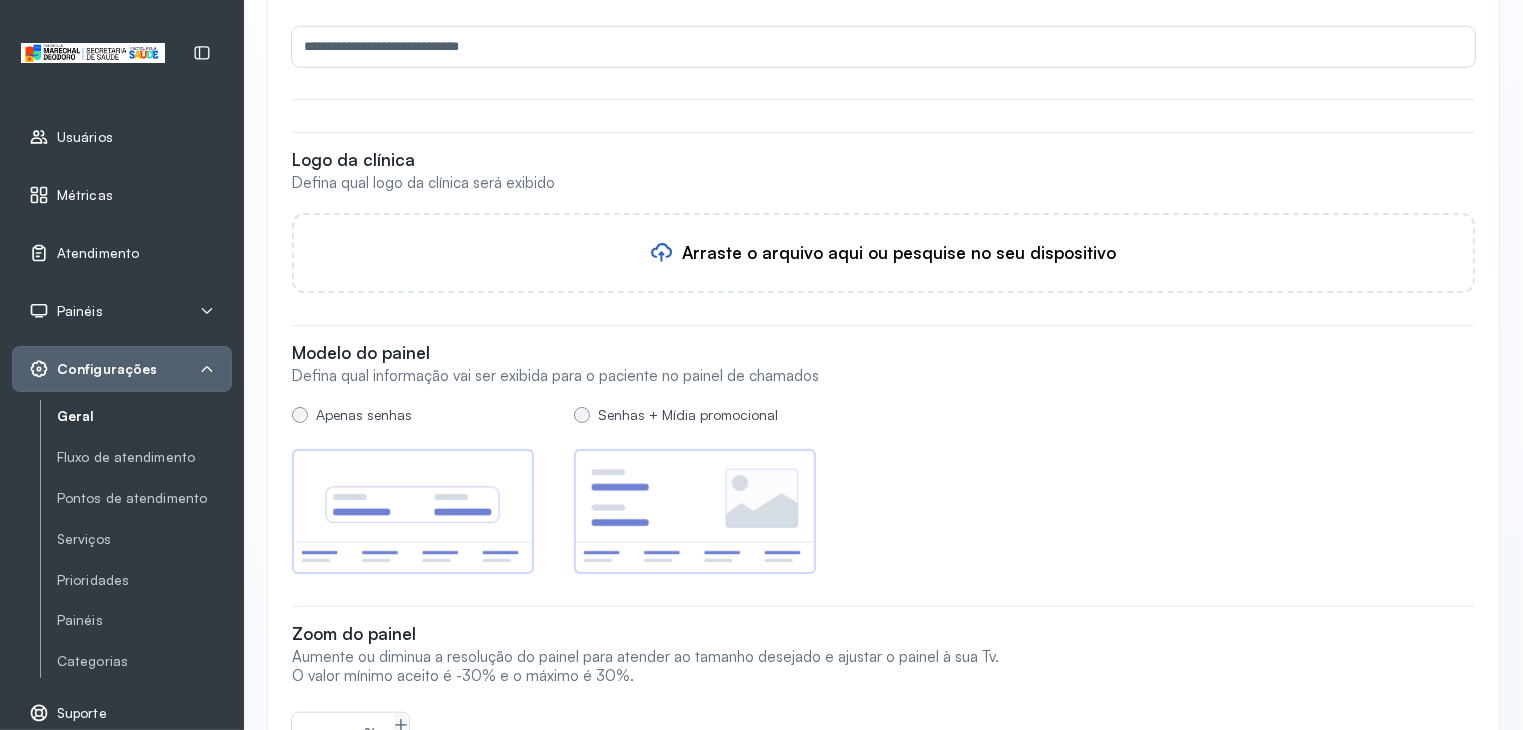 scroll, scrollTop: 1793, scrollLeft: 0, axis: vertical 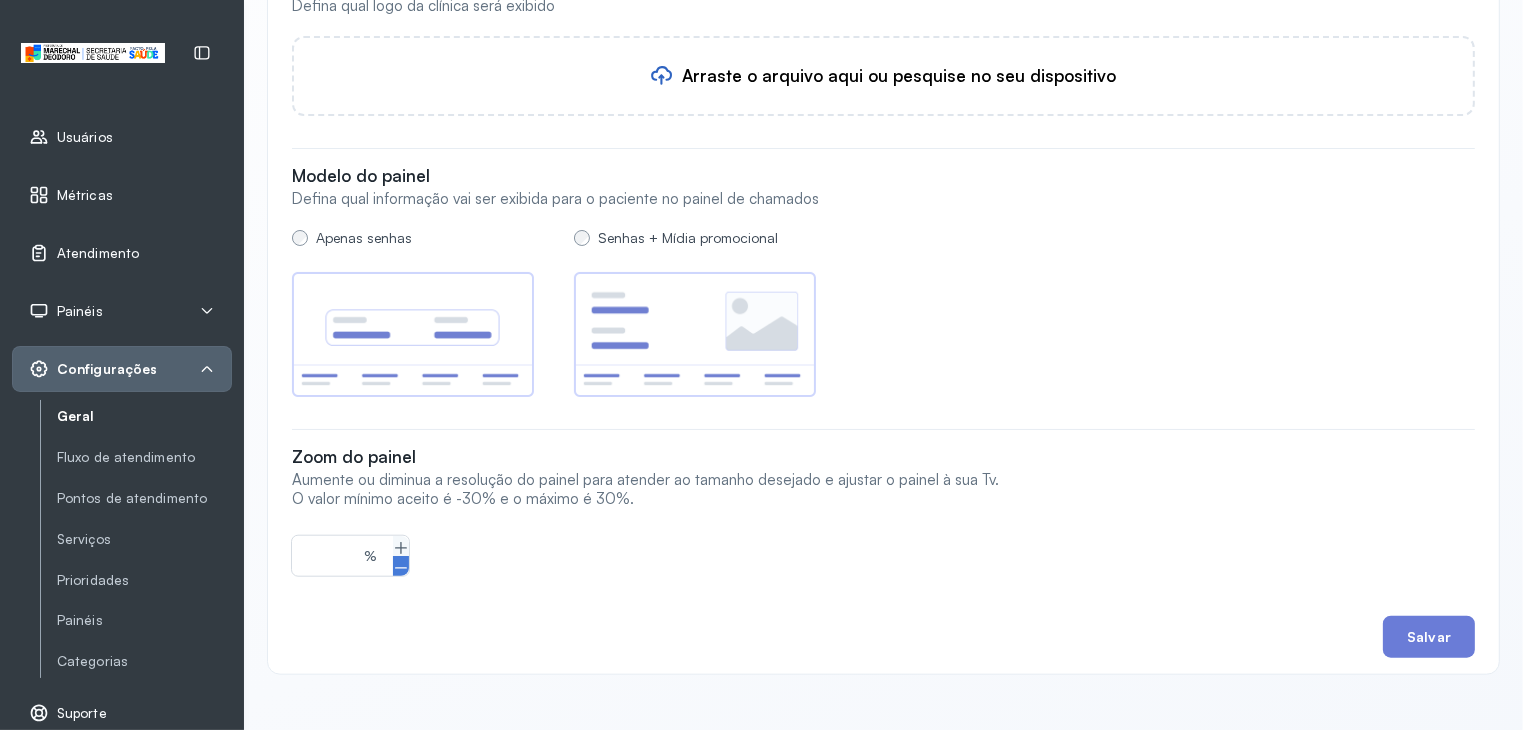 click 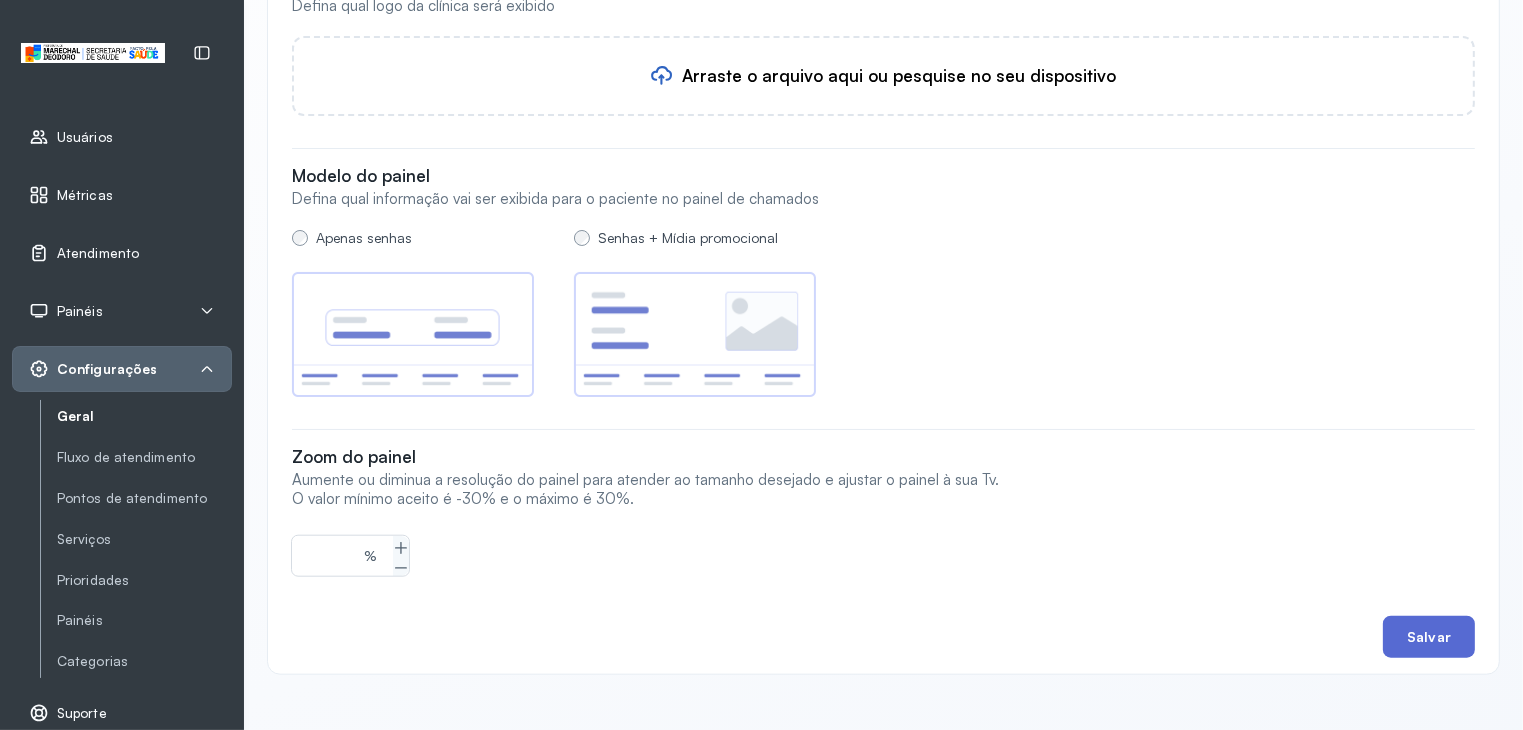 click on "Salvar" at bounding box center [1429, 637] 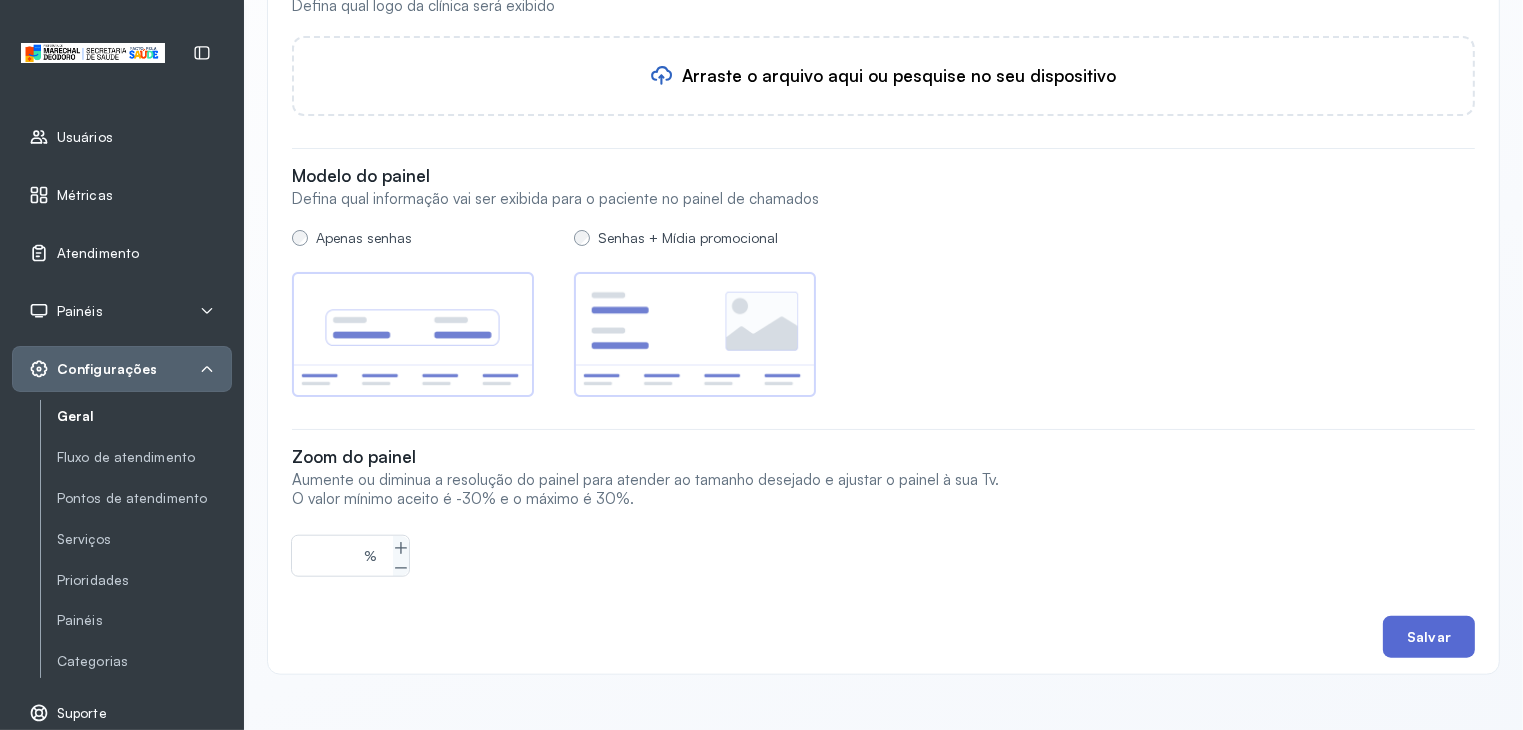scroll, scrollTop: 1793, scrollLeft: 0, axis: vertical 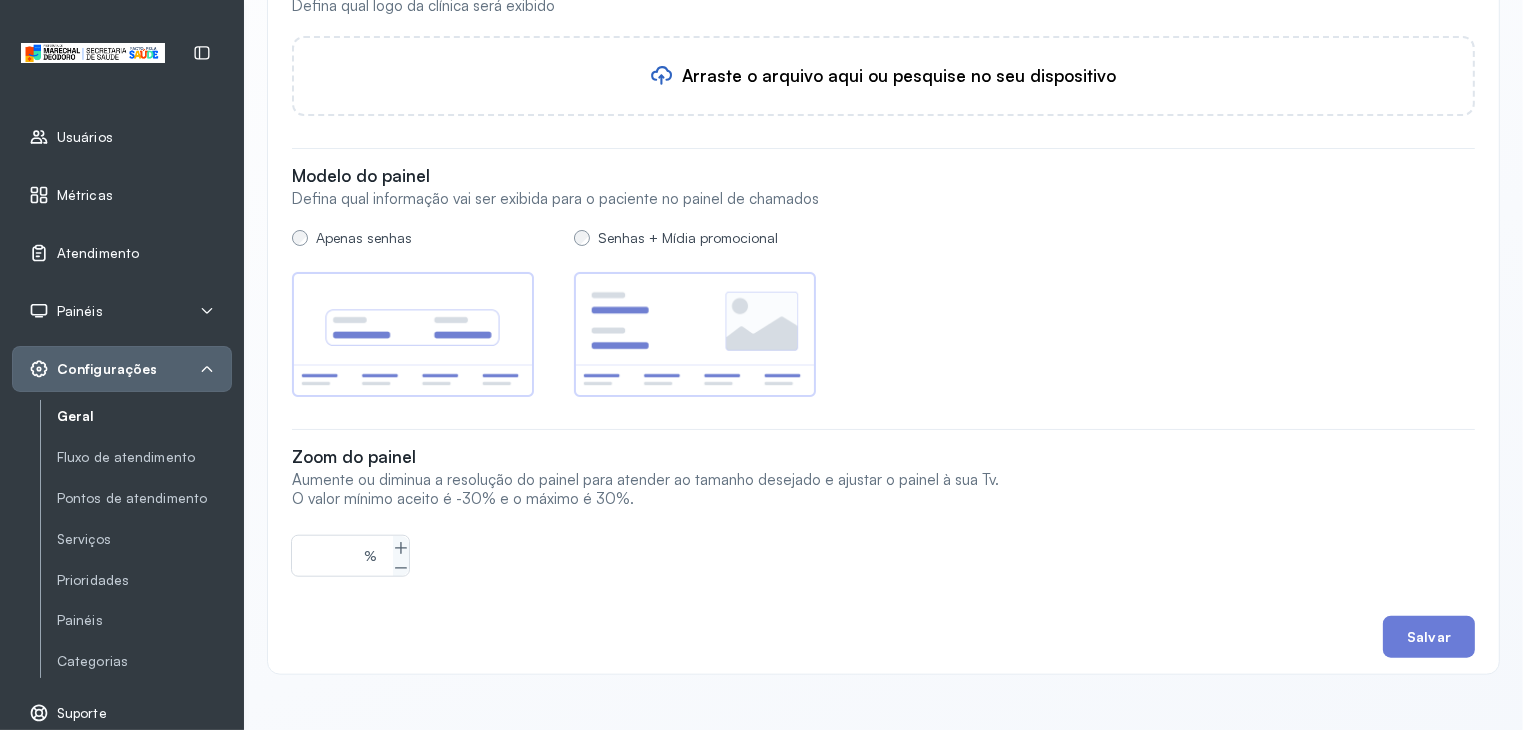 drag, startPoint x: 1425, startPoint y: 622, endPoint x: 836, endPoint y: 605, distance: 589.2453 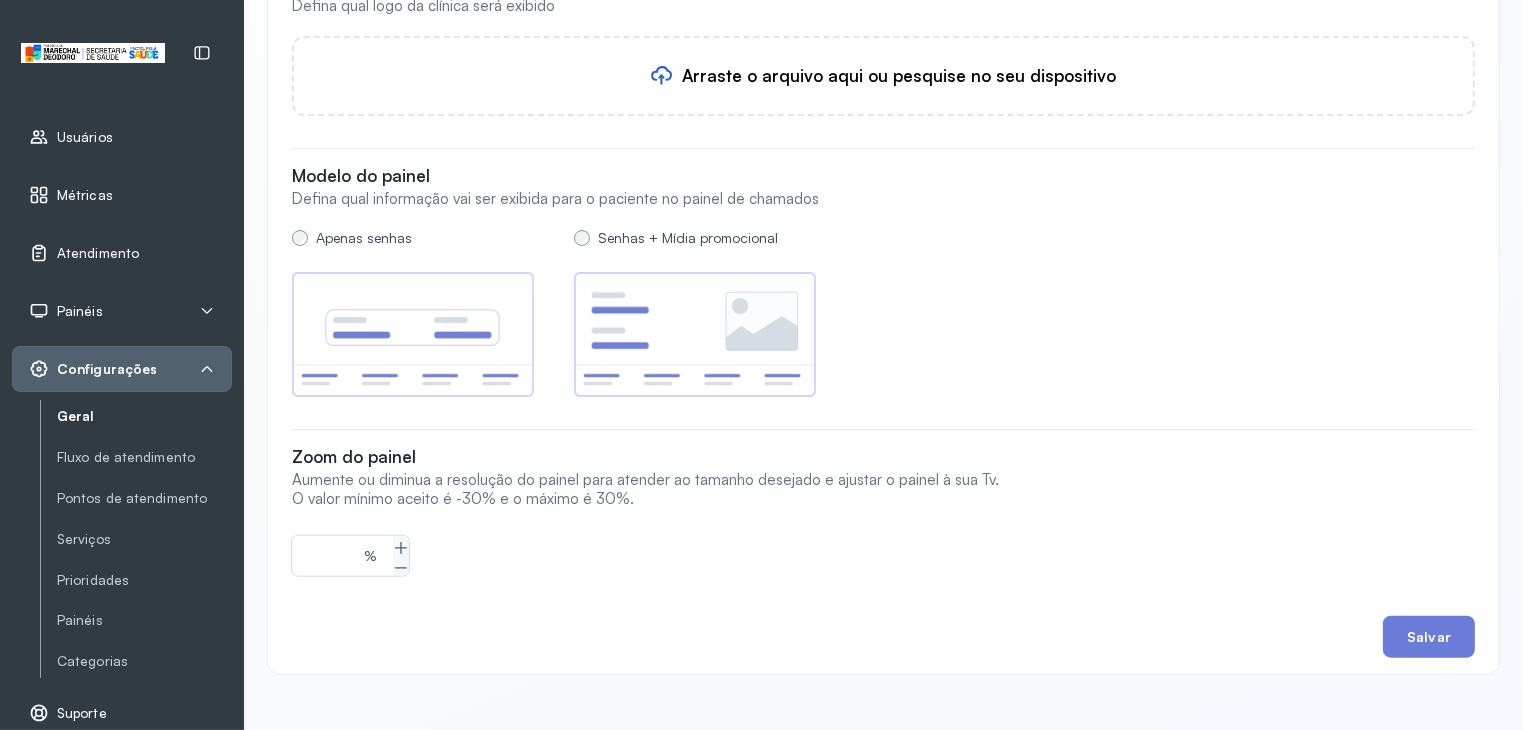 click on "Salvar" at bounding box center (883, 637) 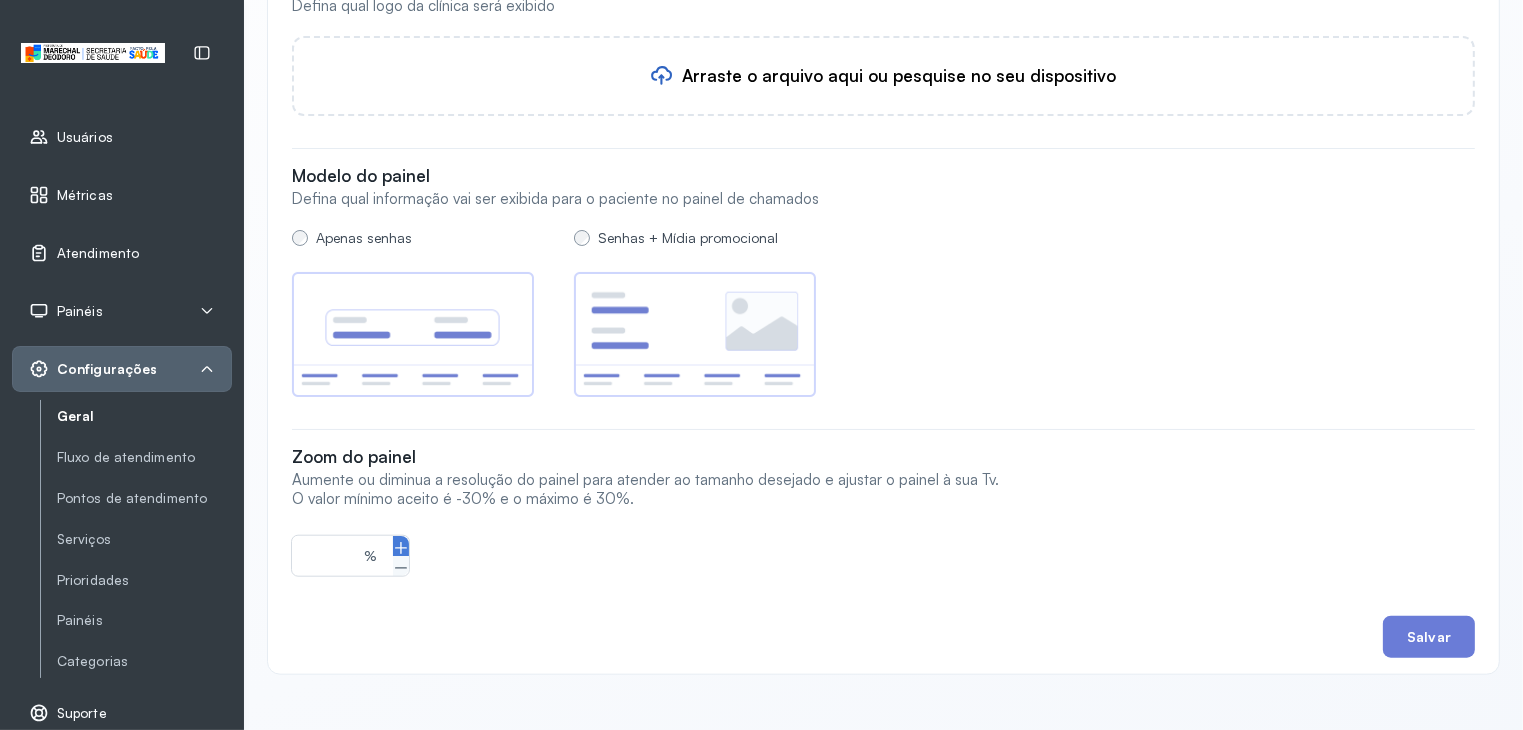 drag, startPoint x: 393, startPoint y: 540, endPoint x: 392, endPoint y: 530, distance: 10.049875 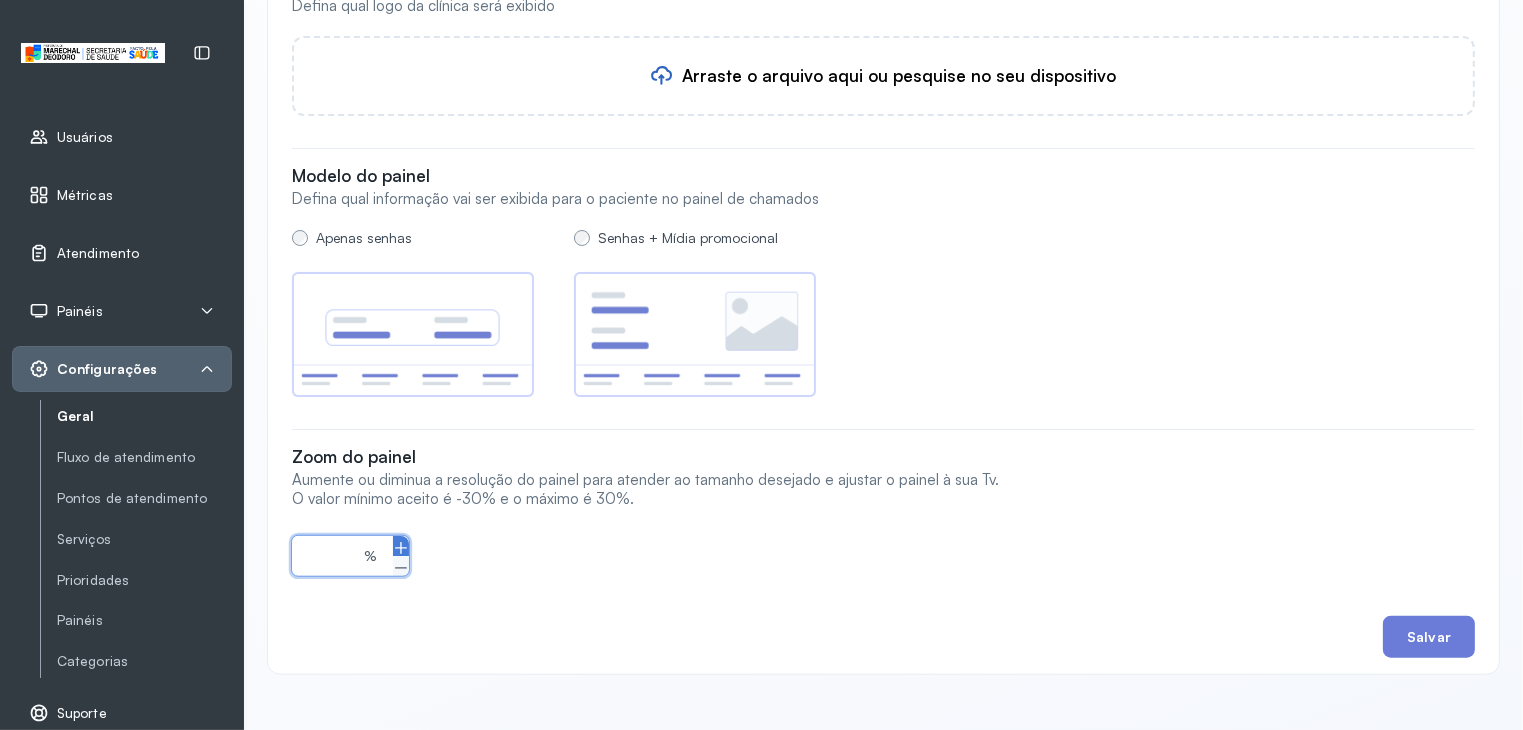 click 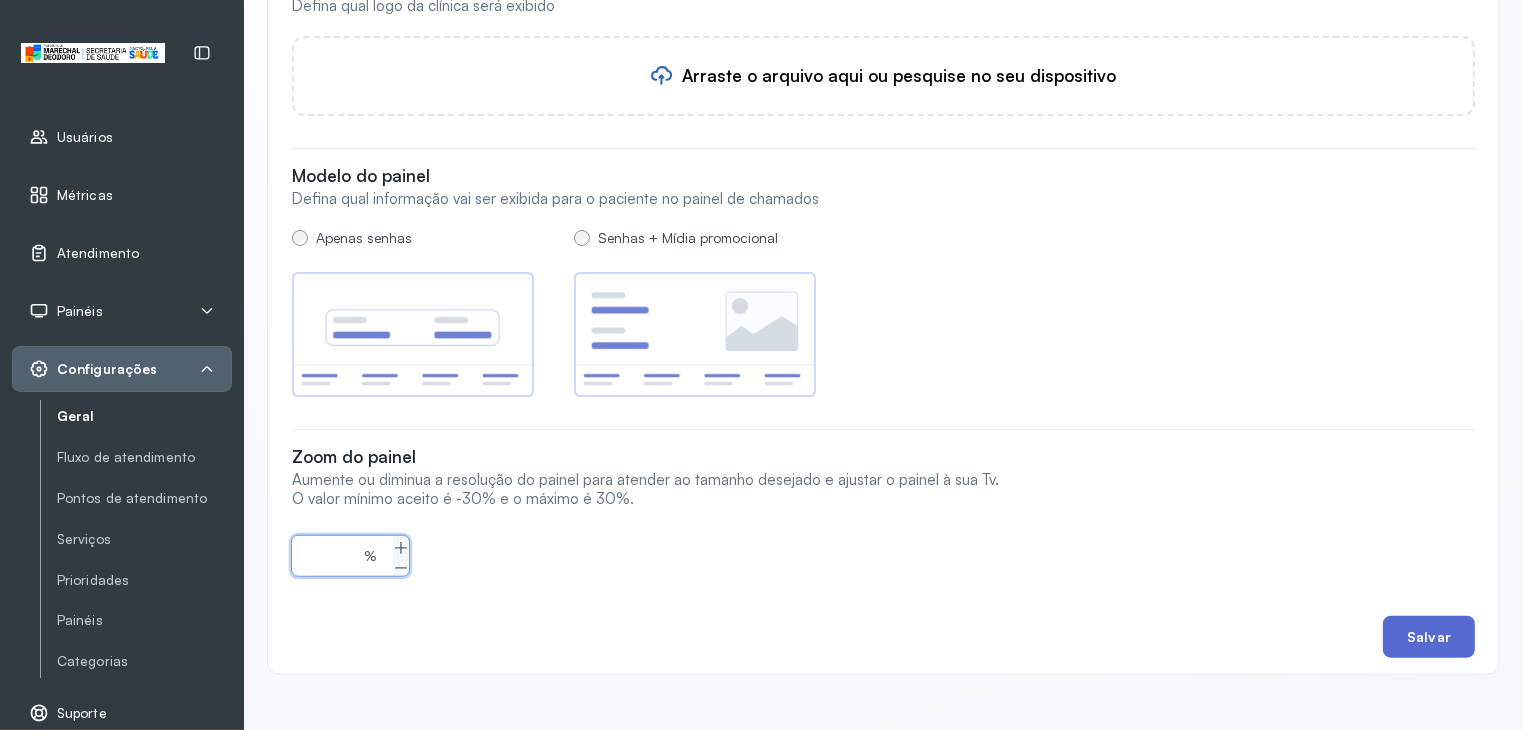 click on "Salvar" at bounding box center [1429, 637] 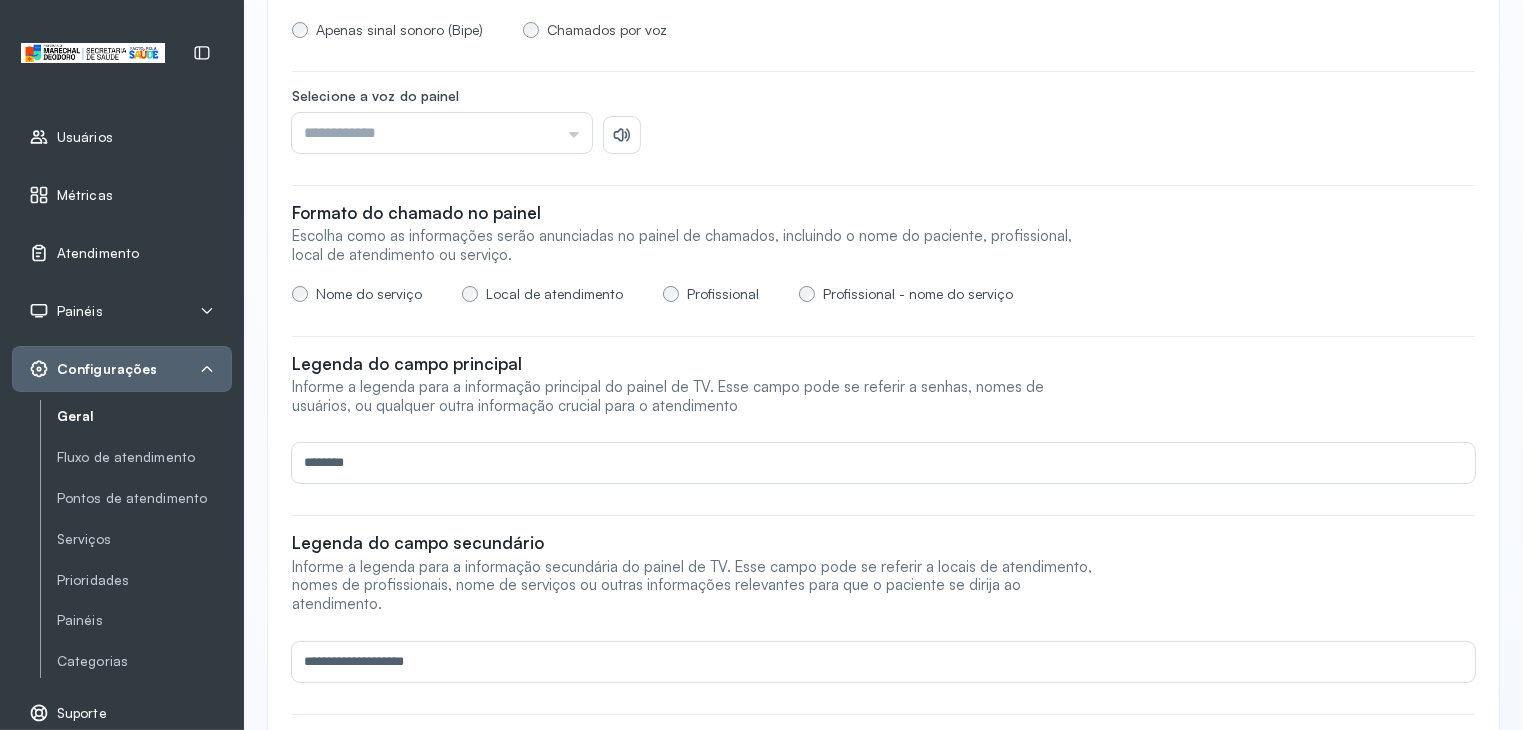 click on "********" at bounding box center [879, 463] 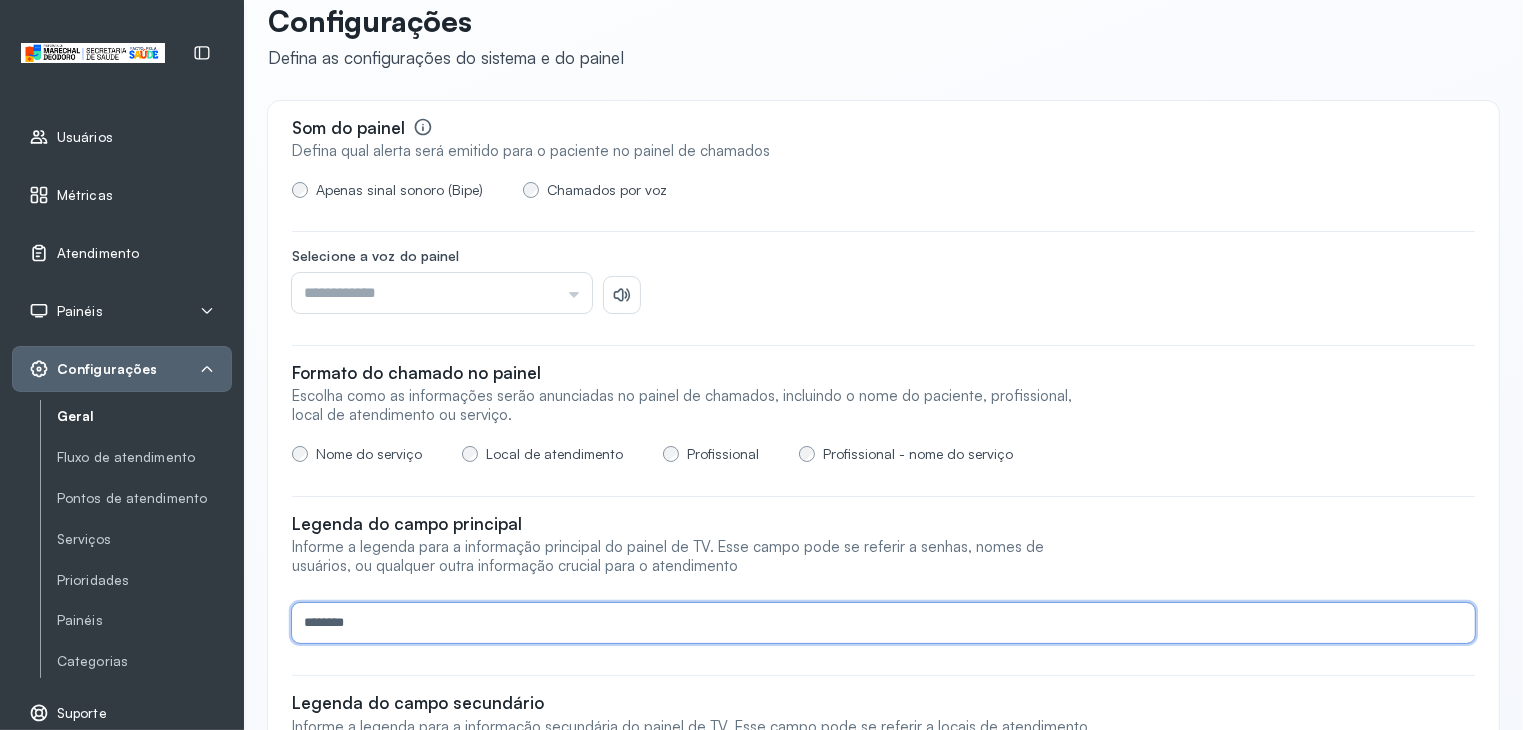 scroll, scrollTop: 0, scrollLeft: 0, axis: both 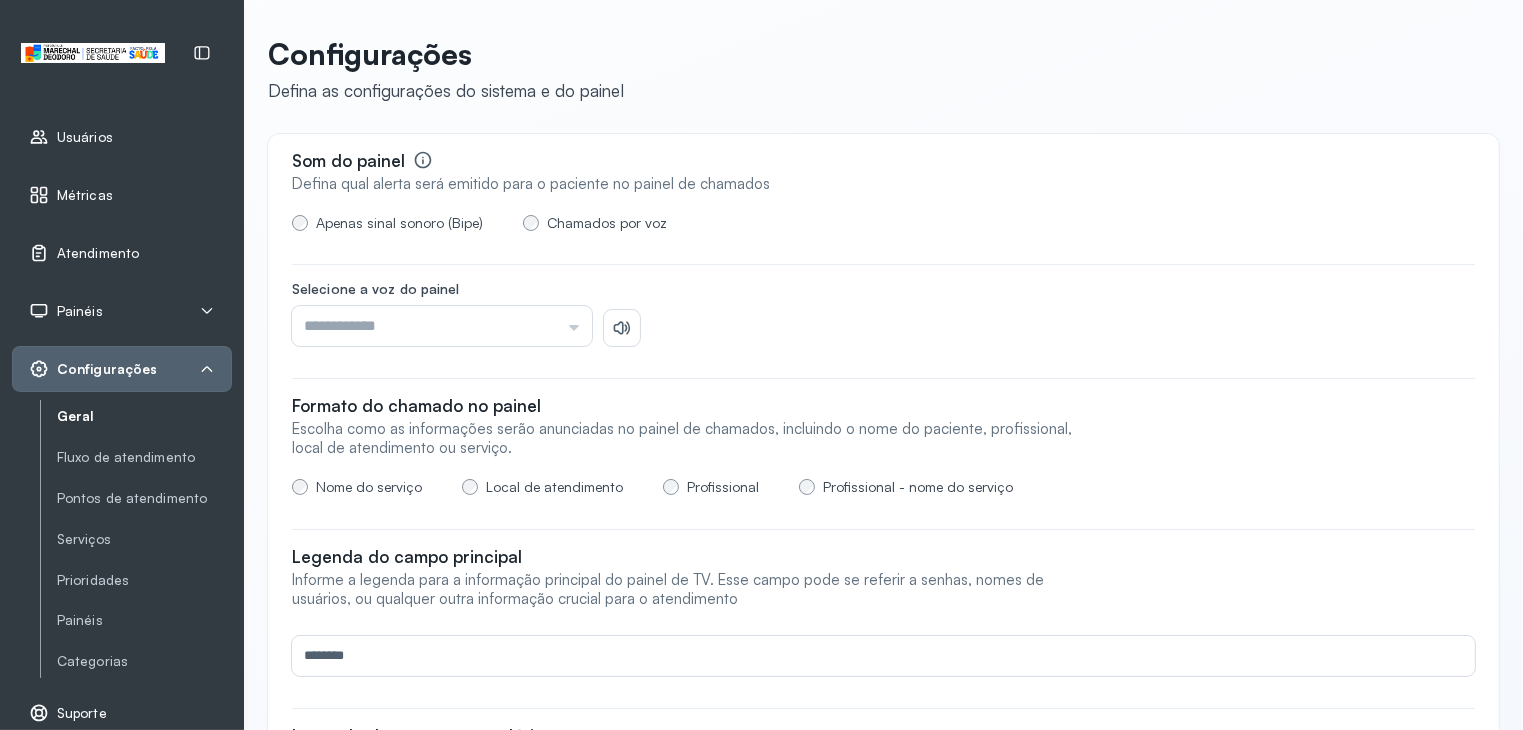 click on "**********" 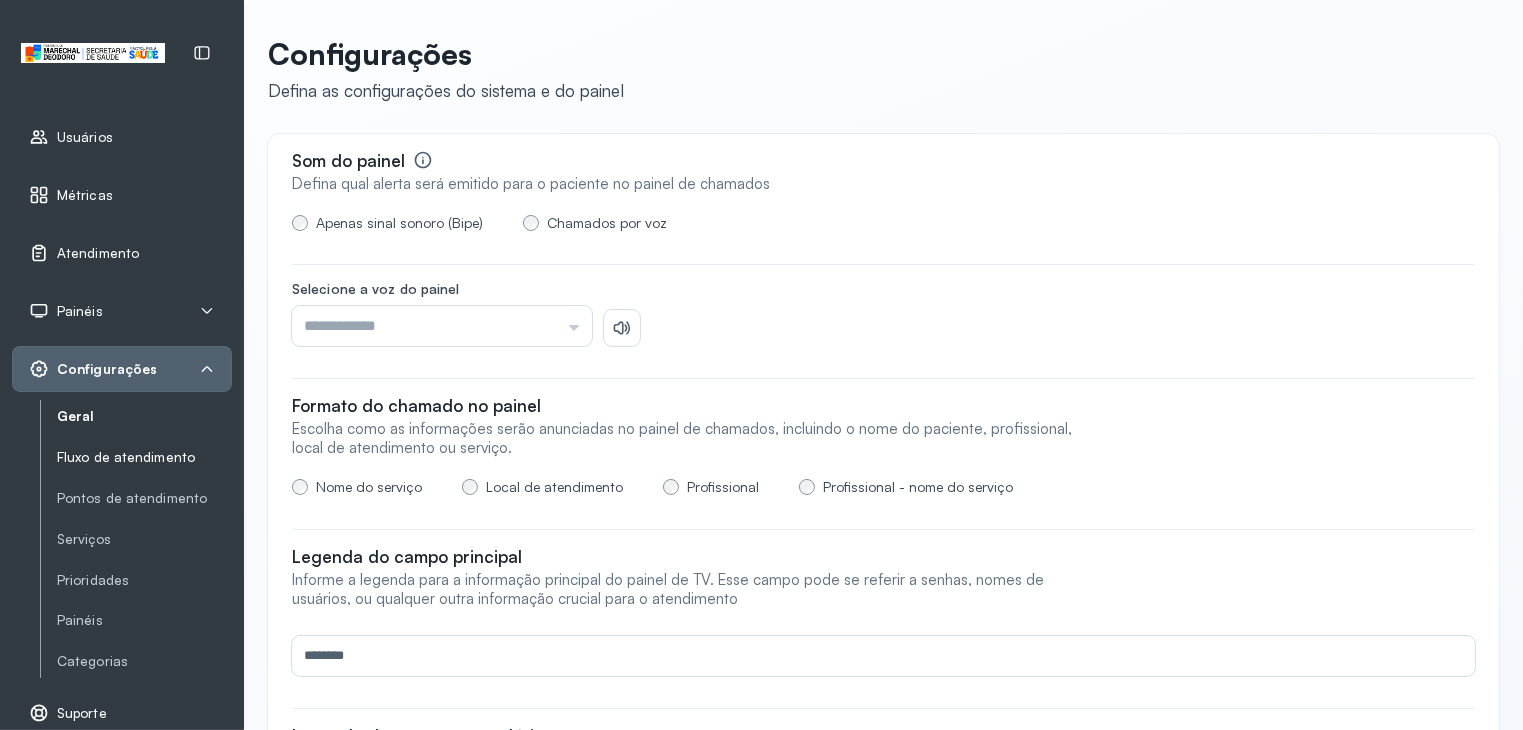 click on "Fluxo de atendimento" 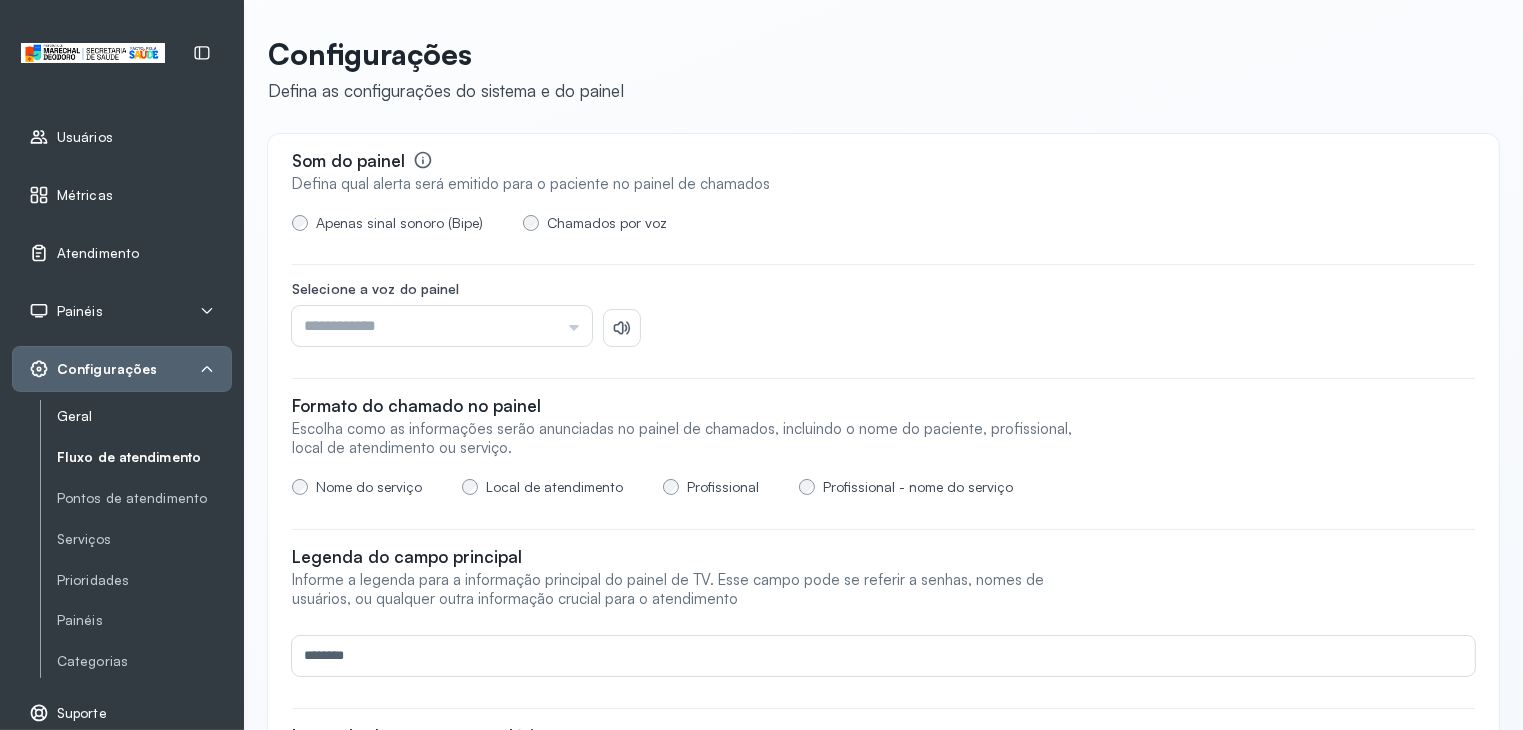 click on "Geral" at bounding box center (144, 416) 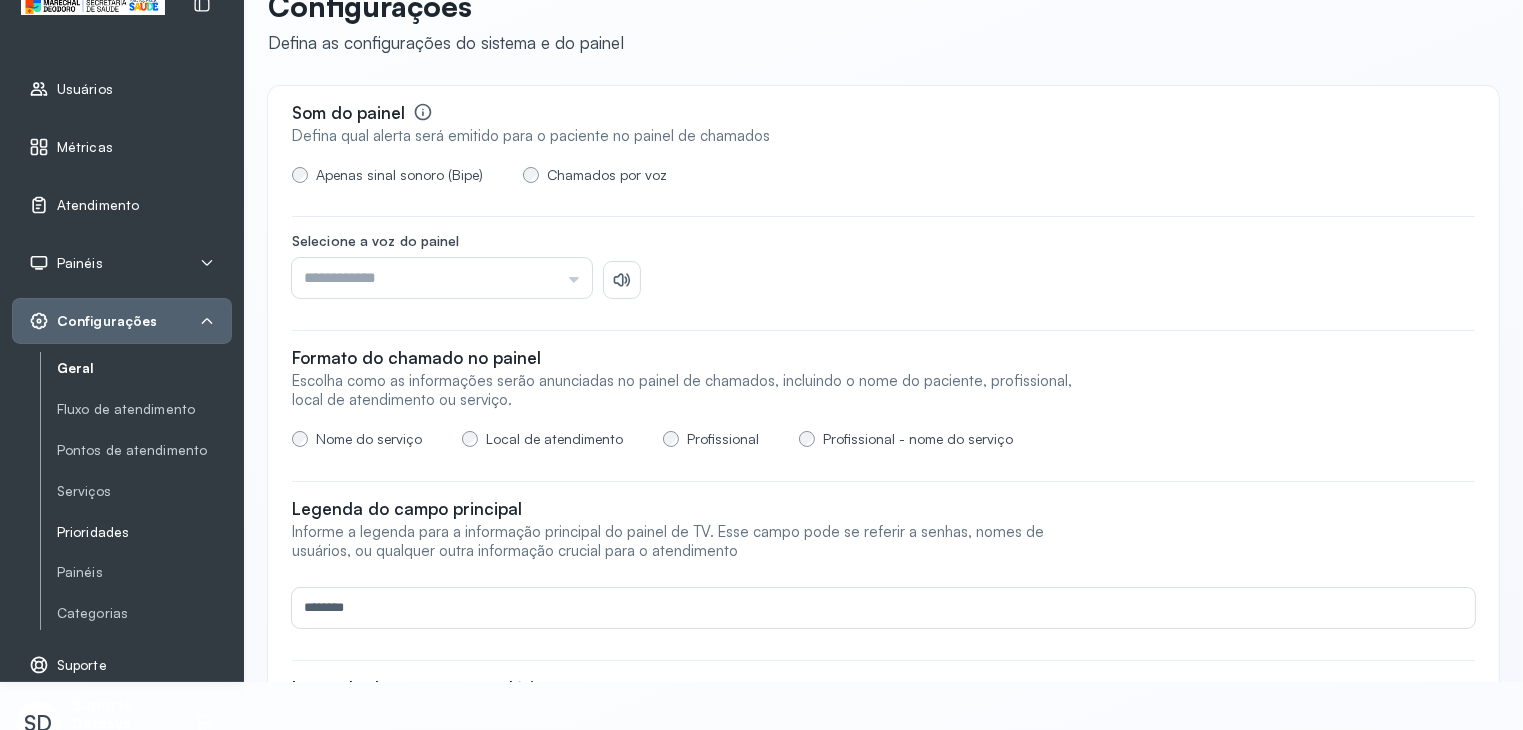 scroll, scrollTop: 74, scrollLeft: 0, axis: vertical 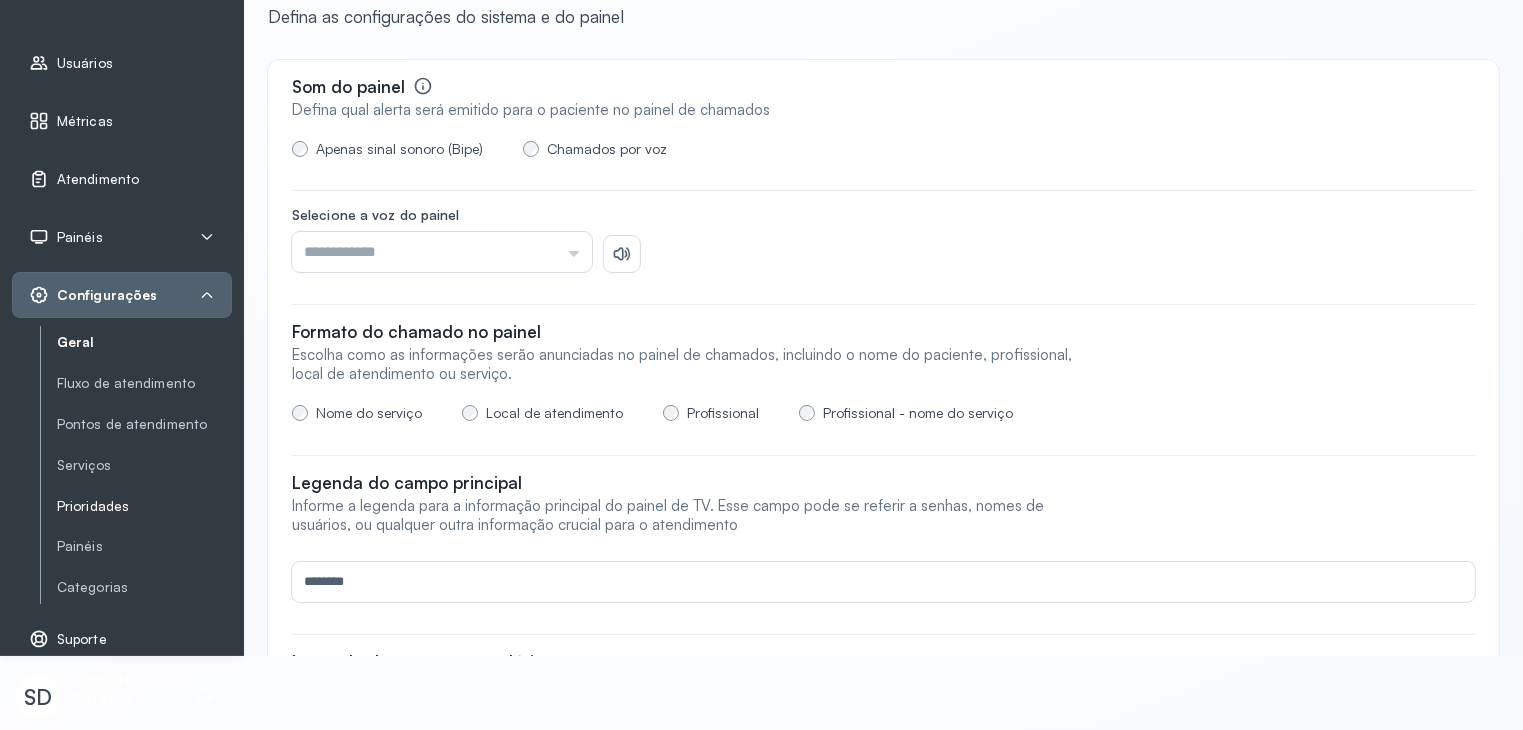 click on "Prioridades" at bounding box center (144, 506) 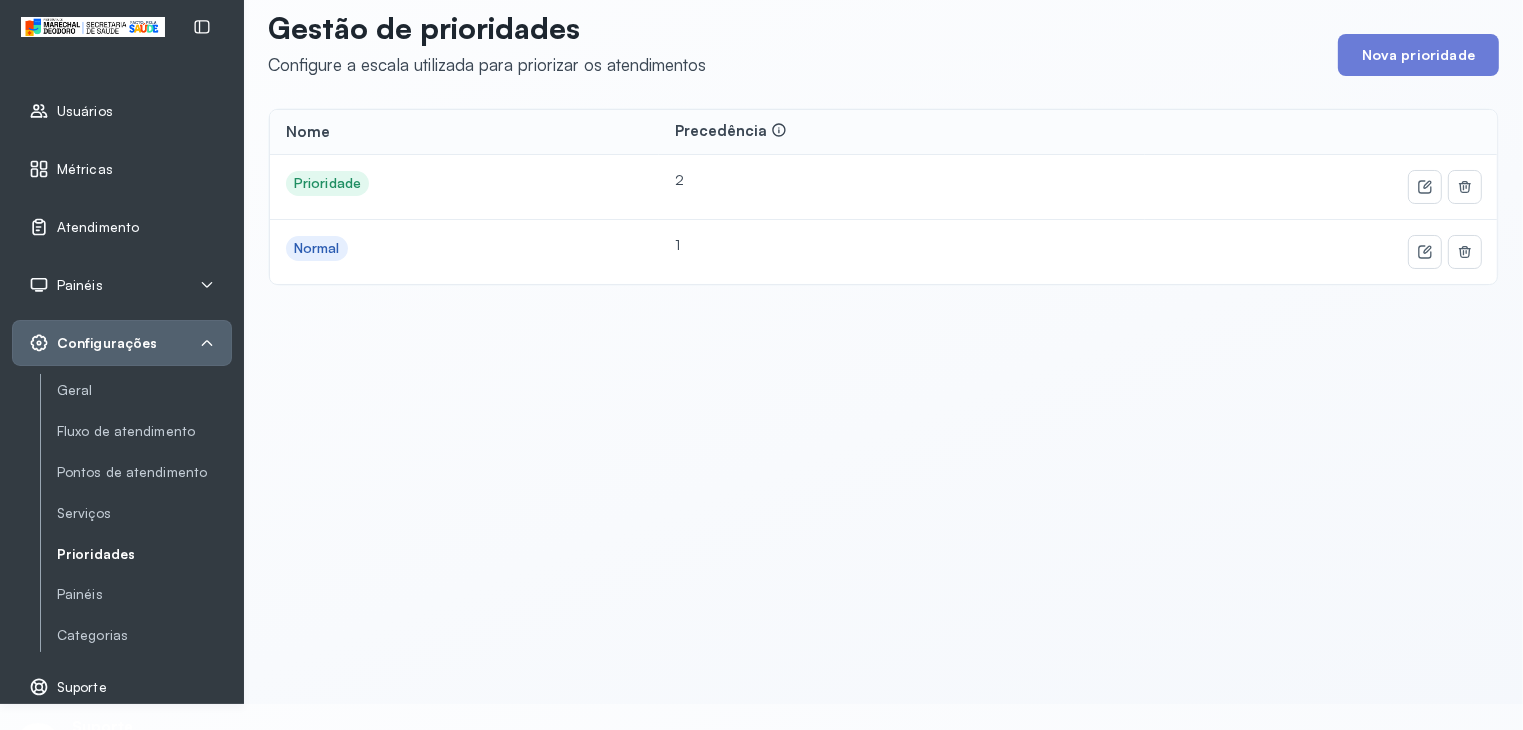 scroll, scrollTop: 0, scrollLeft: 0, axis: both 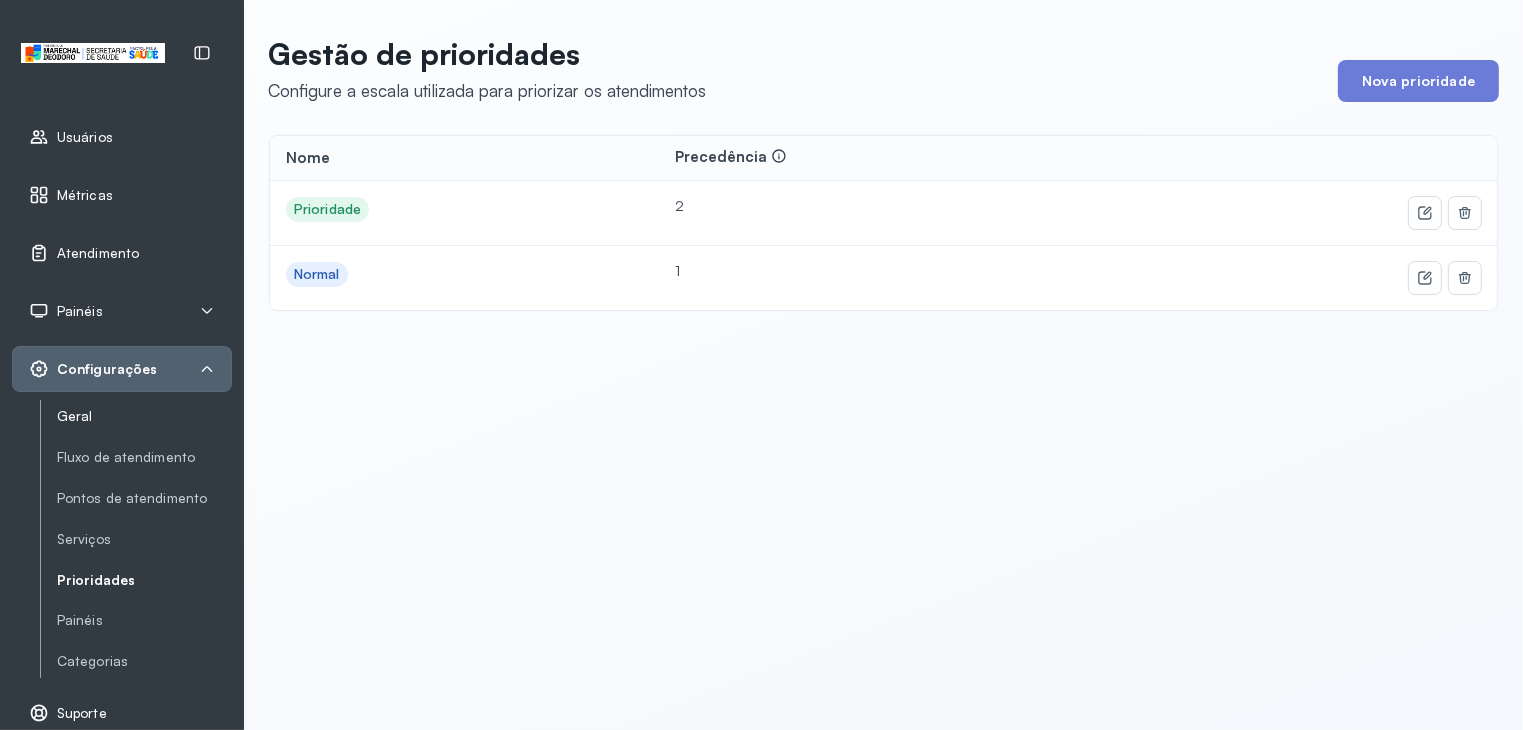 click on "Geral" at bounding box center [144, 416] 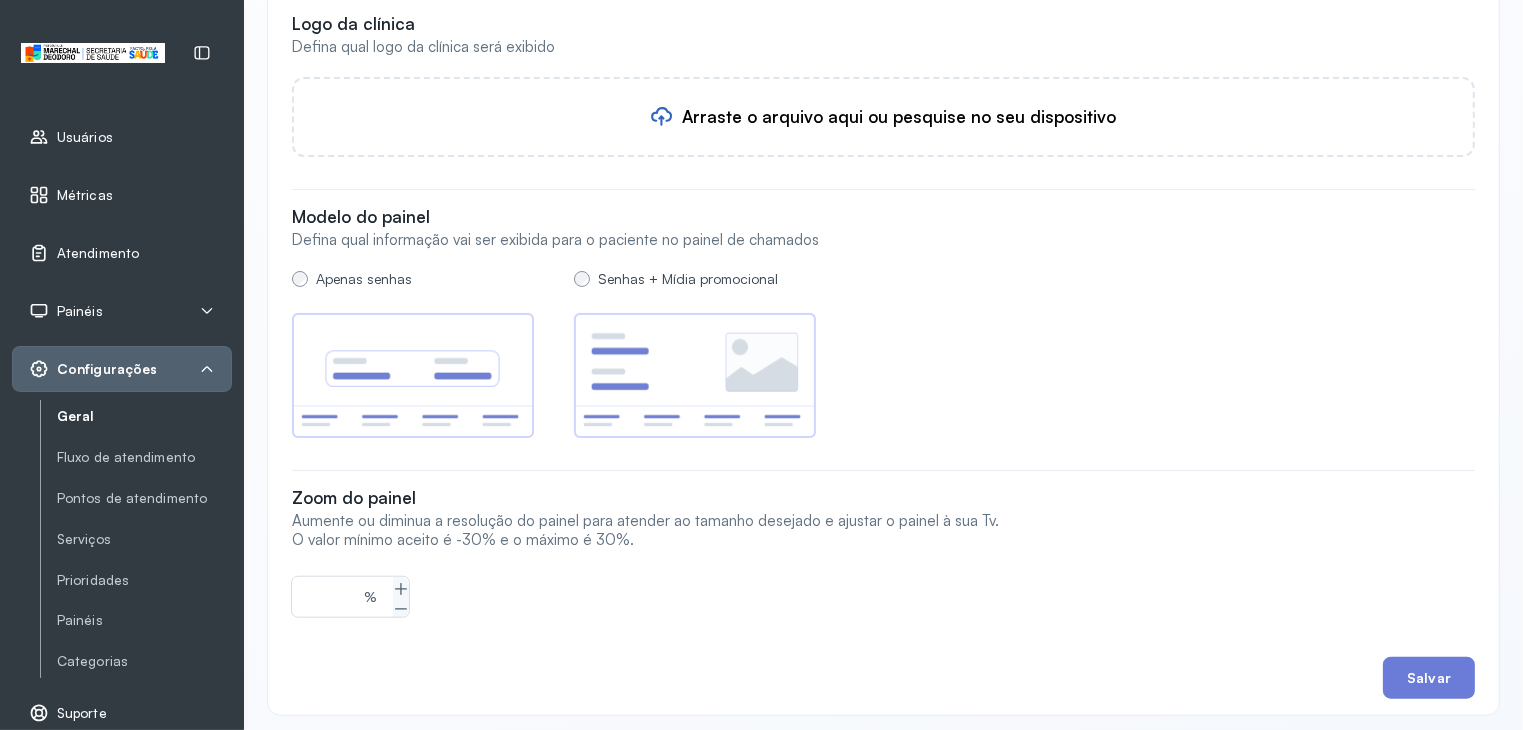 scroll, scrollTop: 1793, scrollLeft: 0, axis: vertical 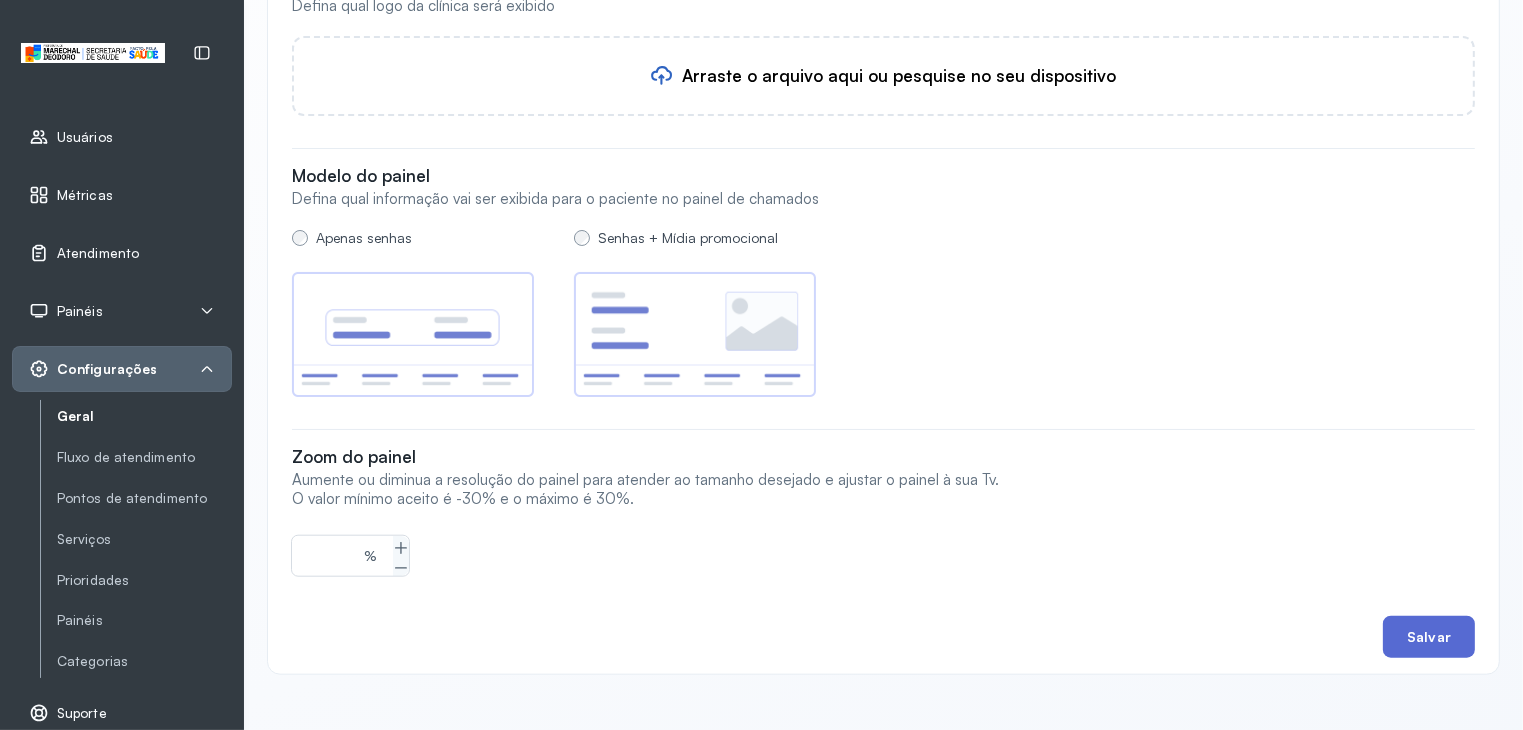 click on "Salvar" at bounding box center [1429, 637] 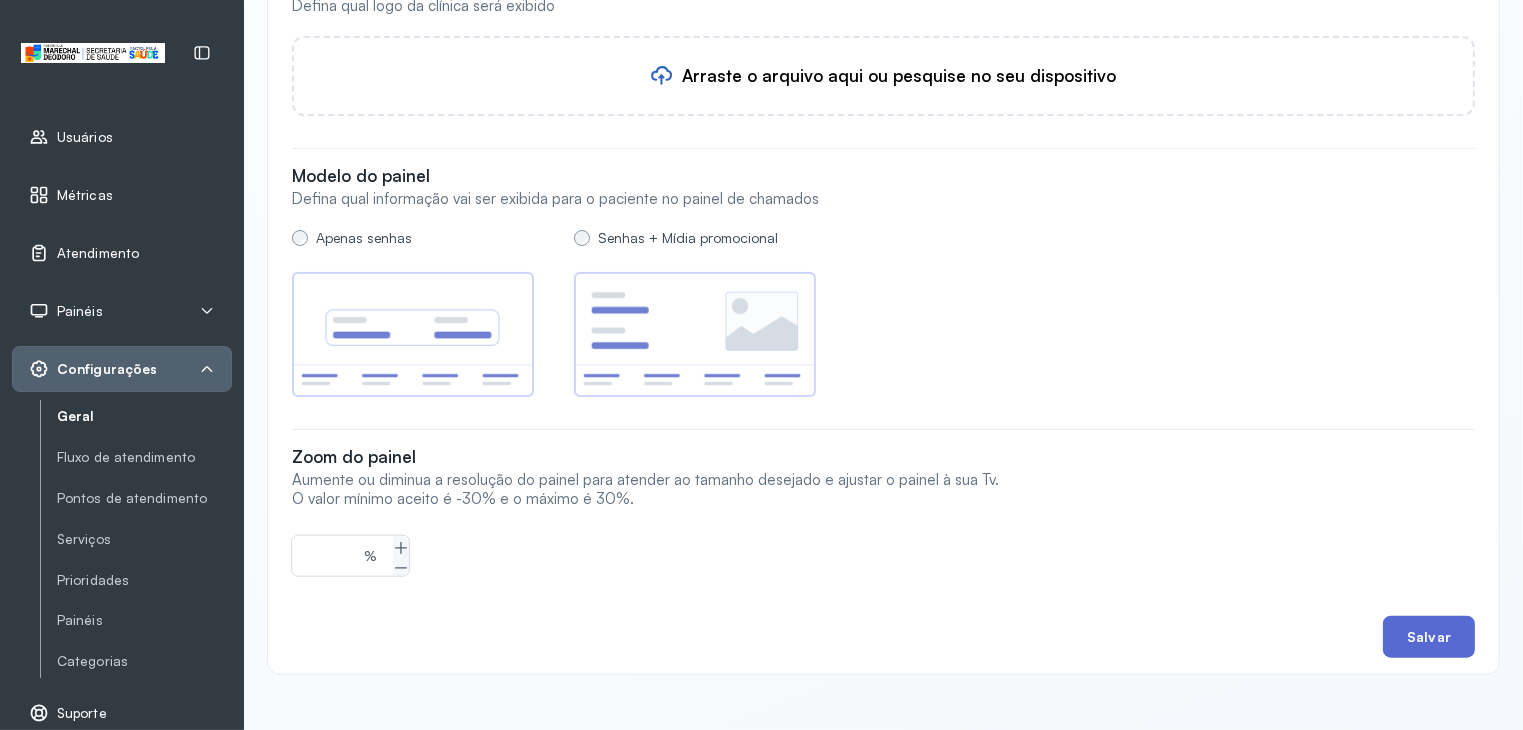 click on "Salvar" at bounding box center (1429, 637) 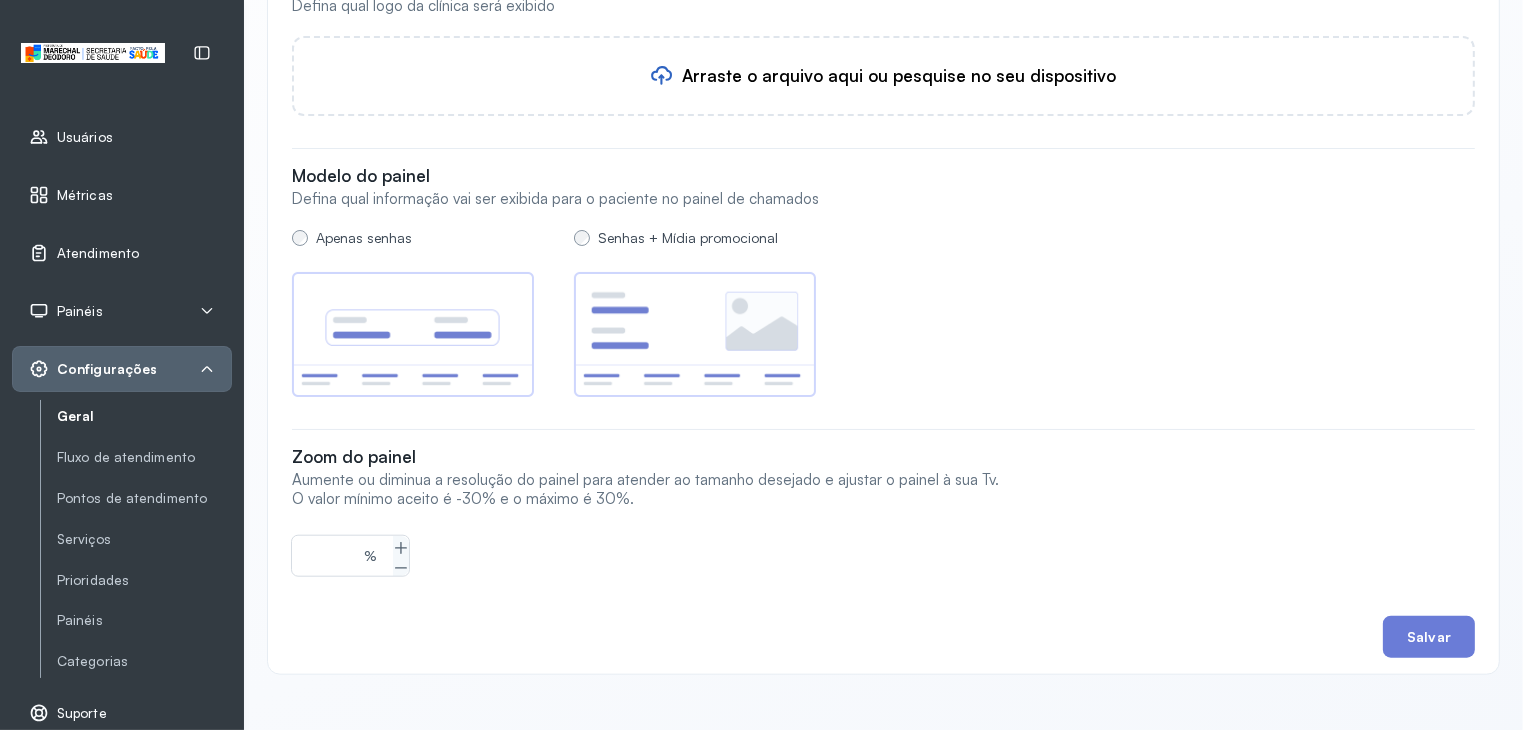 drag, startPoint x: 288, startPoint y: 431, endPoint x: 651, endPoint y: 482, distance: 366.56512 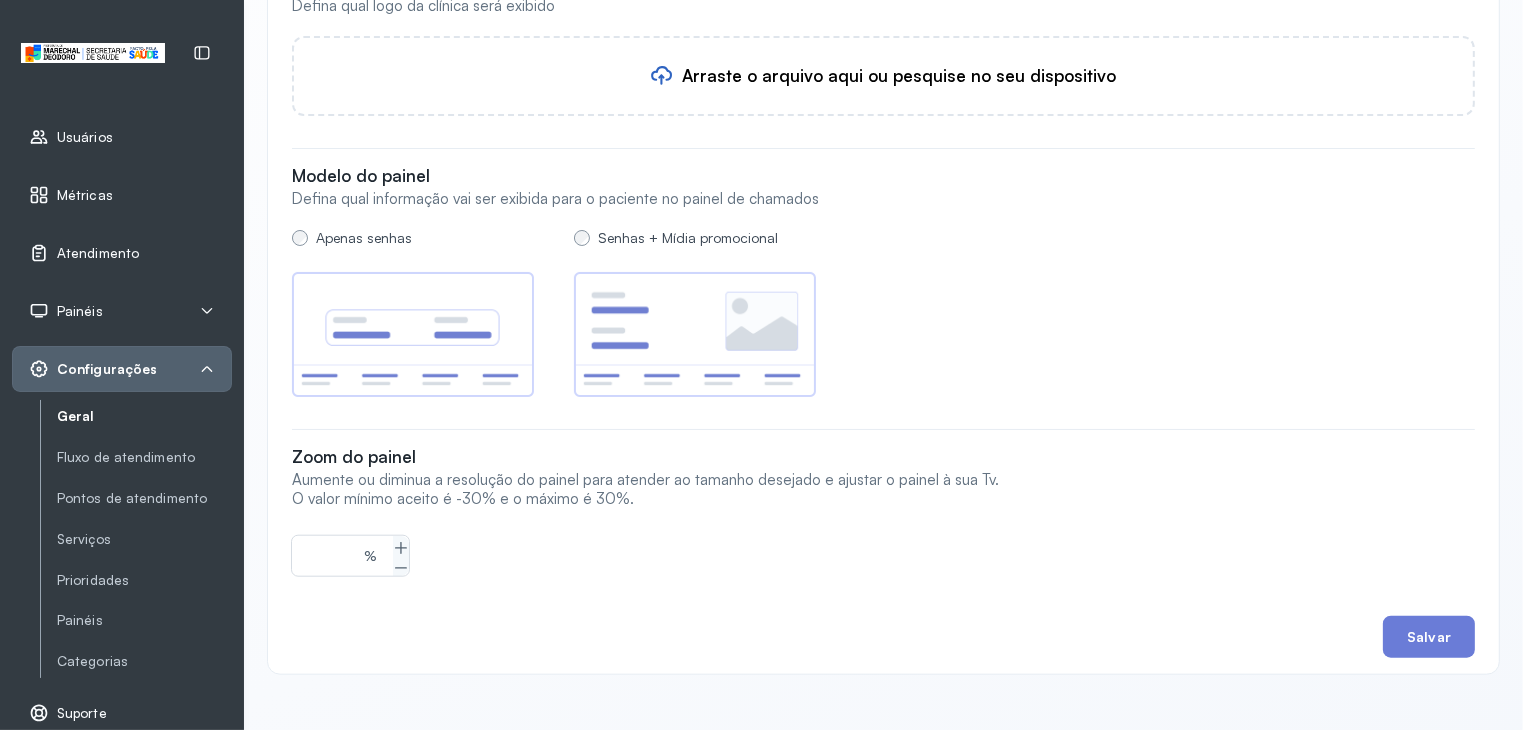 click on "**********" 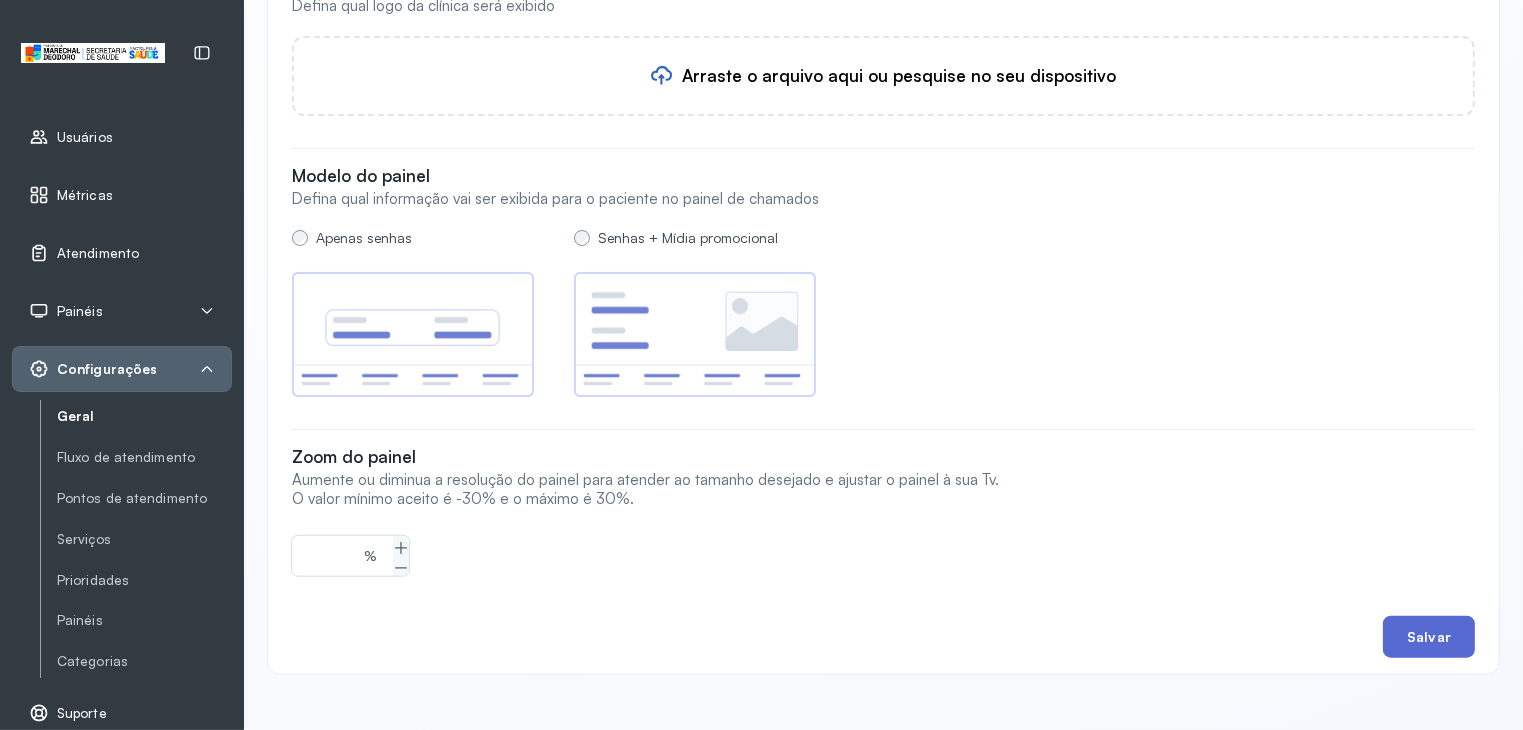 click on "Salvar" at bounding box center (1429, 637) 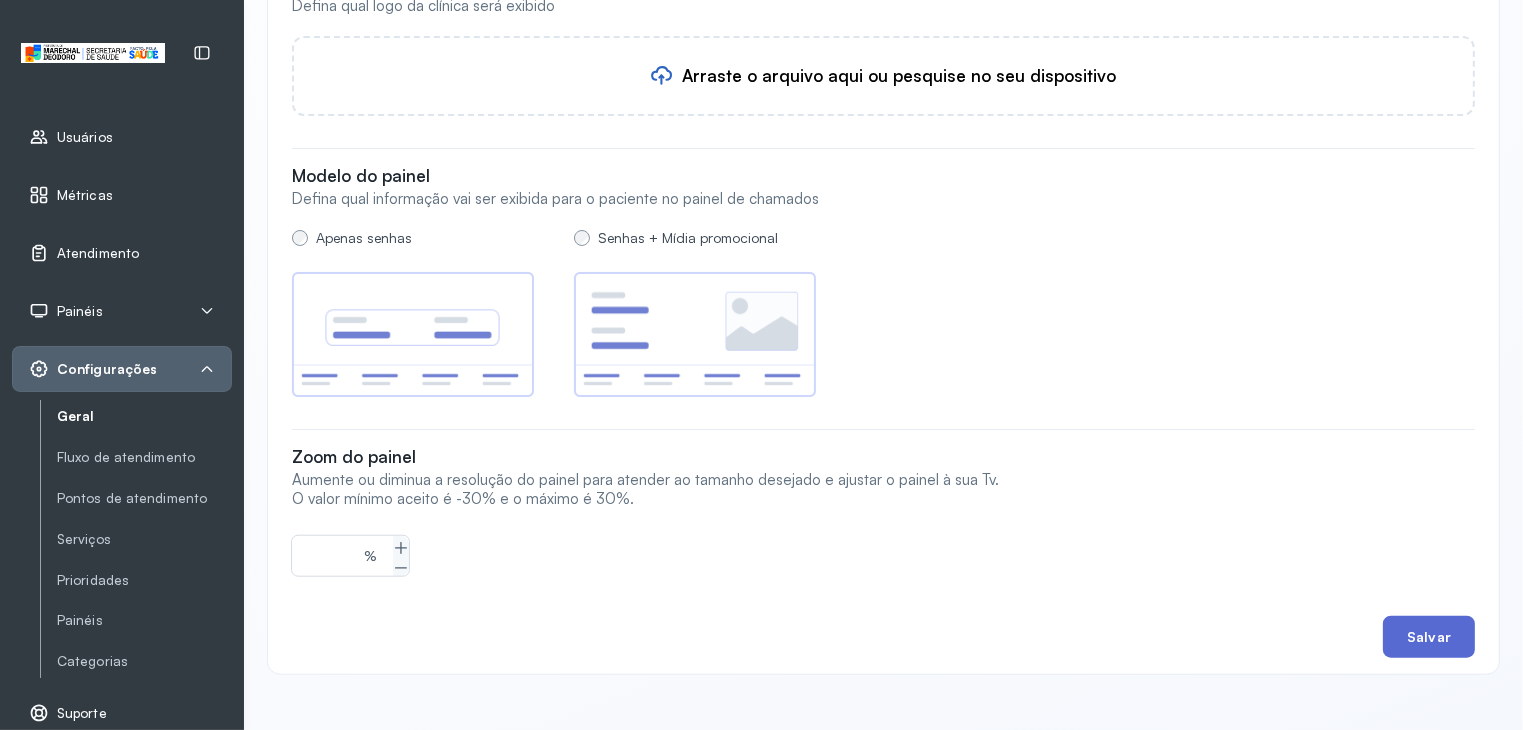 click on "Salvar" at bounding box center [1429, 637] 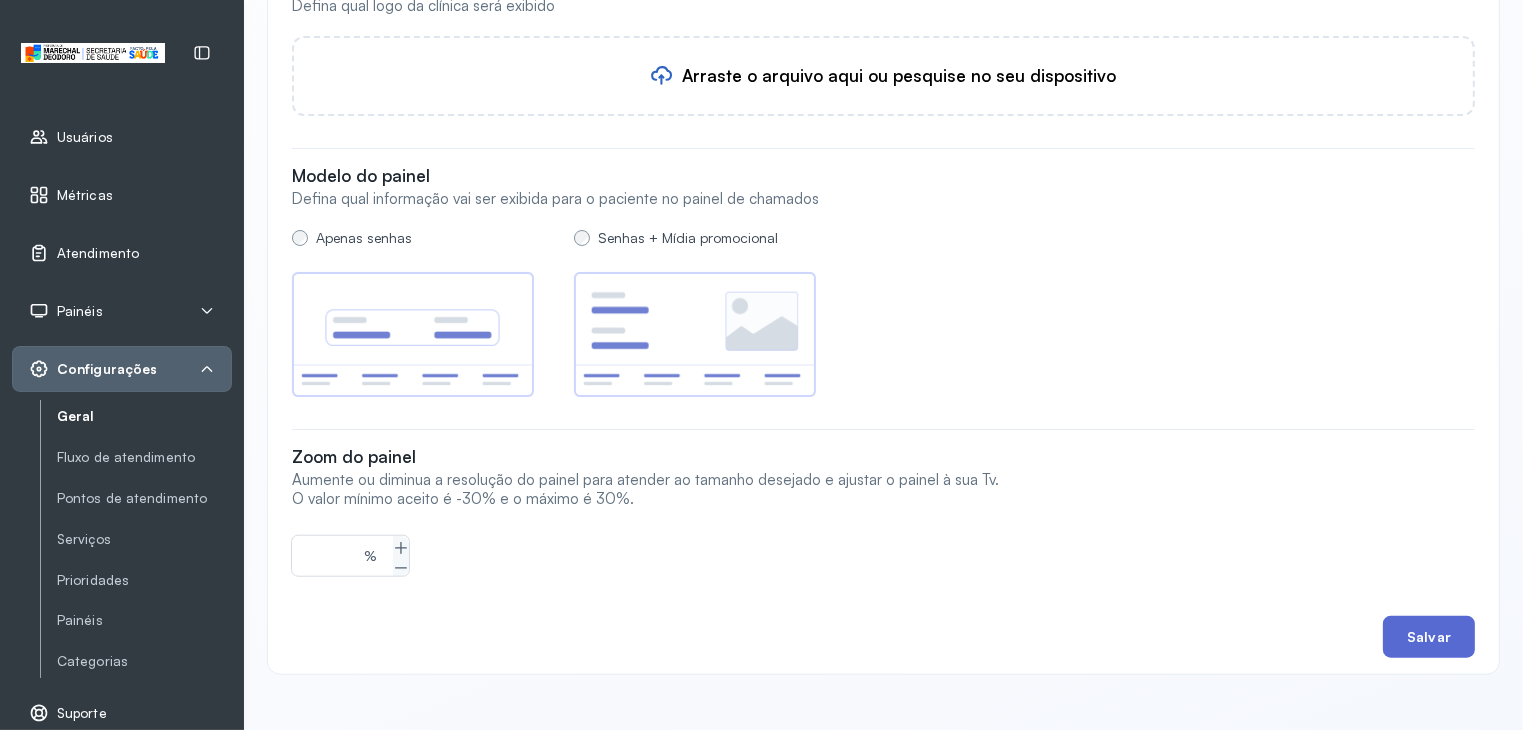 click on "Salvar" at bounding box center (1429, 637) 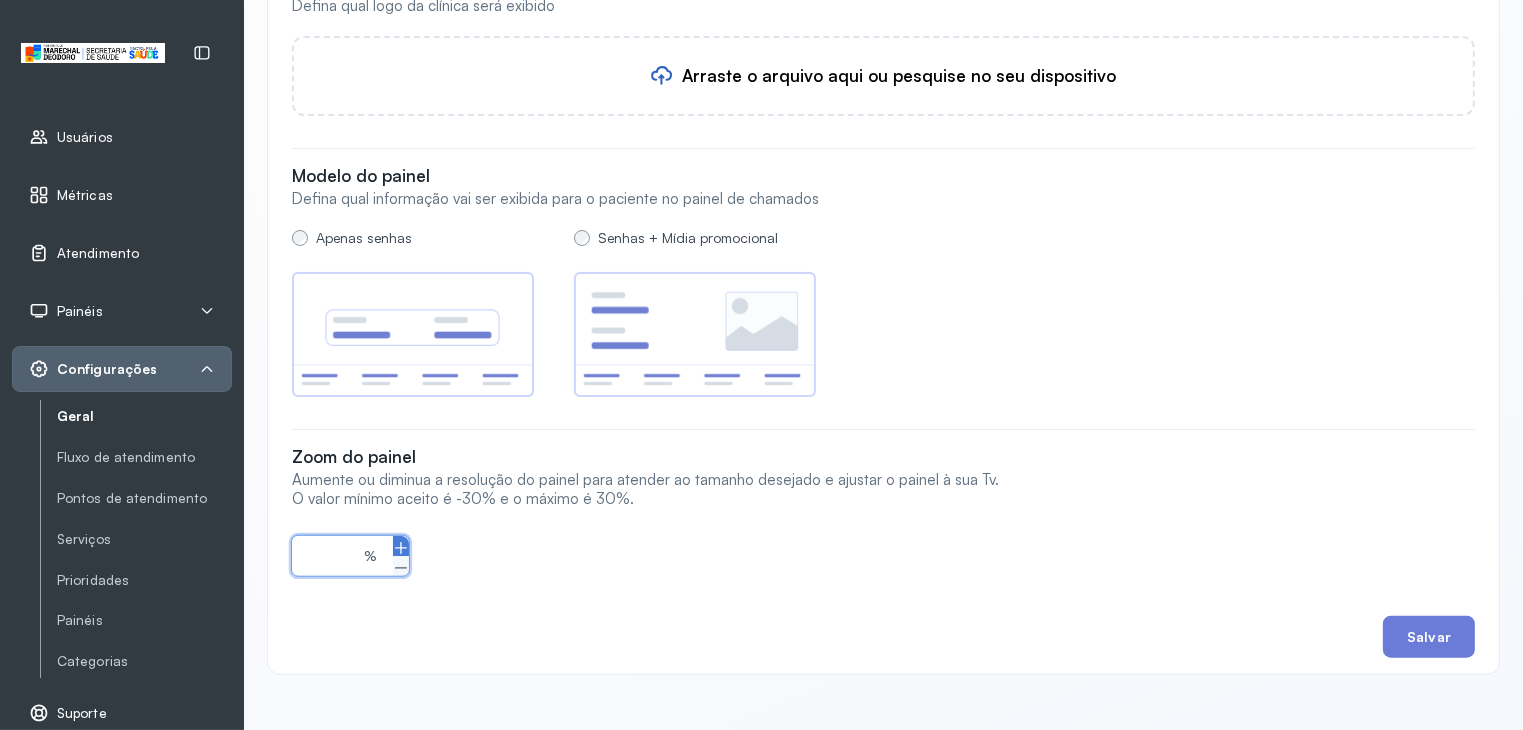 click 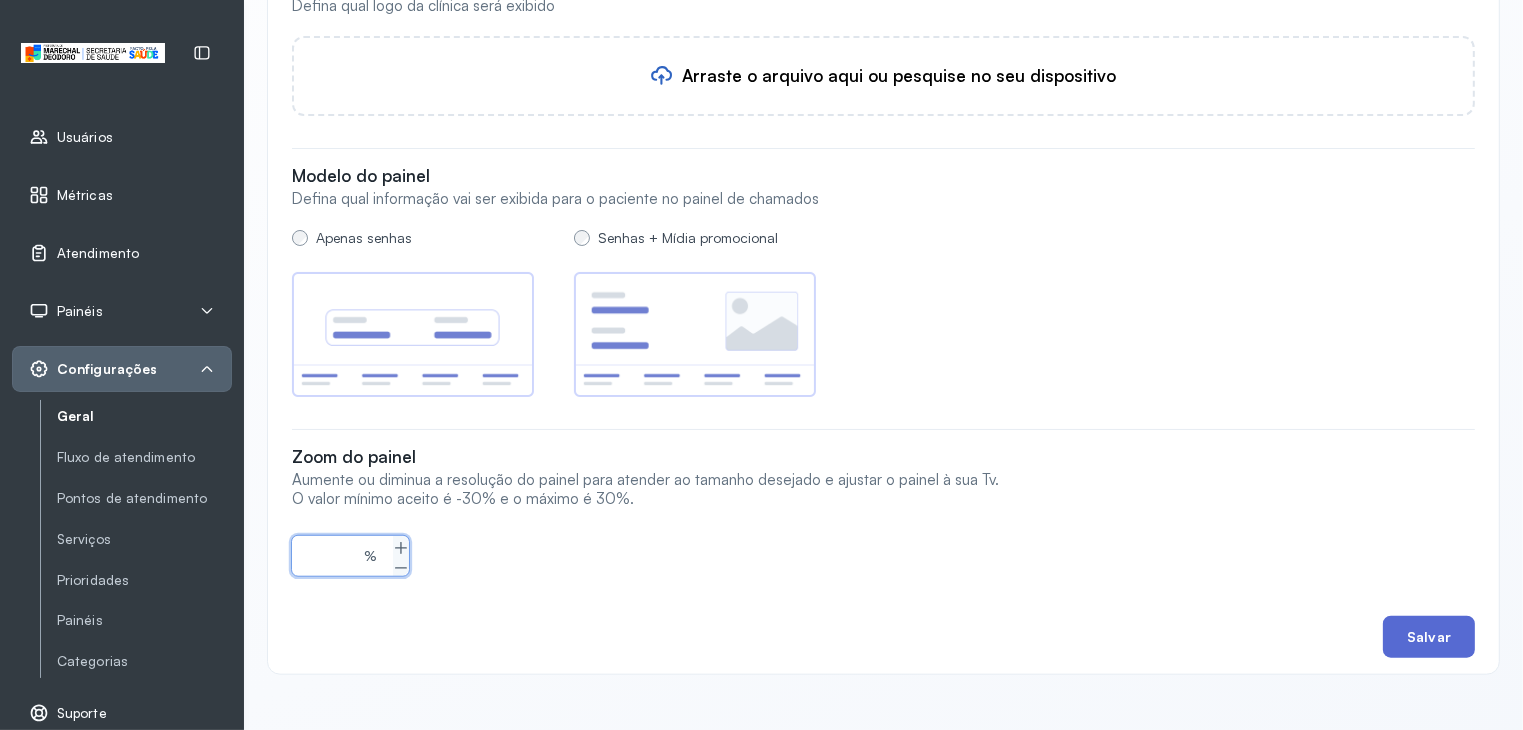 click on "Salvar" at bounding box center (1429, 637) 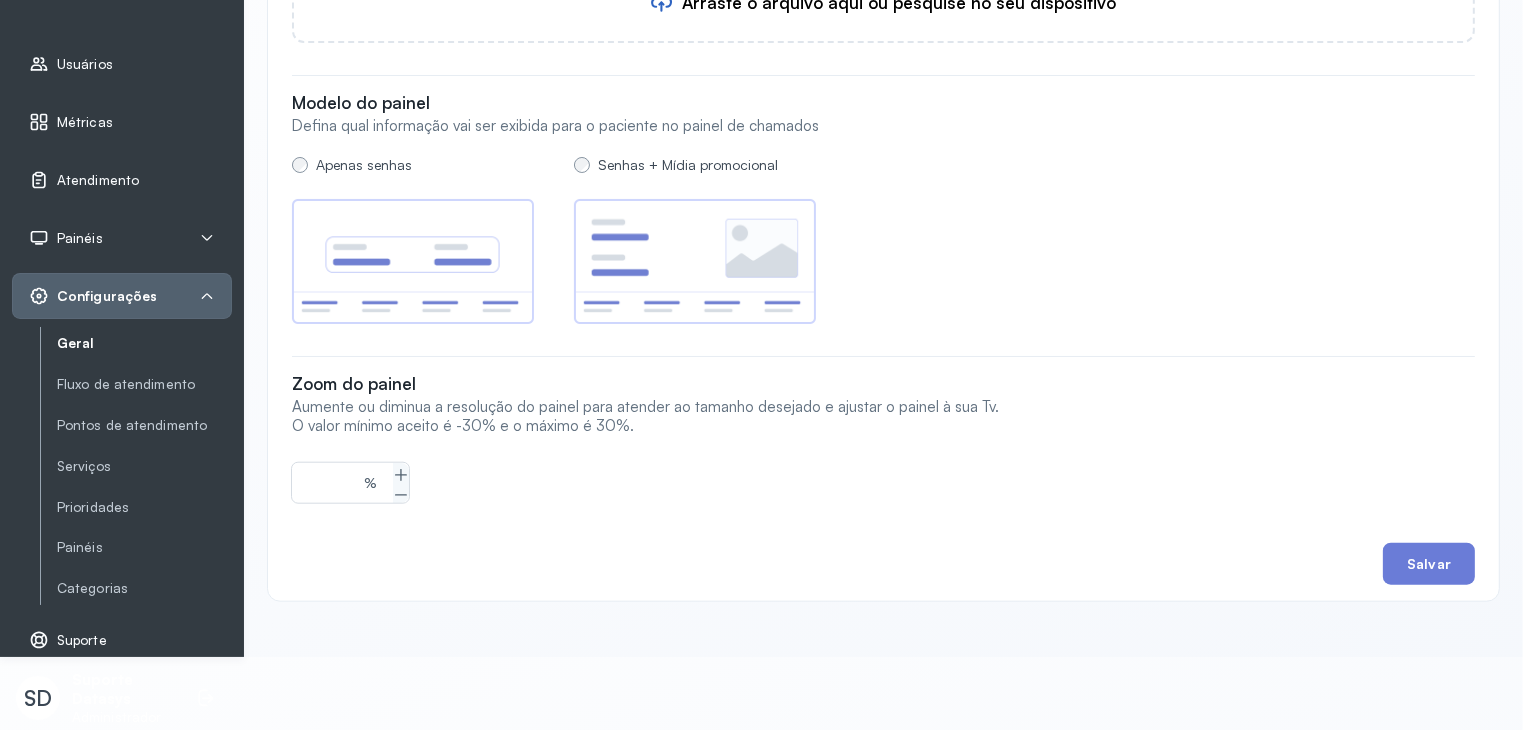 scroll, scrollTop: 74, scrollLeft: 0, axis: vertical 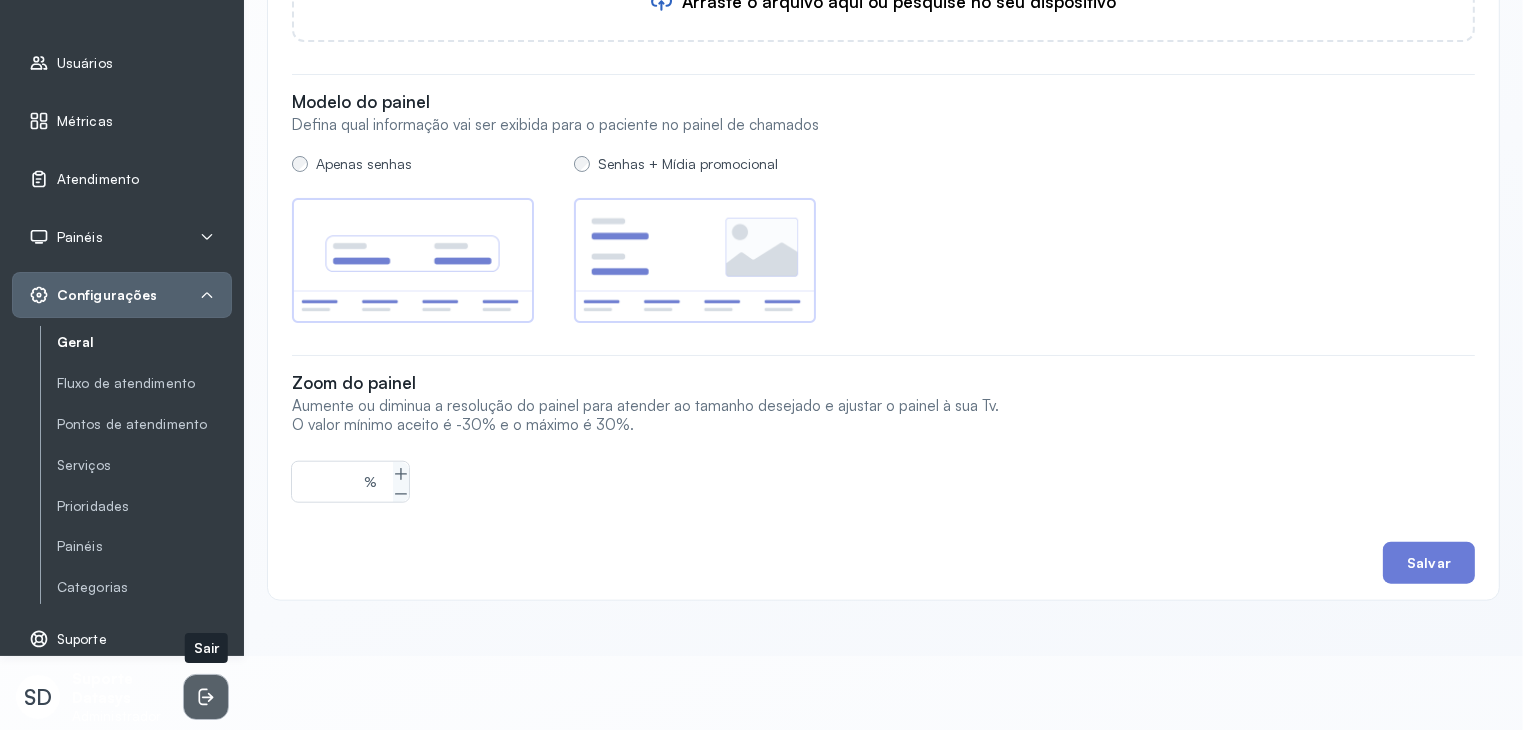 click 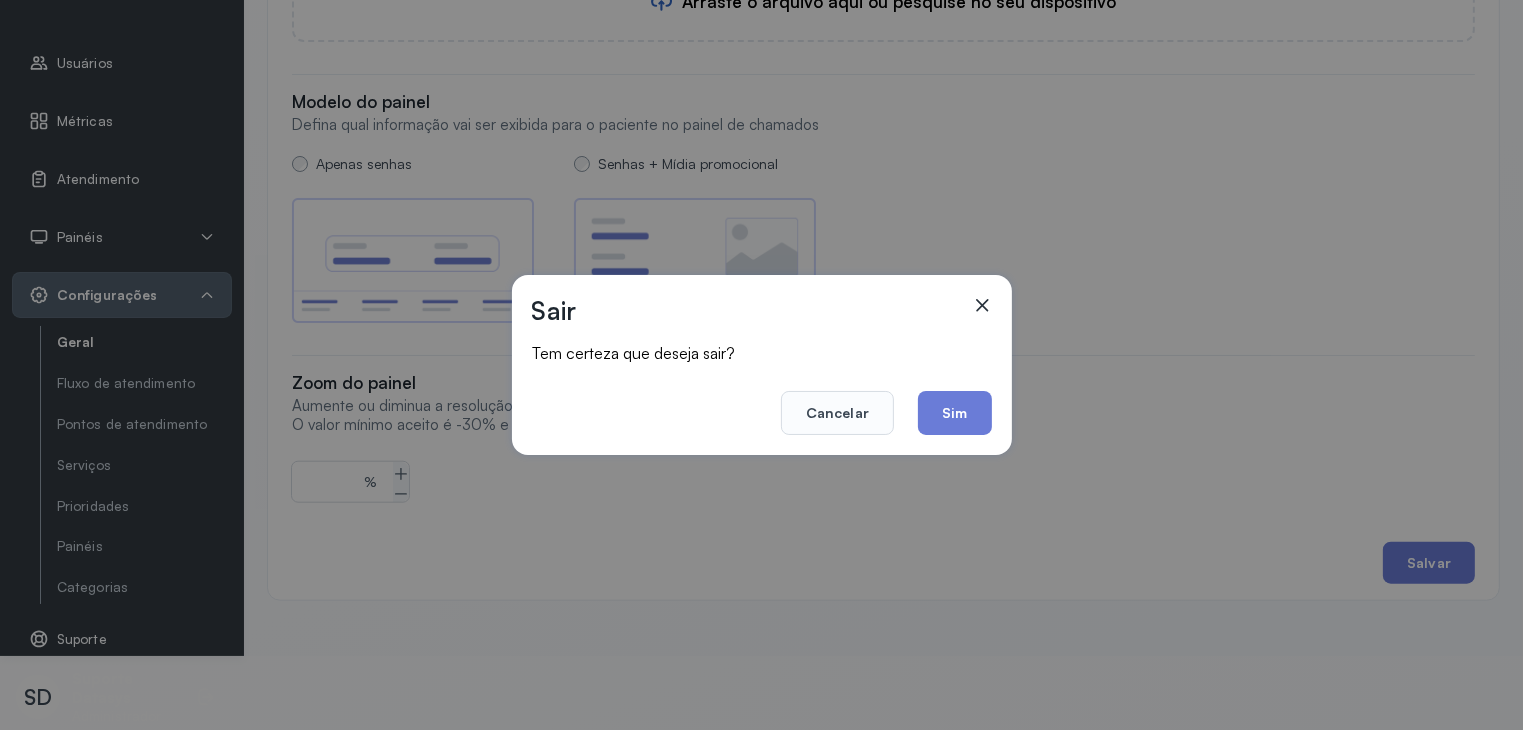 click on "Cancelar Sim" at bounding box center (762, 399) 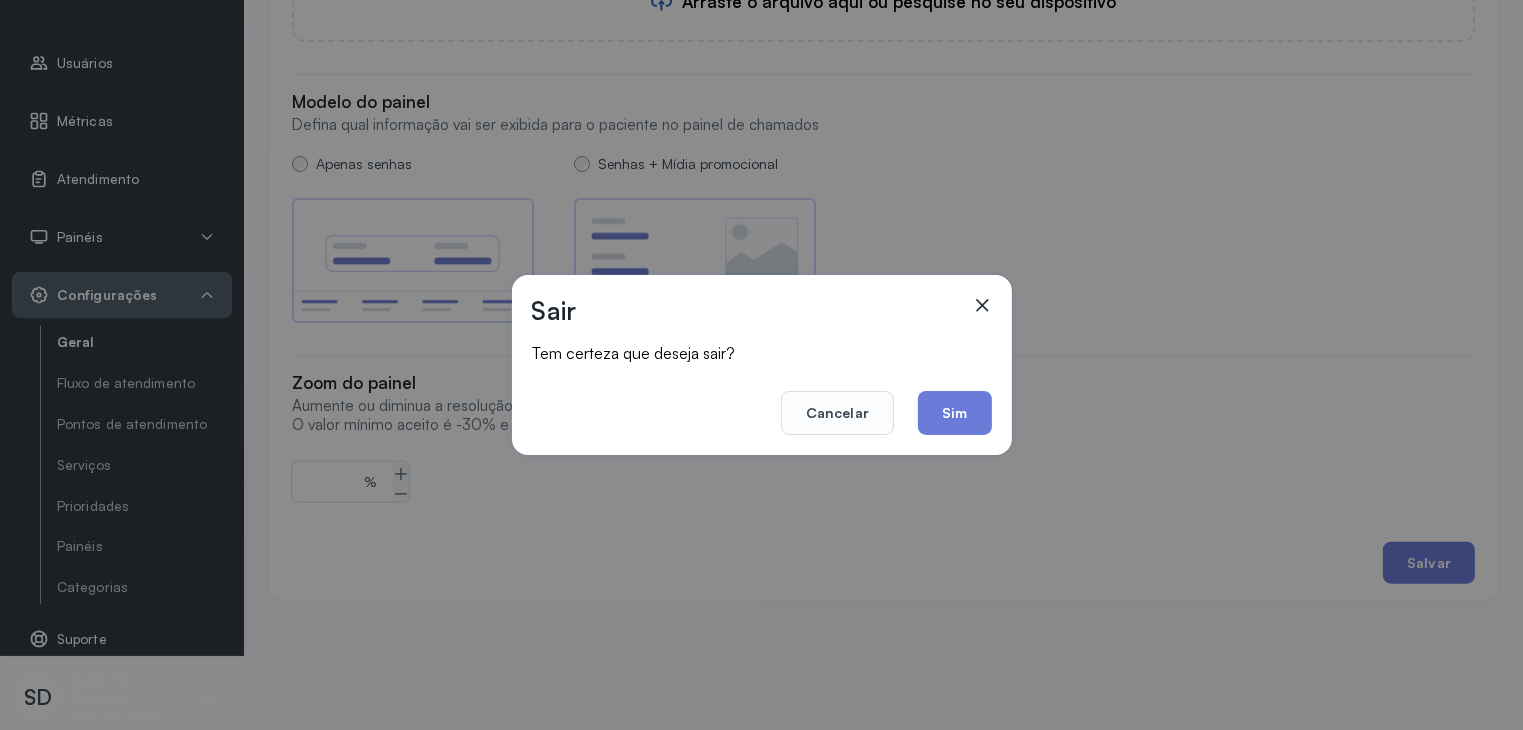 click on "Sim" 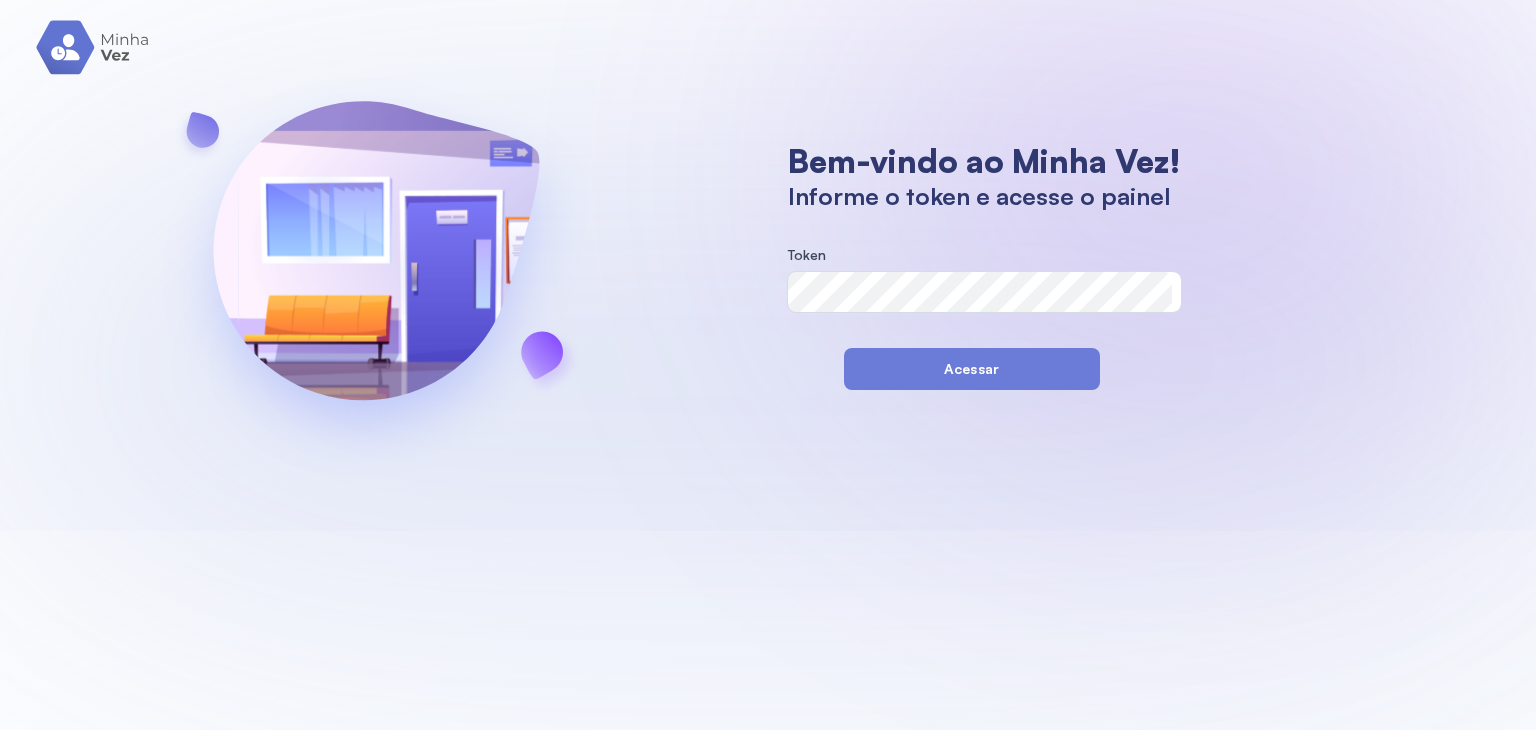 scroll, scrollTop: 0, scrollLeft: 0, axis: both 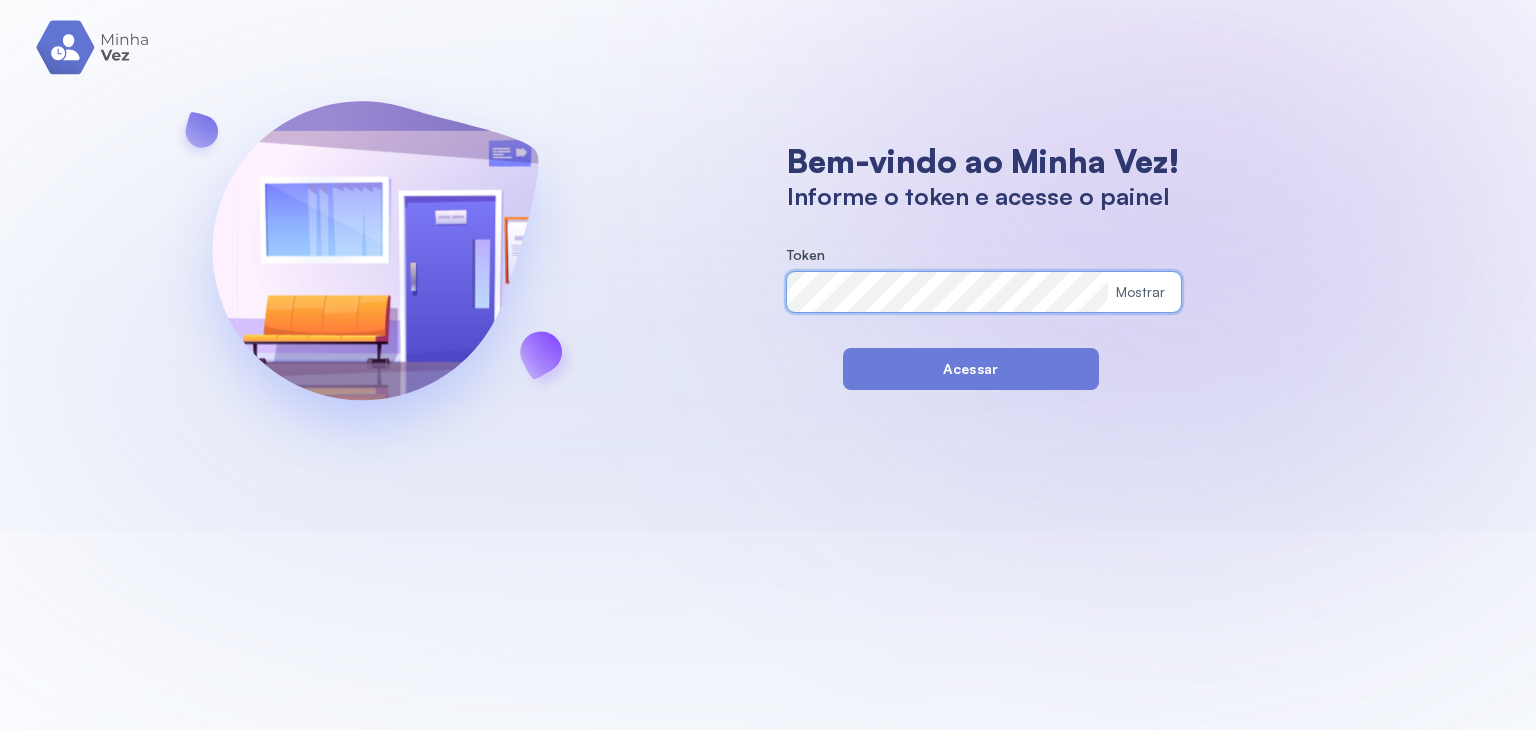 click on "Acessar" at bounding box center (971, 369) 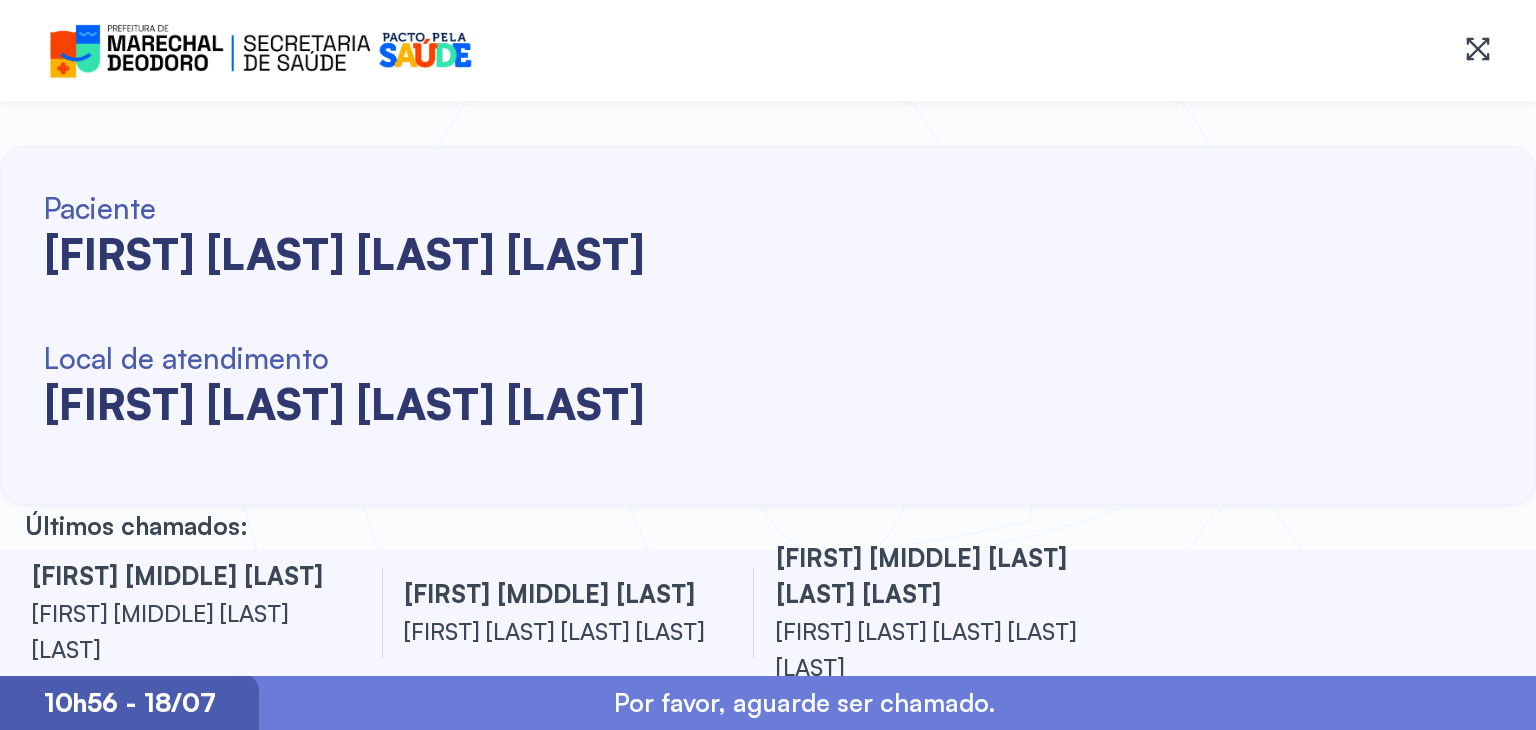 scroll, scrollTop: 0, scrollLeft: 0, axis: both 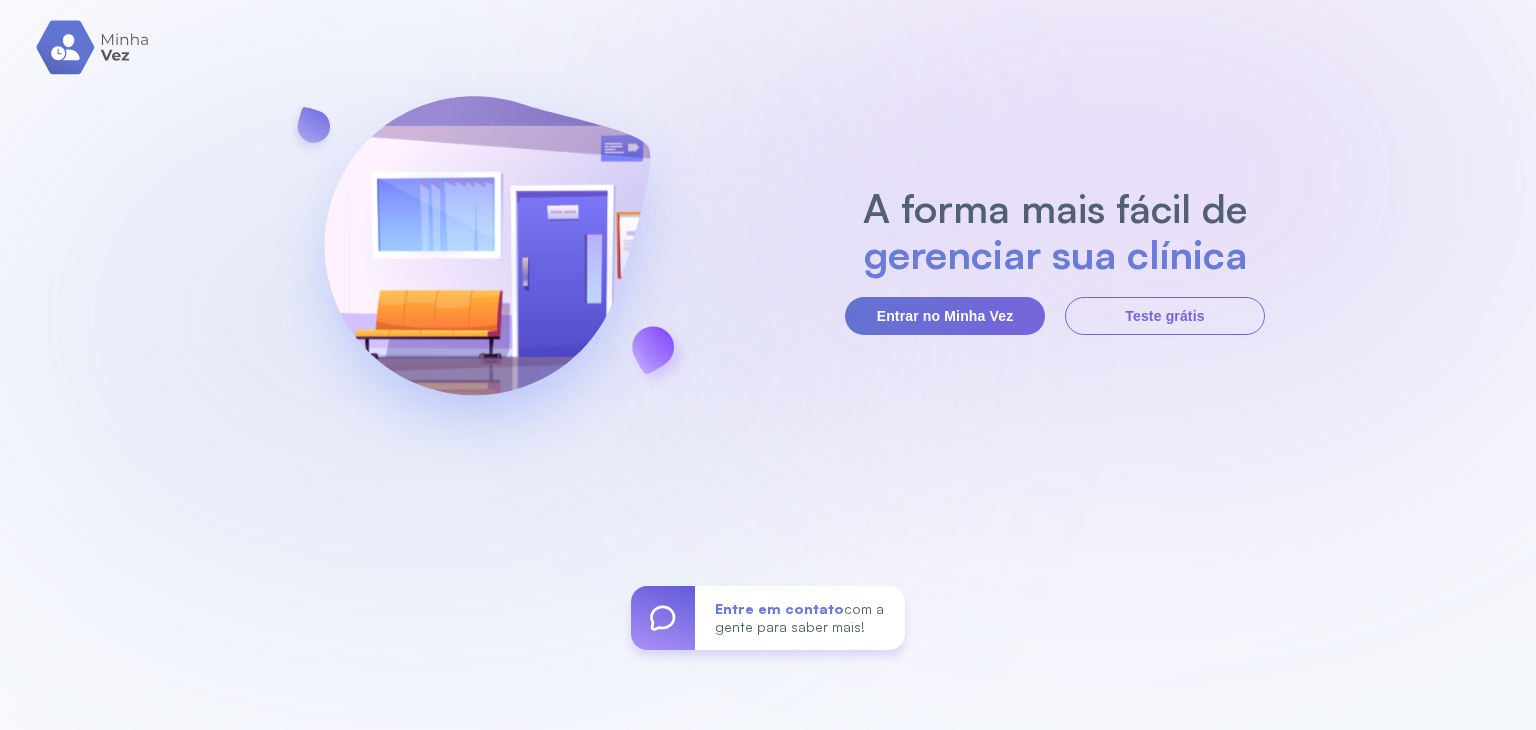 click on "A forma mais fácil de  gerenciar sua clínica  Entrar no Minha Vez   Teste grátis" at bounding box center (1055, 260) 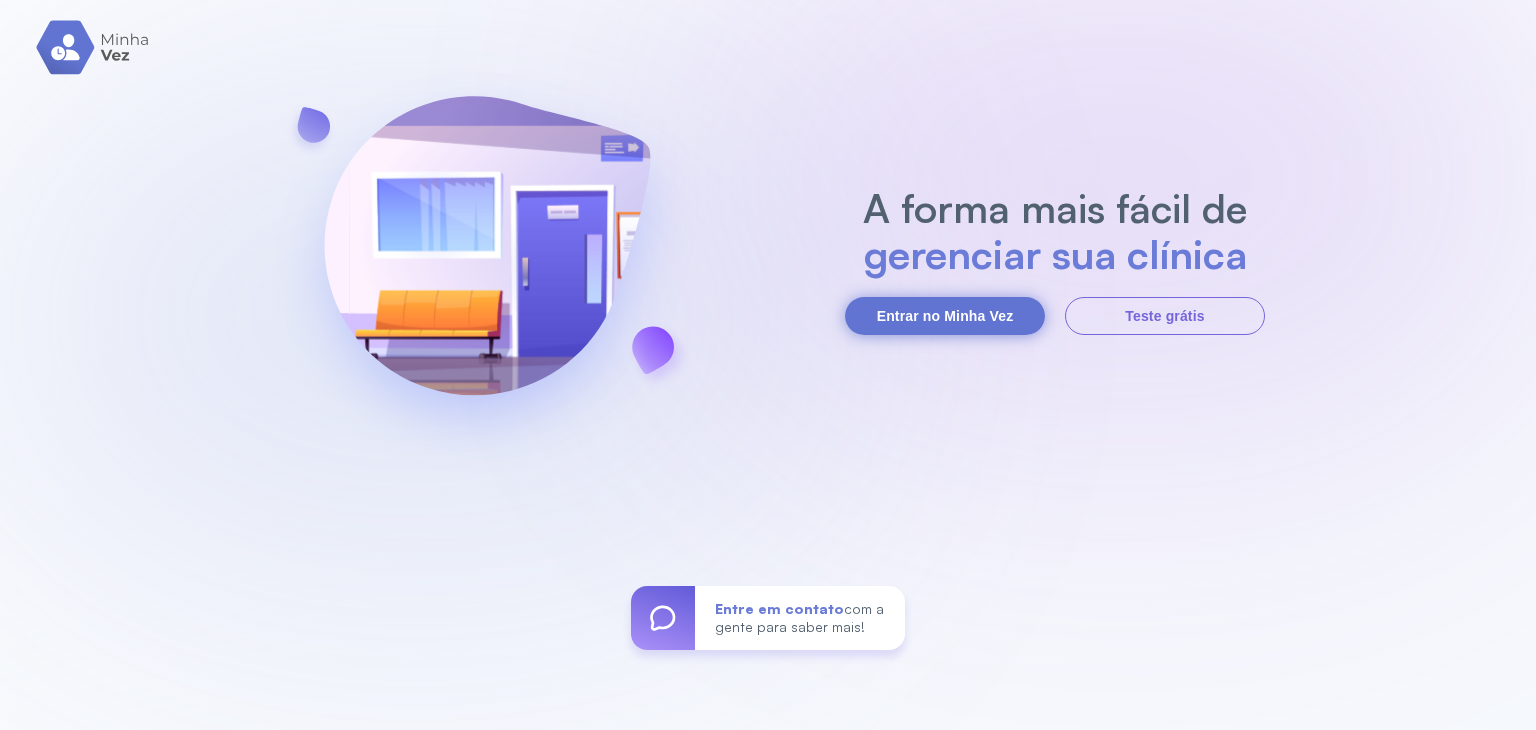 click on "Entrar no Minha Vez" at bounding box center [945, 316] 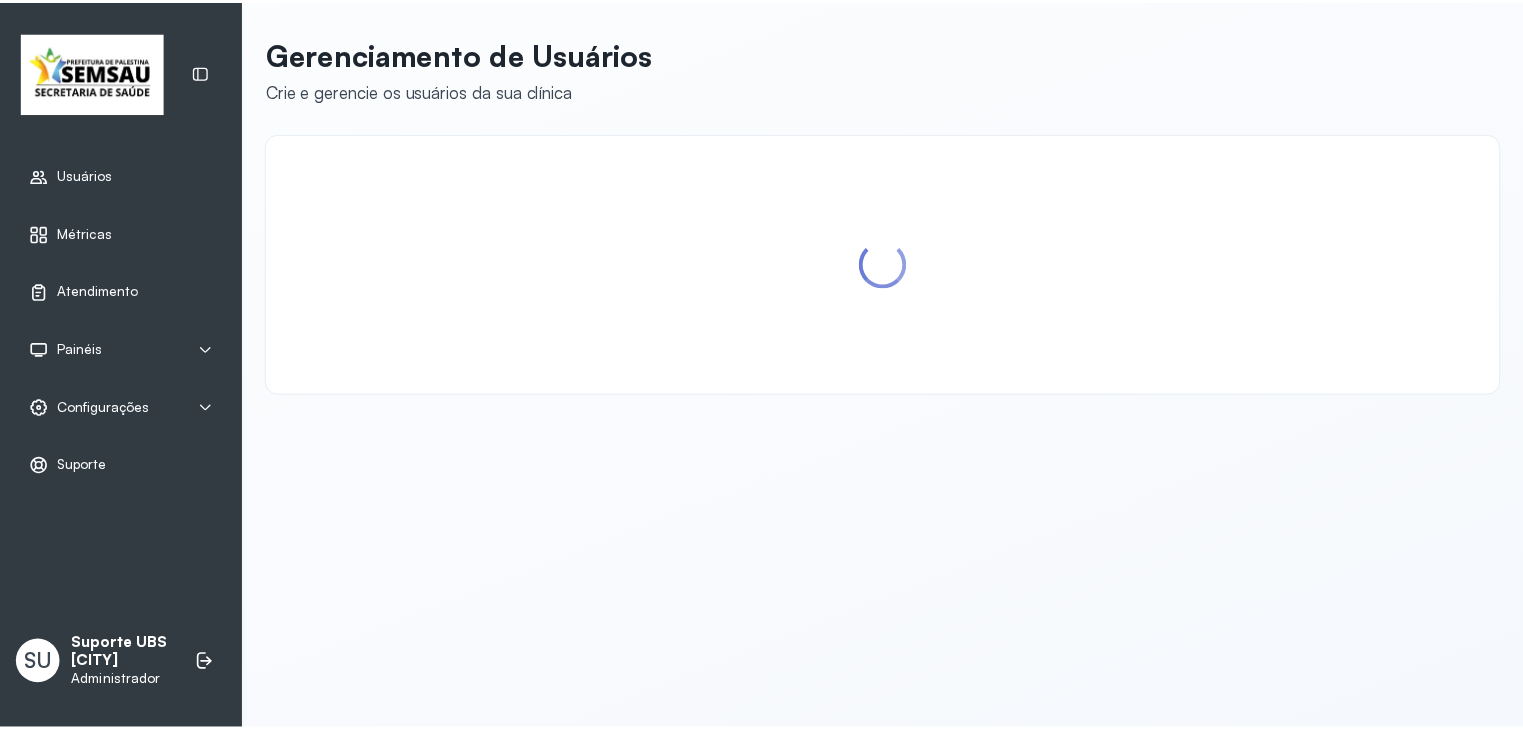 scroll, scrollTop: 0, scrollLeft: 0, axis: both 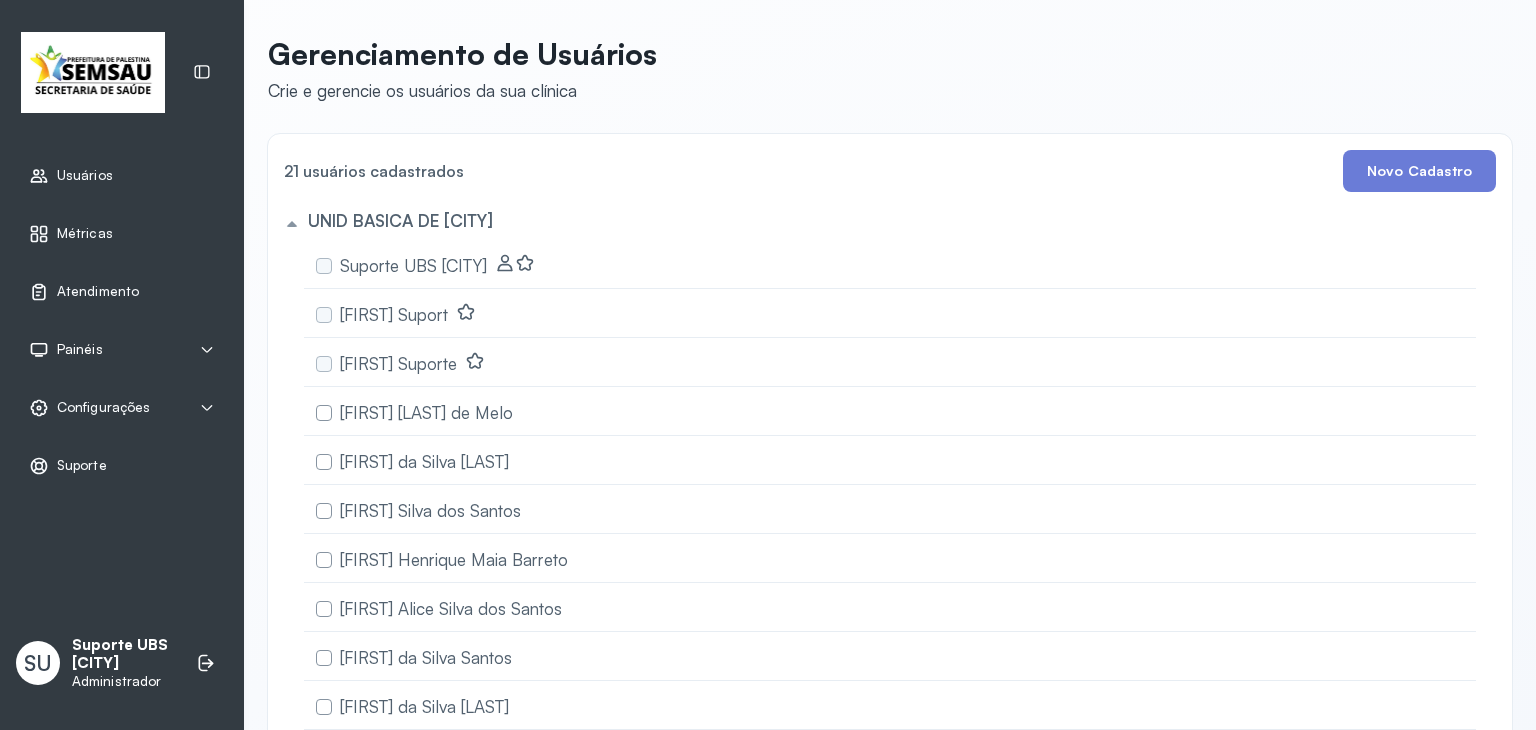 click on "Painéis" at bounding box center (122, 350) 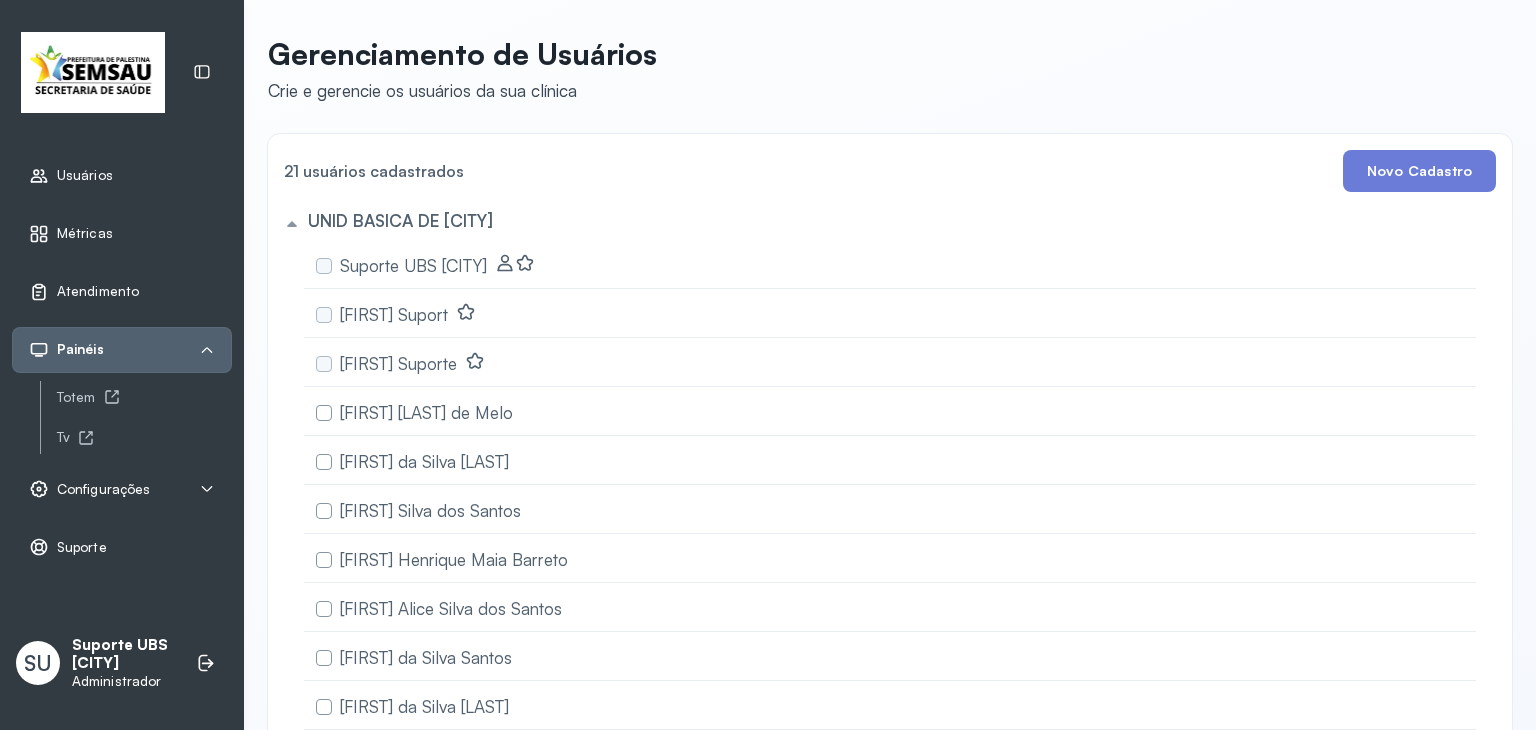 click on "Configurações" at bounding box center (103, 489) 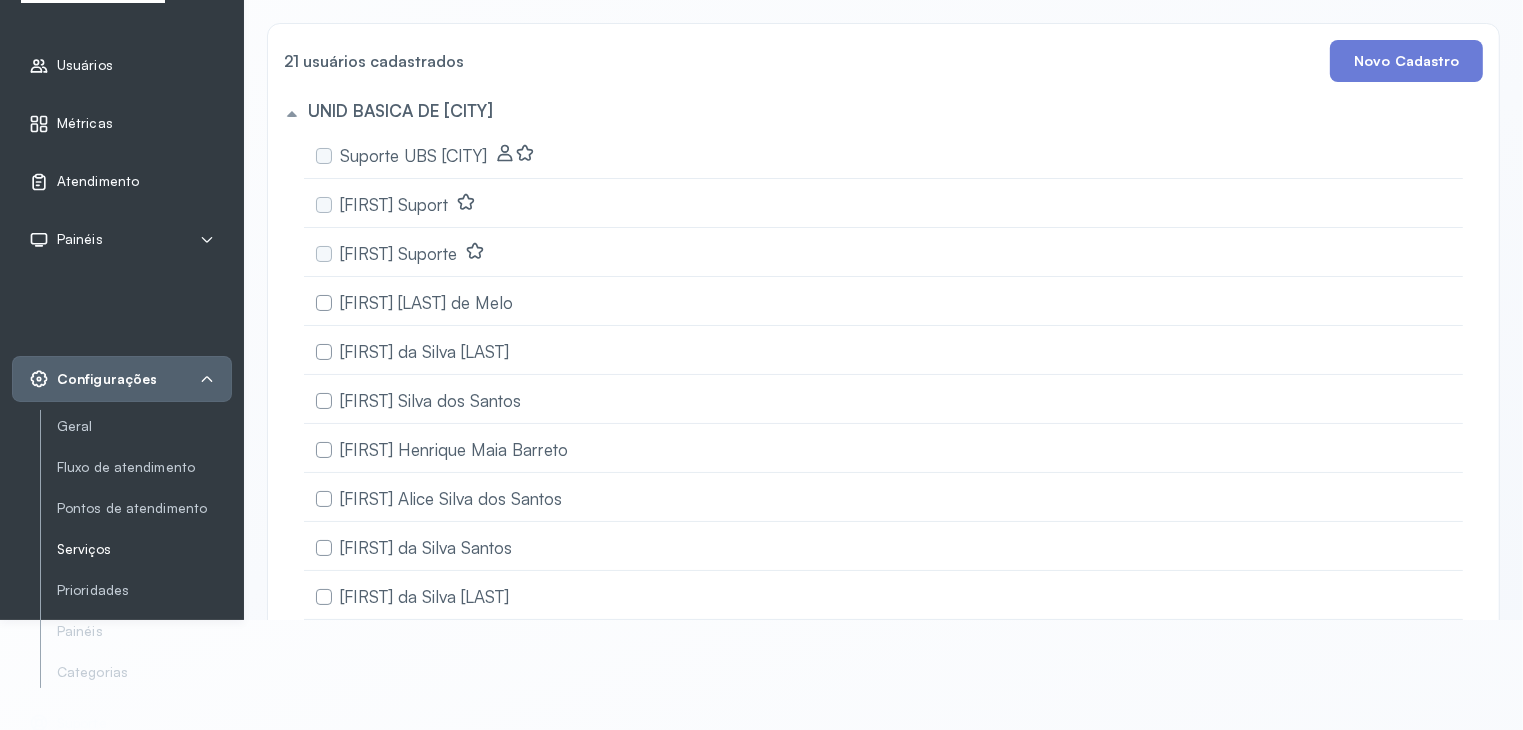 scroll, scrollTop: 112, scrollLeft: 0, axis: vertical 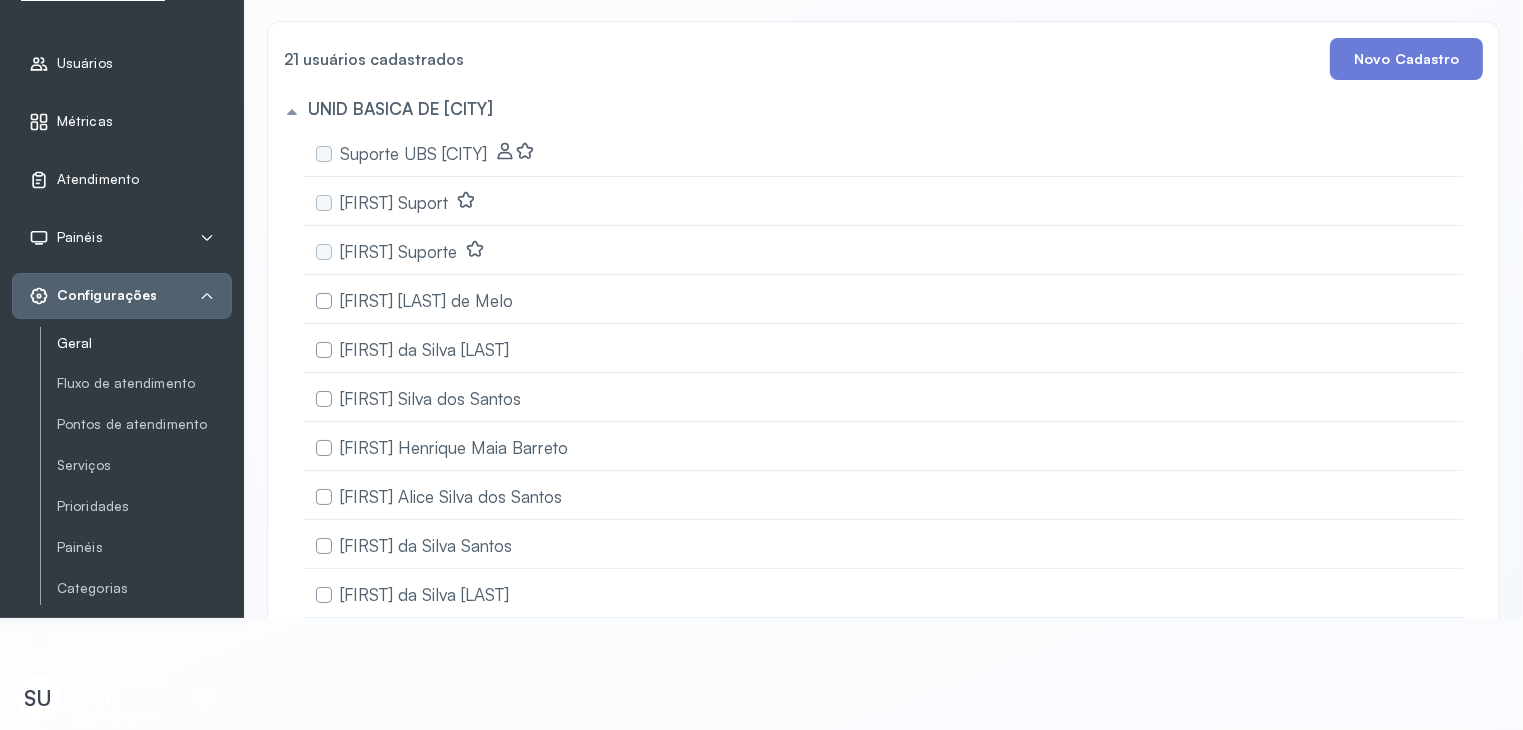 click on "Geral" at bounding box center [144, 343] 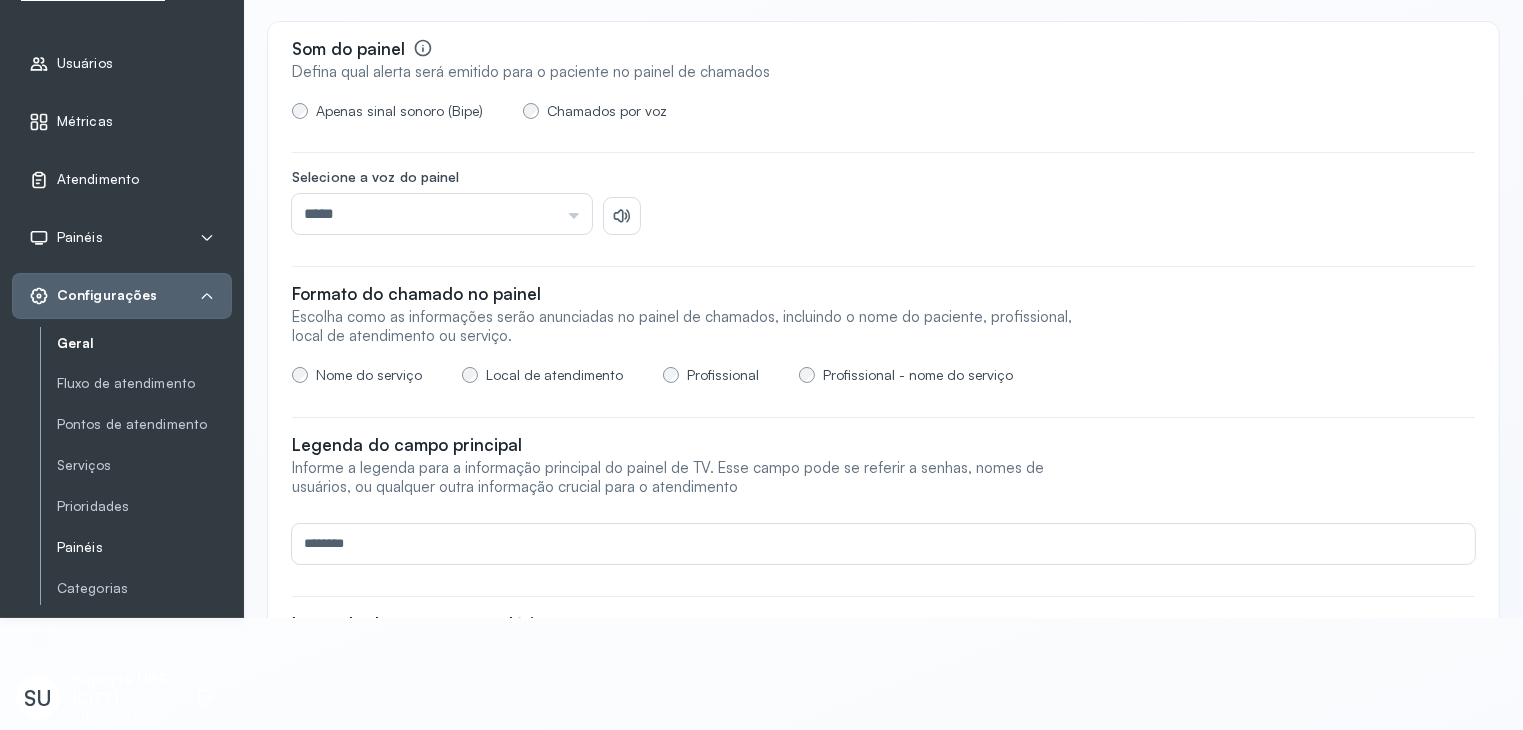 click on "Painéis" at bounding box center (144, 547) 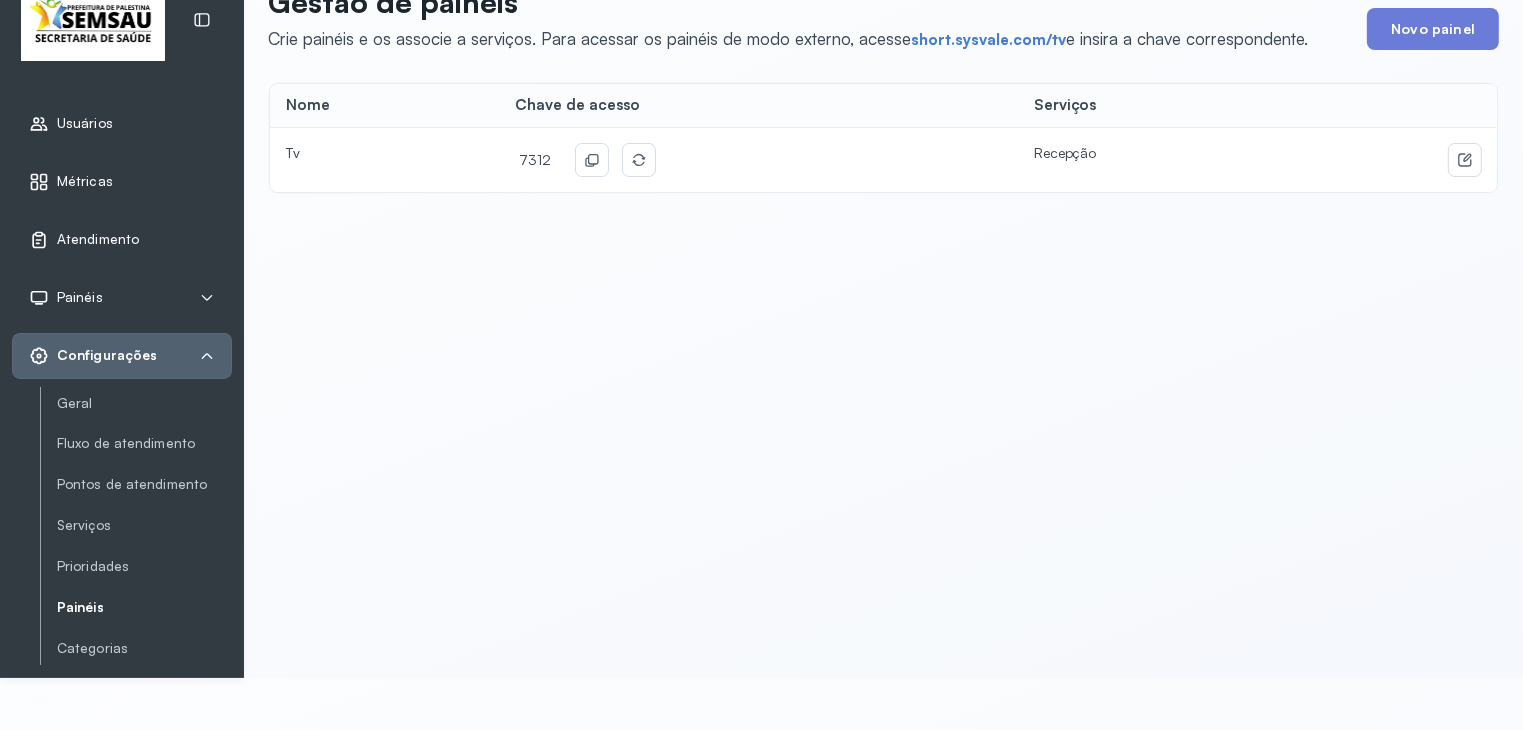 scroll, scrollTop: 0, scrollLeft: 0, axis: both 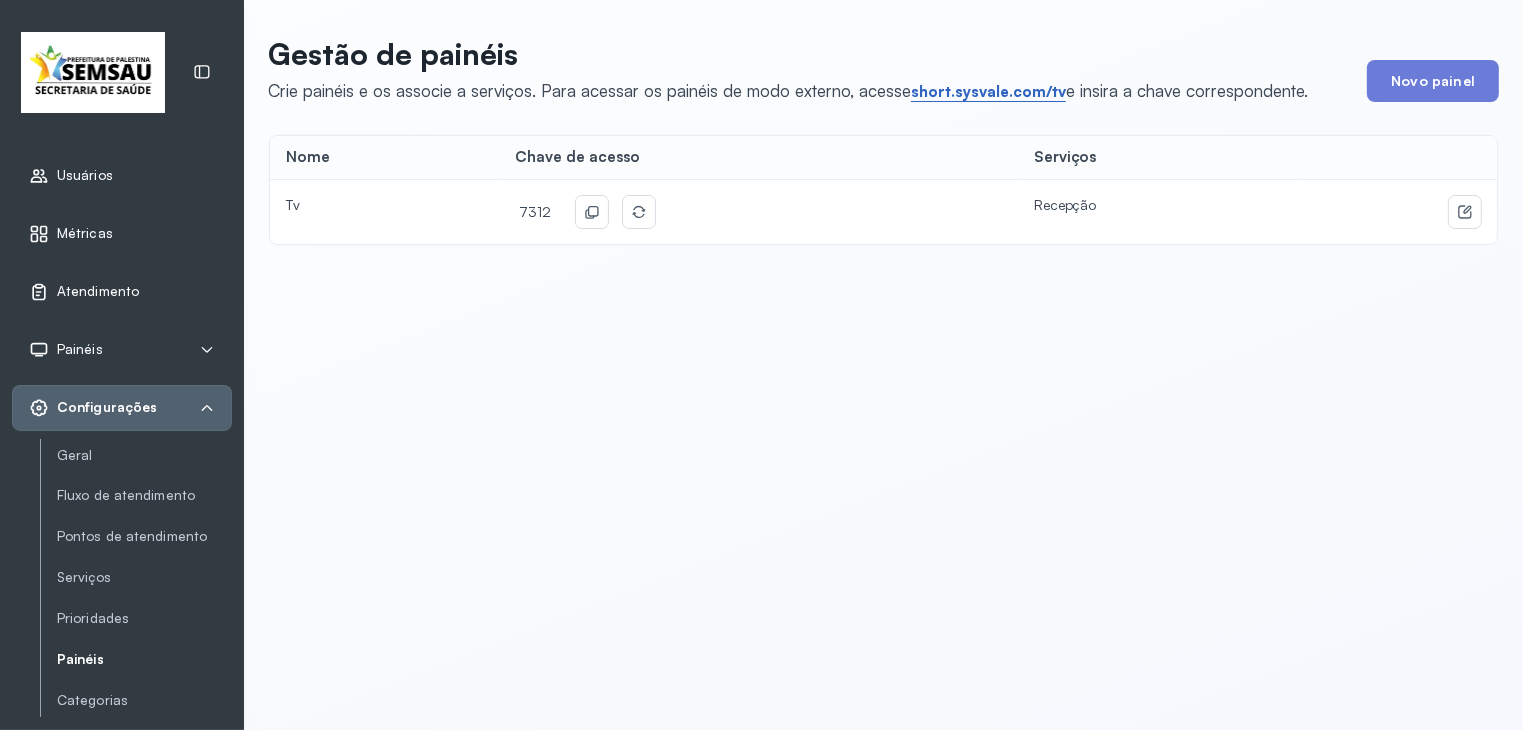 click on "short.sysvale.com/tv" at bounding box center (988, 92) 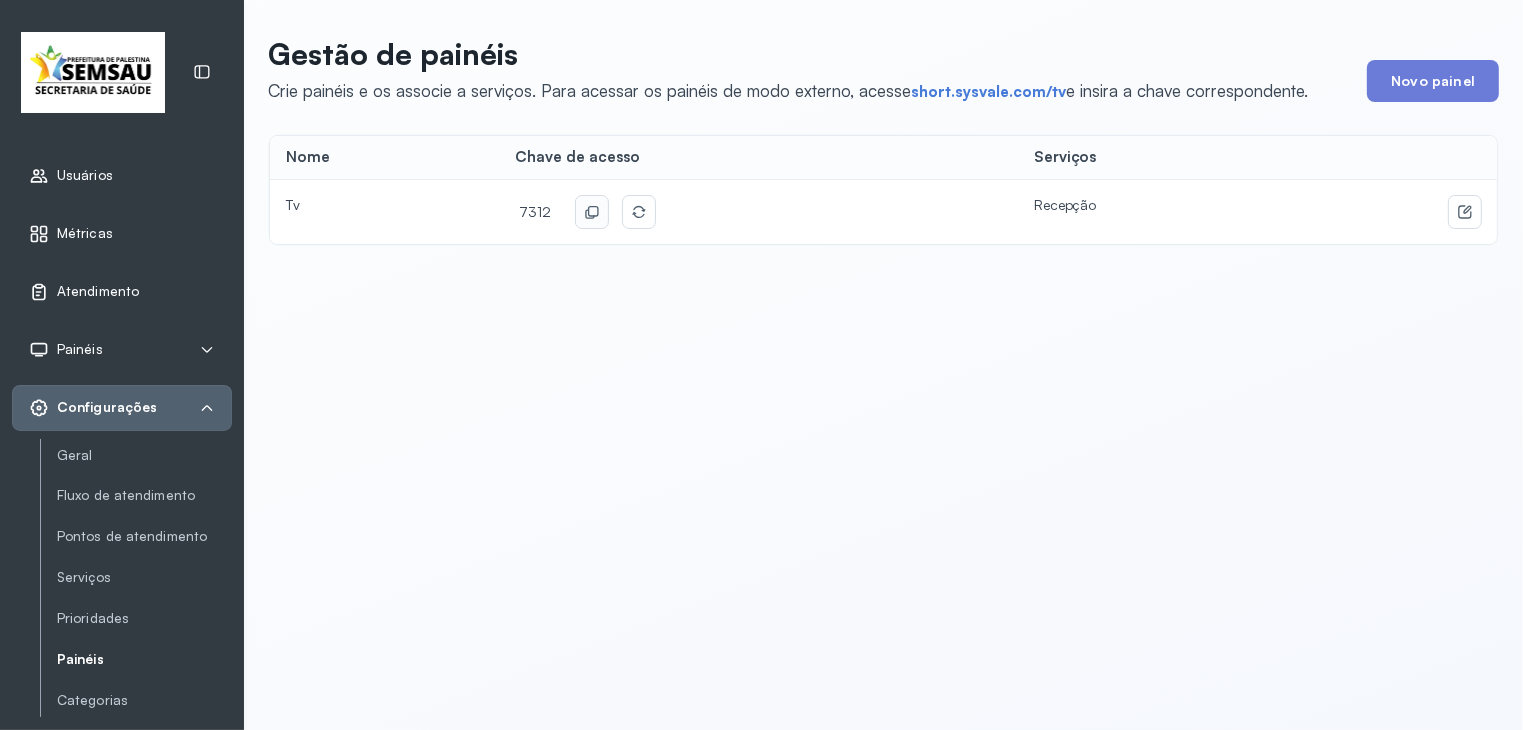 click 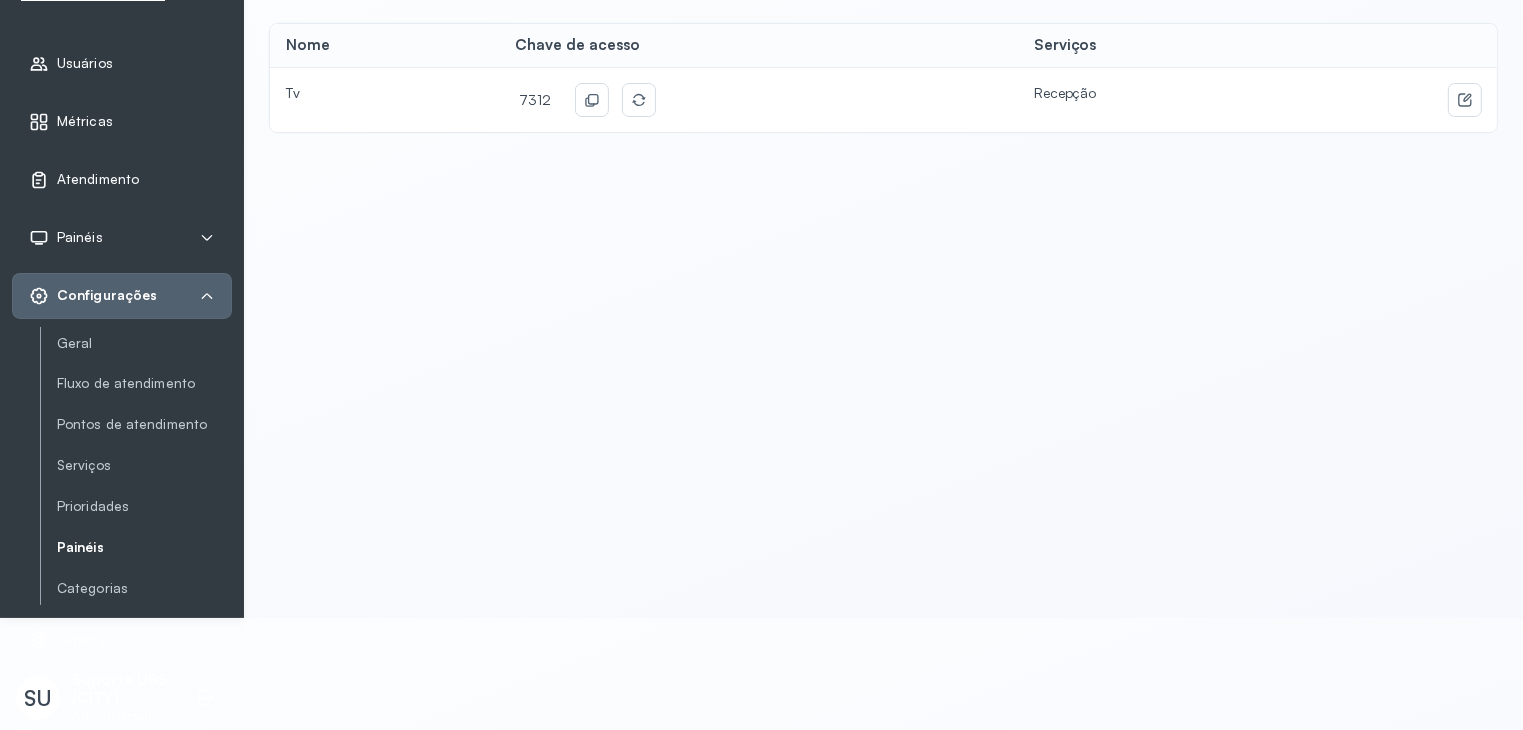 scroll, scrollTop: 112, scrollLeft: 0, axis: vertical 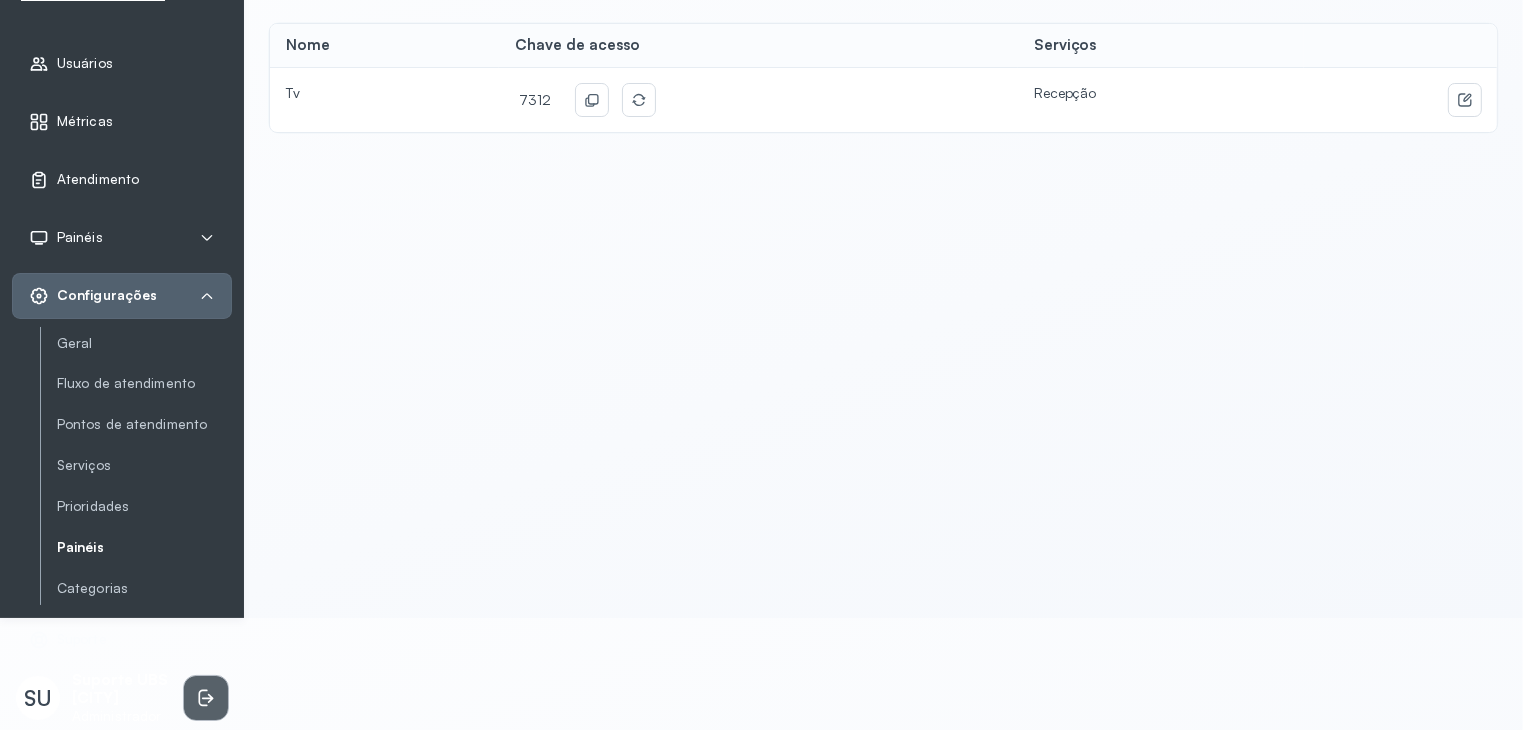 click at bounding box center [206, 698] 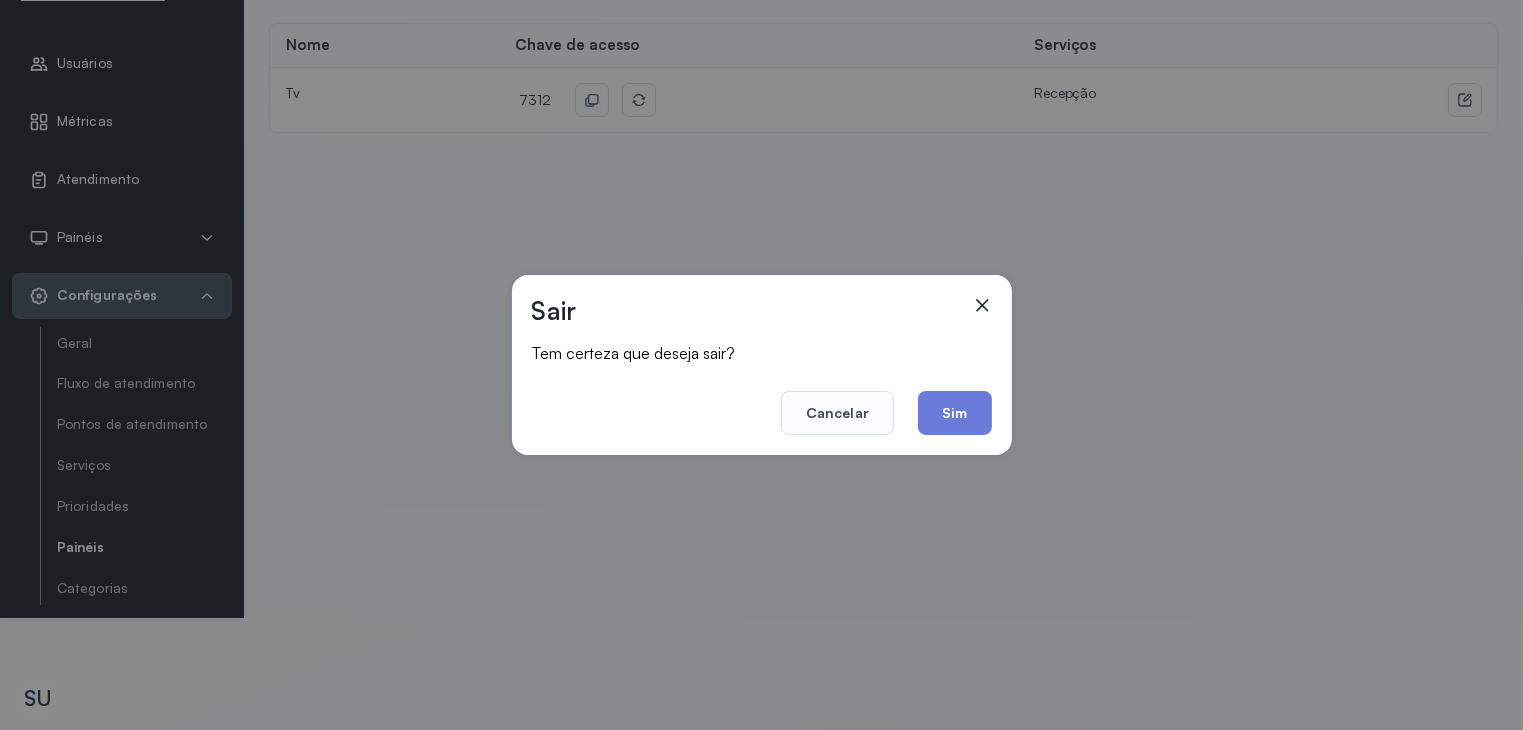 click on "Sim" 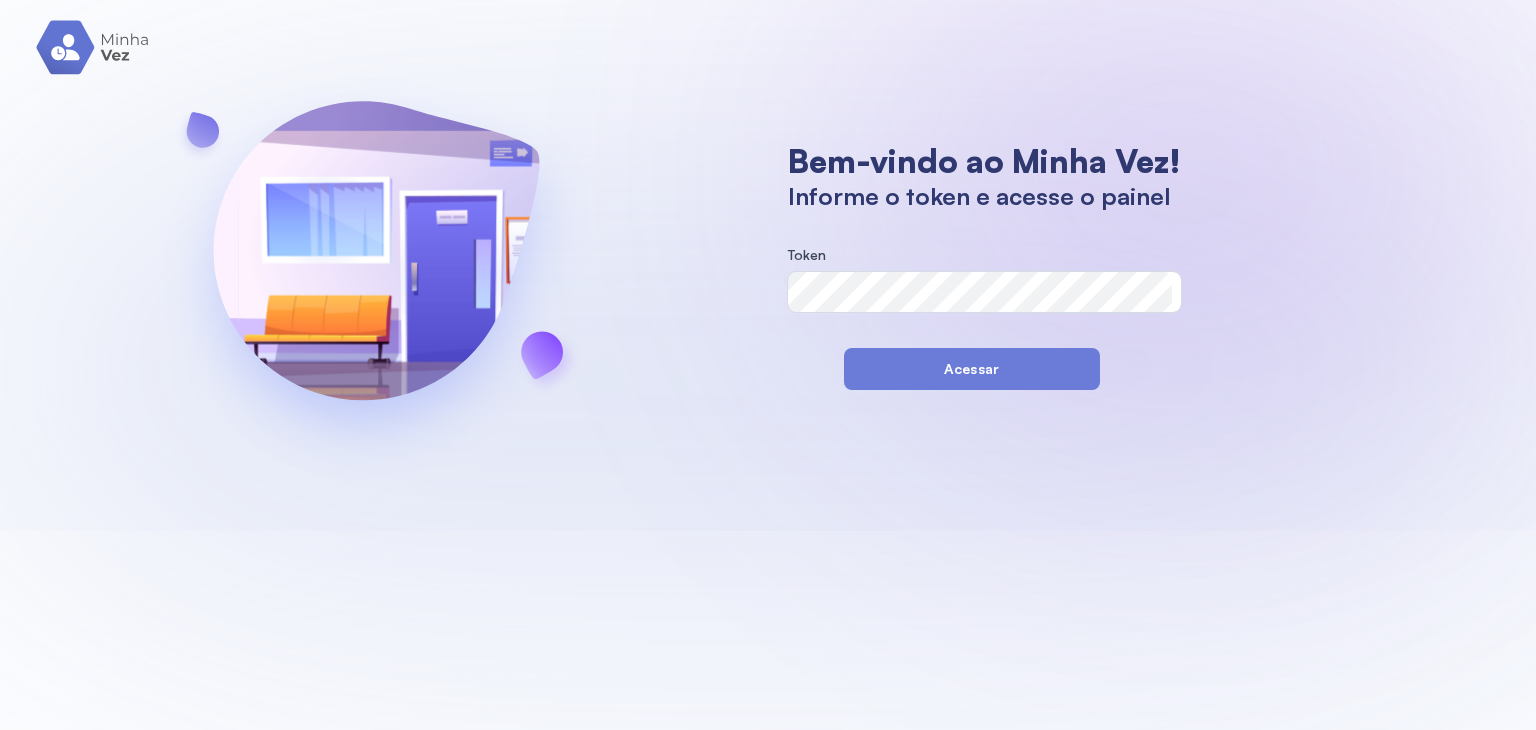 scroll, scrollTop: 0, scrollLeft: 0, axis: both 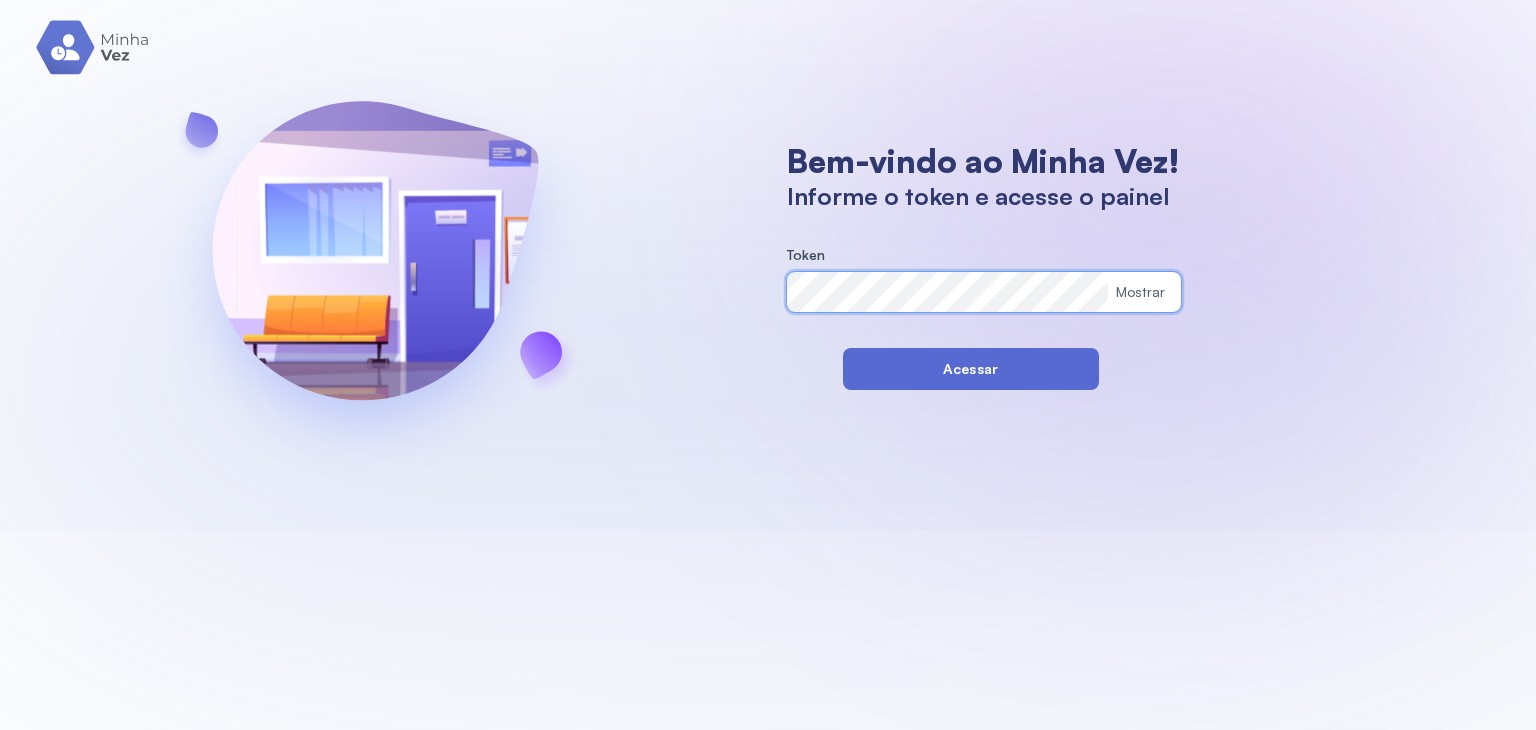 click on "Acessar" at bounding box center (971, 369) 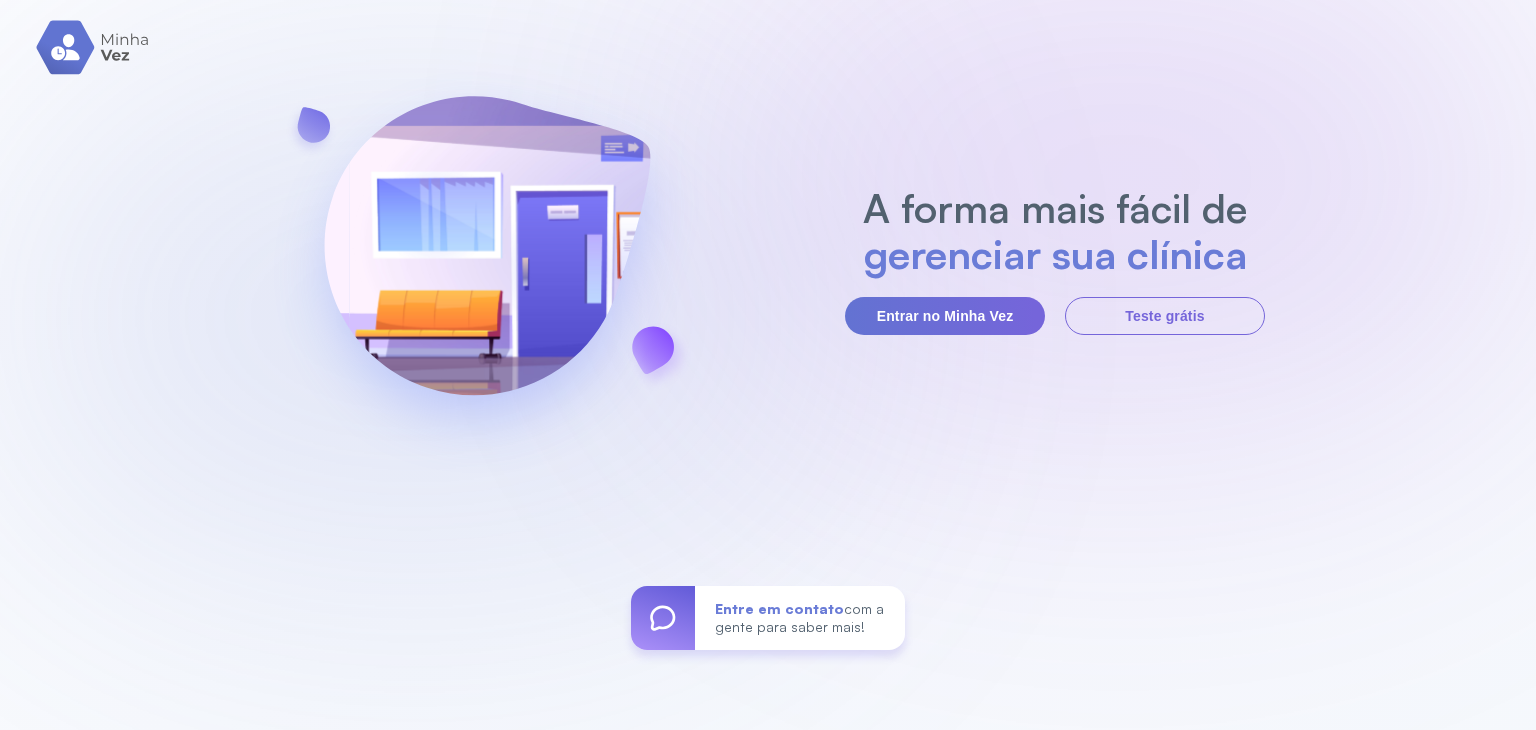 scroll, scrollTop: 0, scrollLeft: 0, axis: both 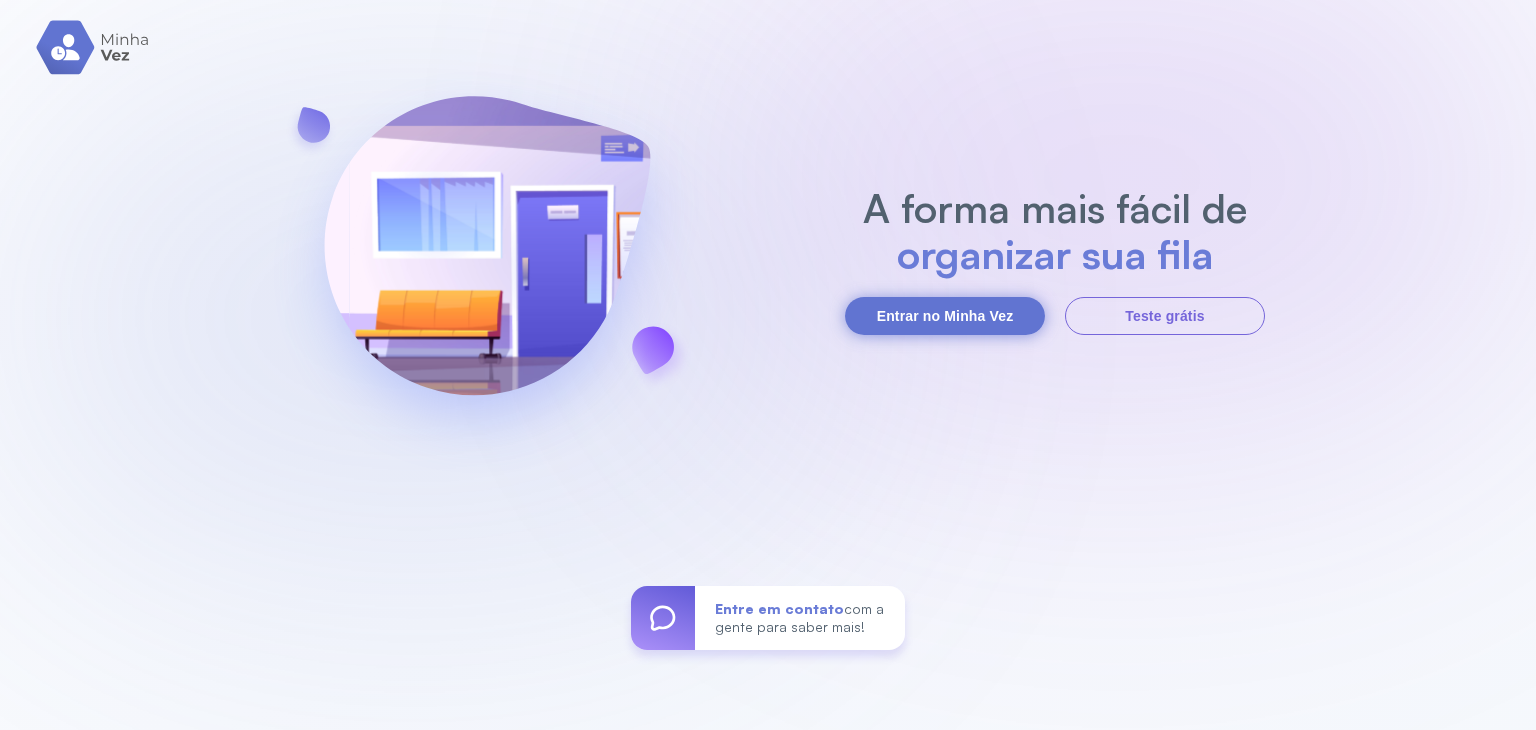 click on "Entrar no Minha Vez" at bounding box center (945, 316) 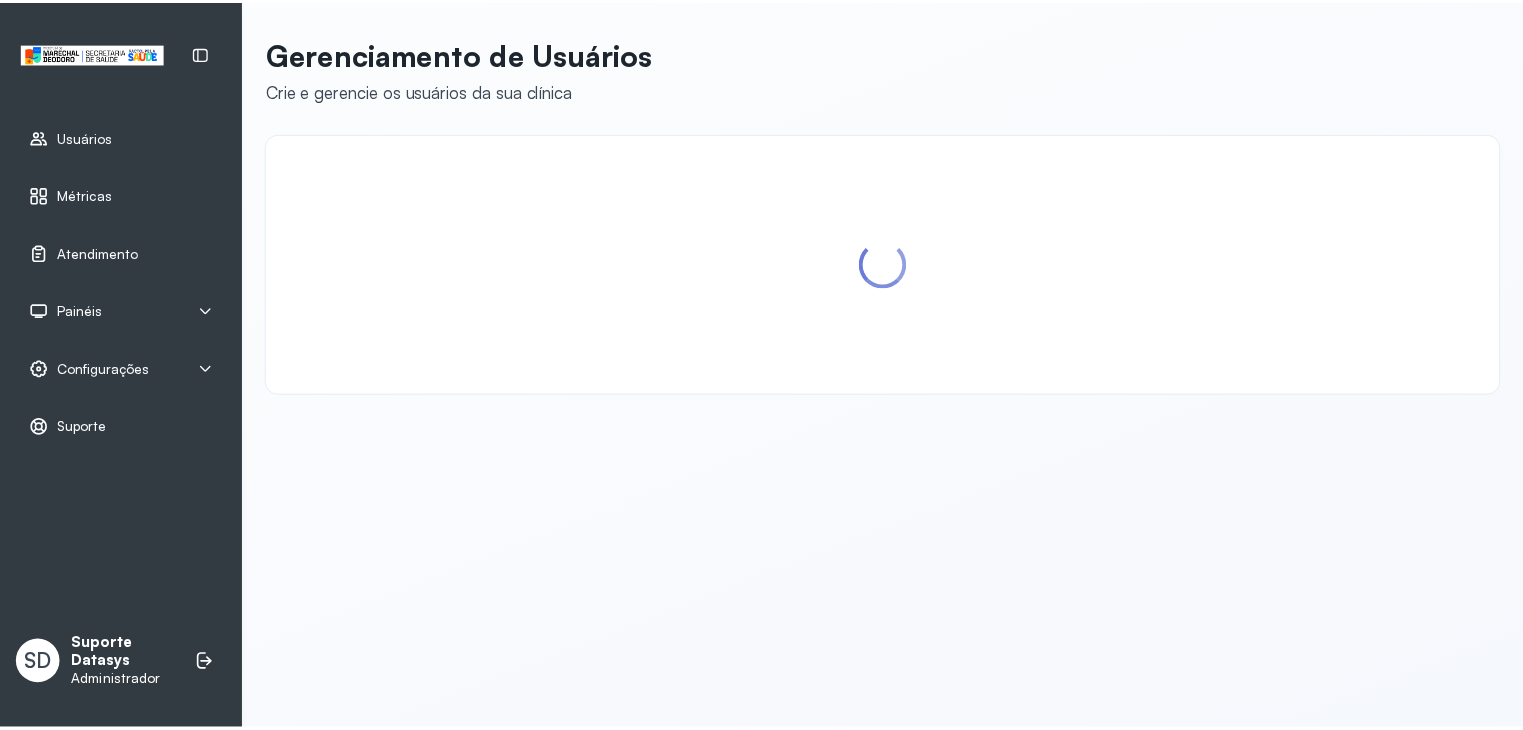 scroll, scrollTop: 0, scrollLeft: 0, axis: both 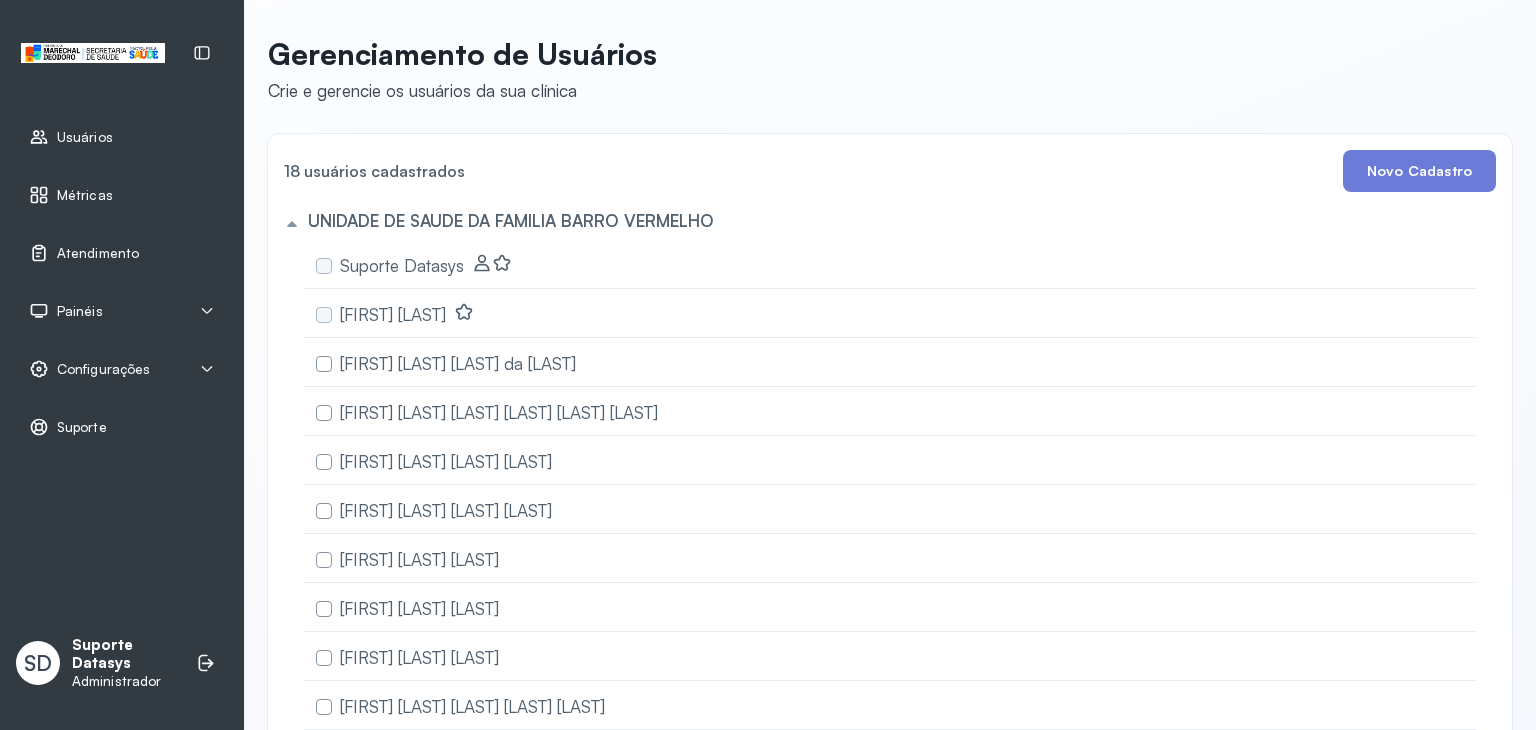 click on "Configurações" at bounding box center (122, 369) 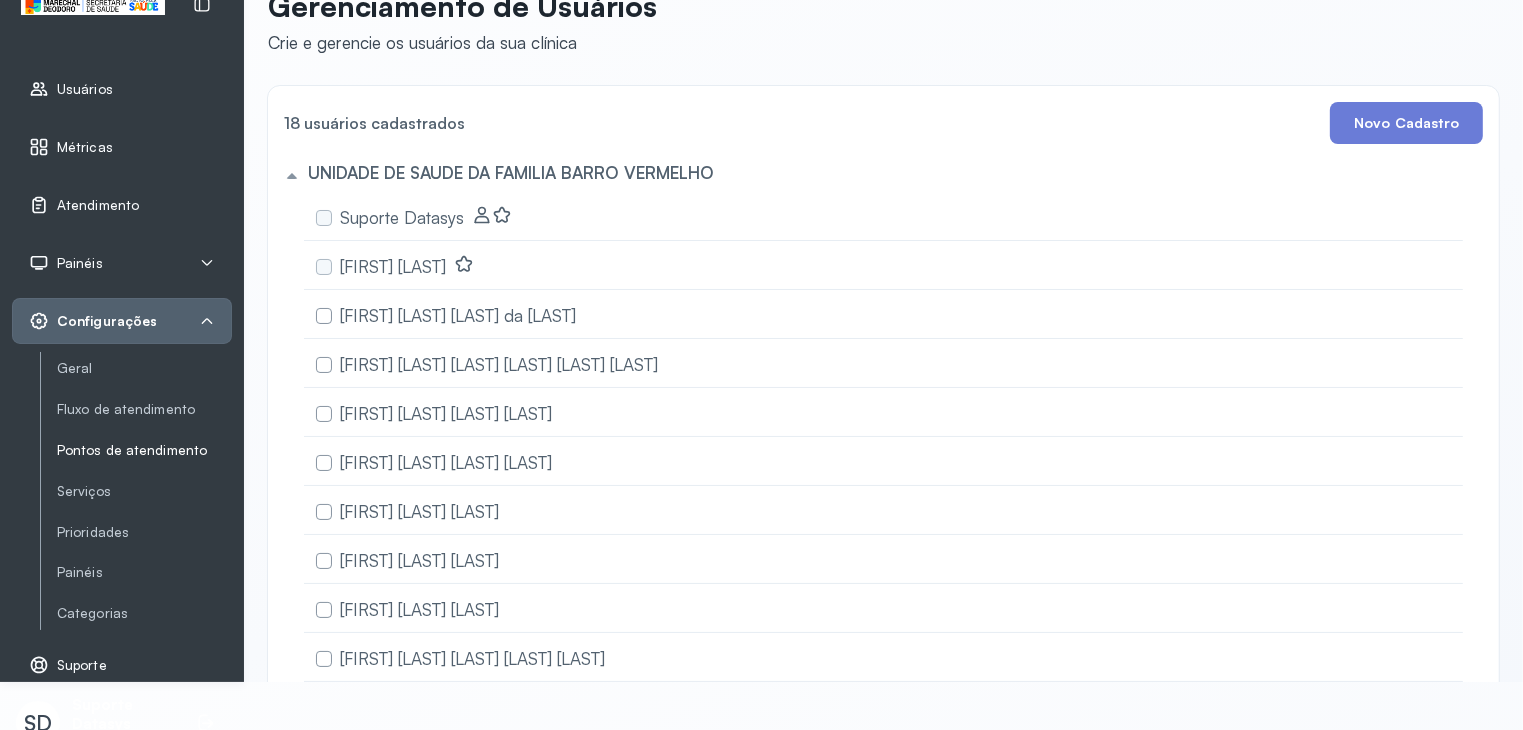 scroll, scrollTop: 74, scrollLeft: 0, axis: vertical 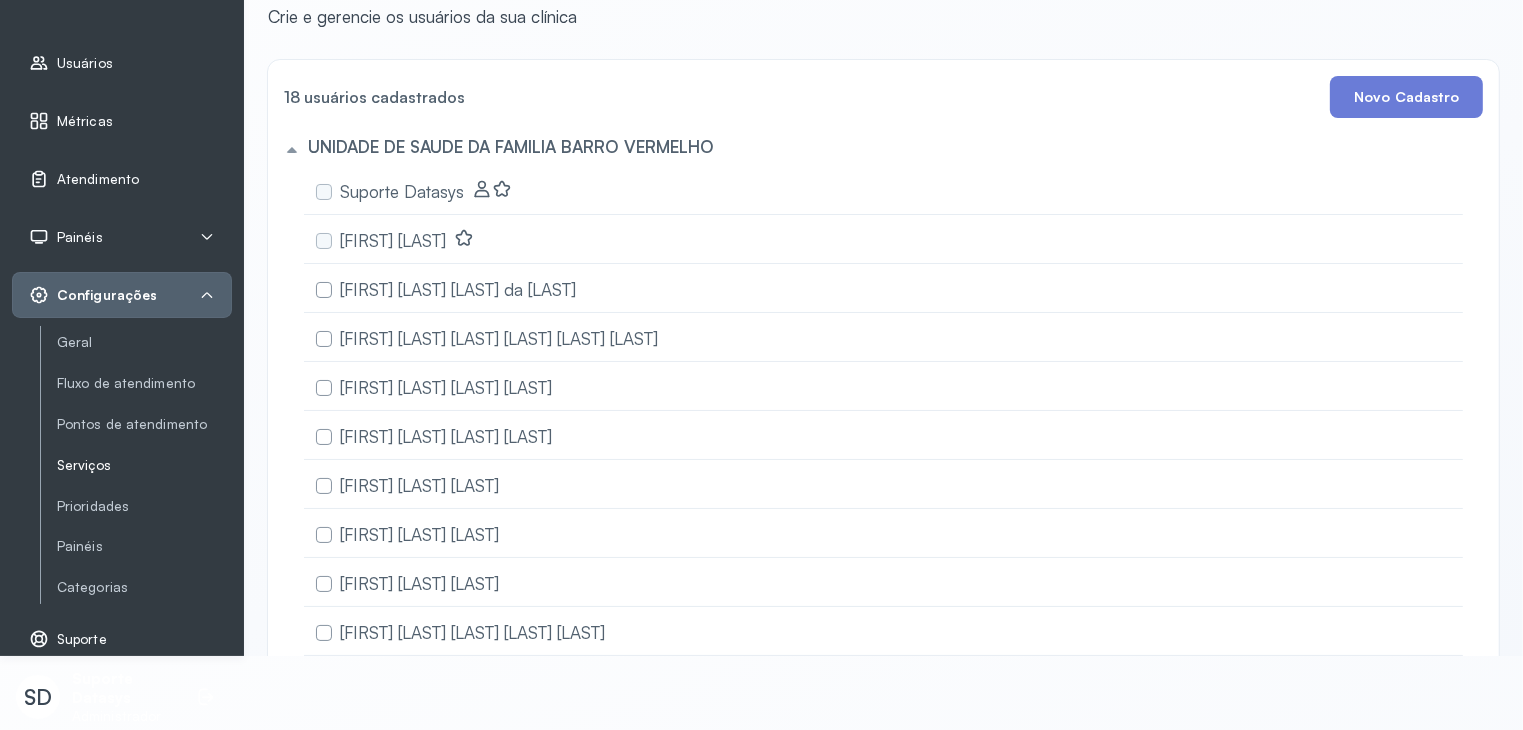 click on "Serviços" at bounding box center [144, 465] 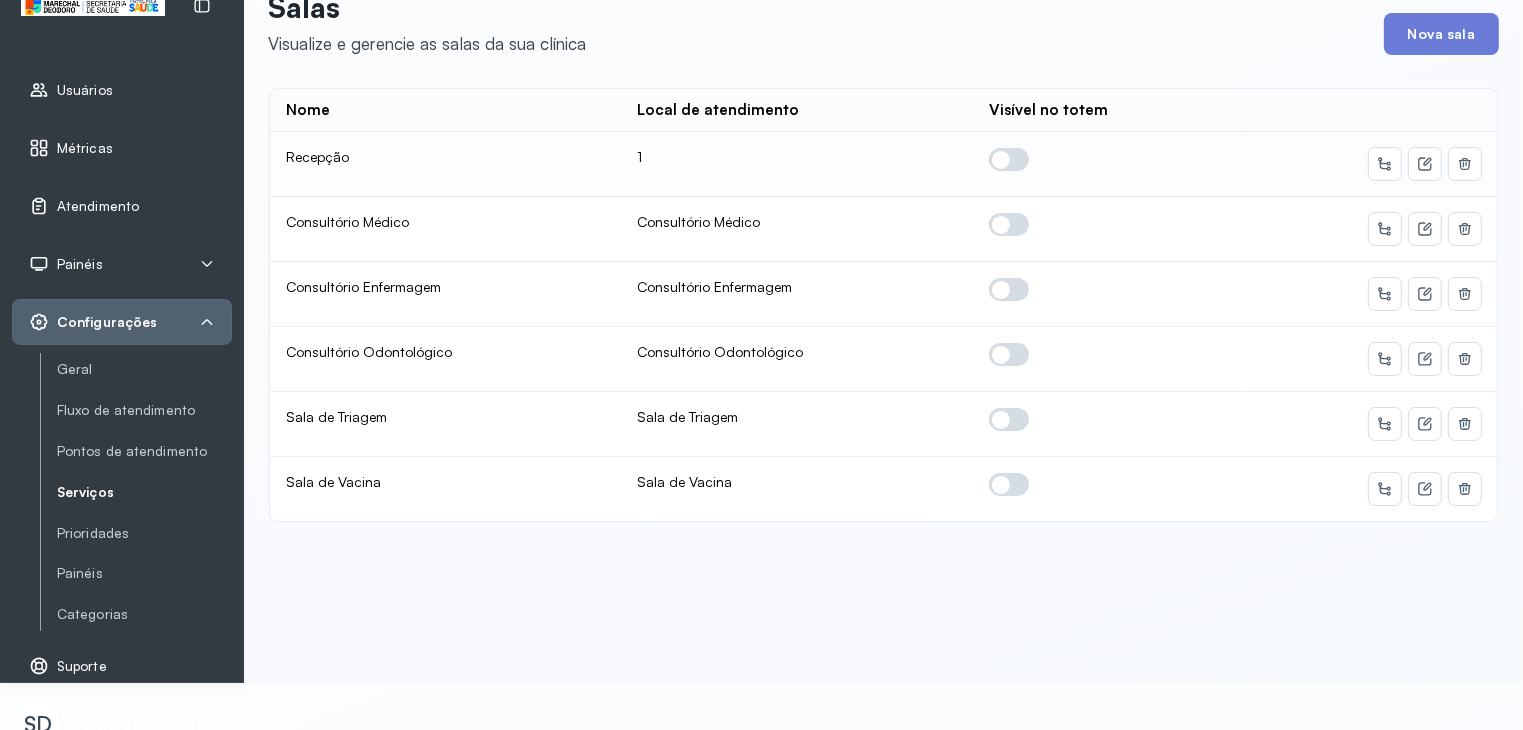 scroll, scrollTop: 0, scrollLeft: 0, axis: both 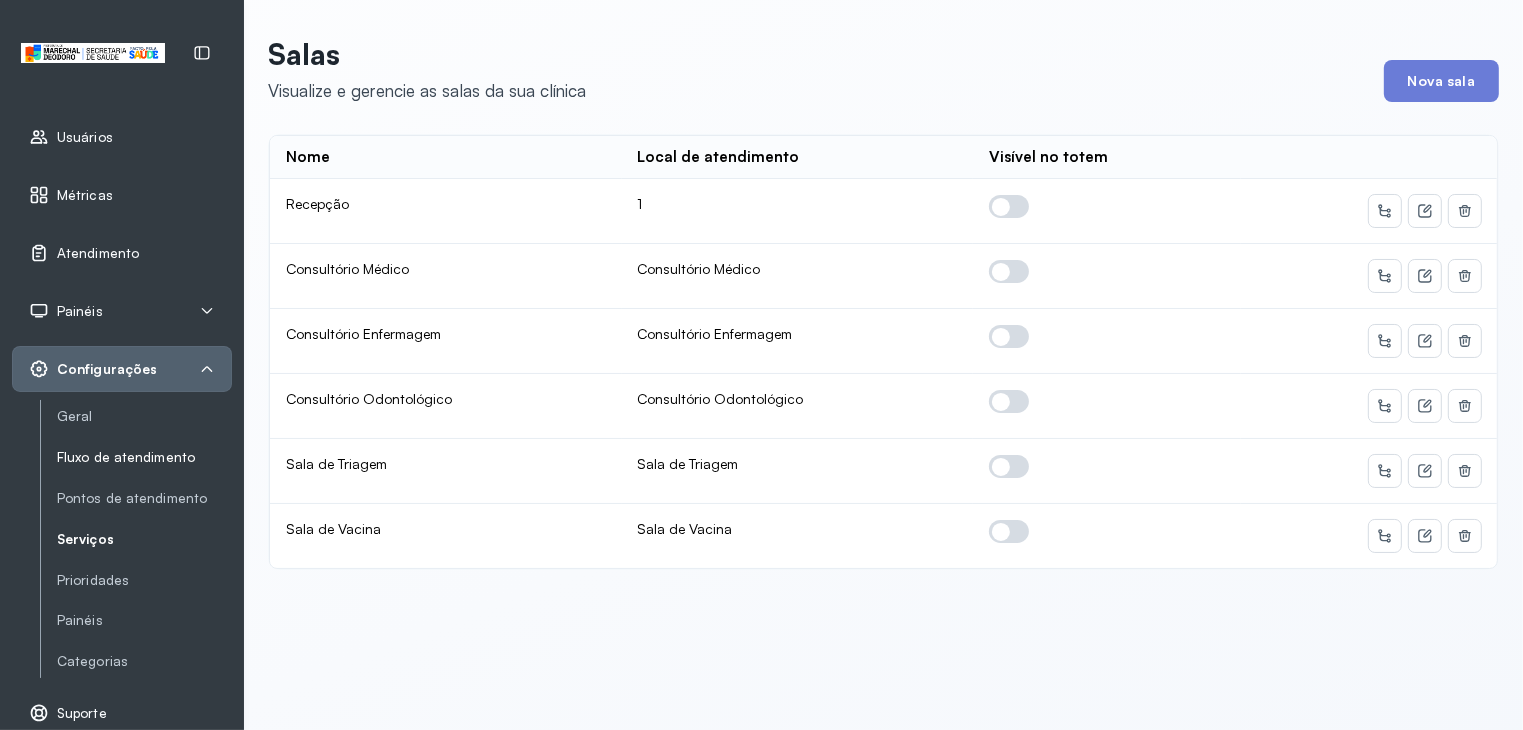 click on "Fluxo de atendimento" at bounding box center (144, 457) 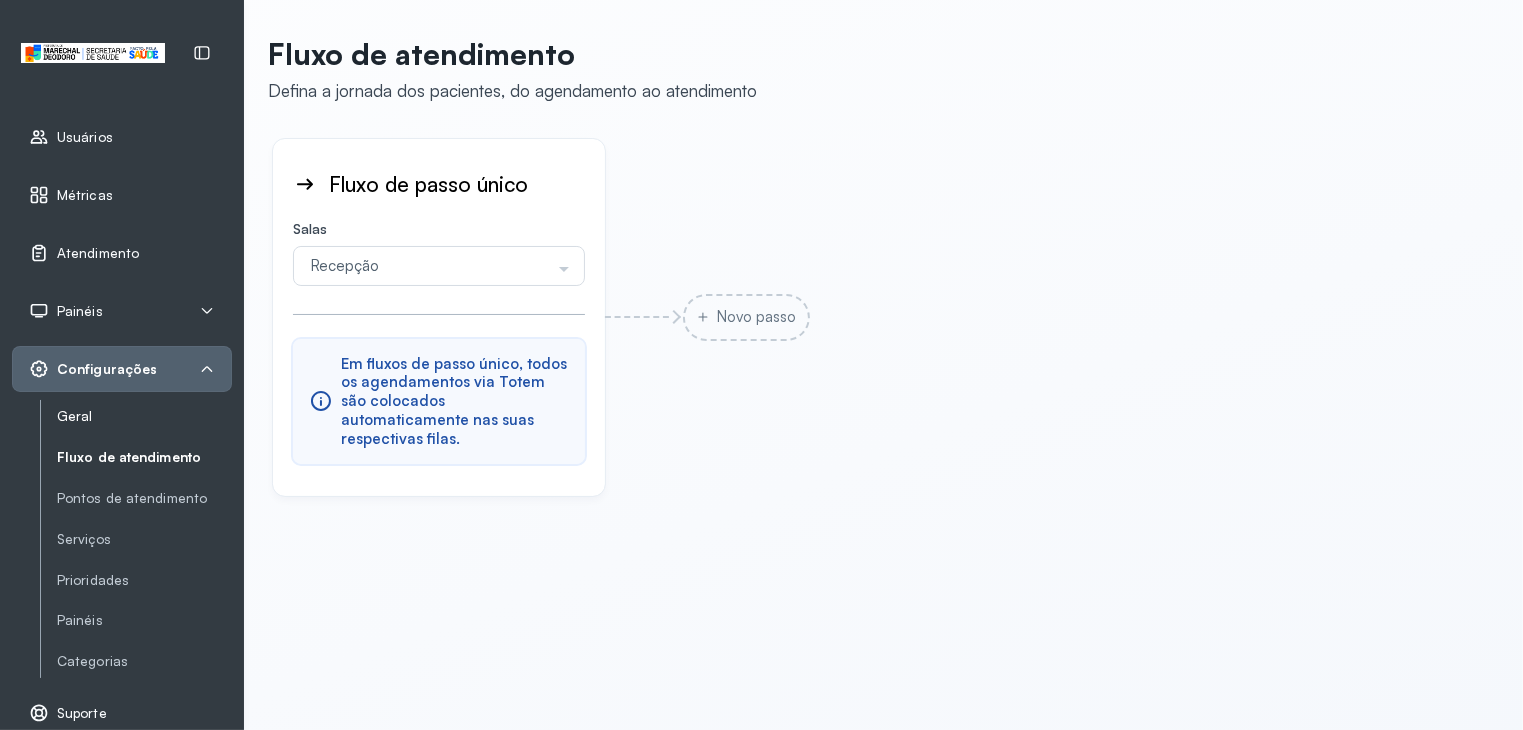 click on "Geral" at bounding box center [144, 416] 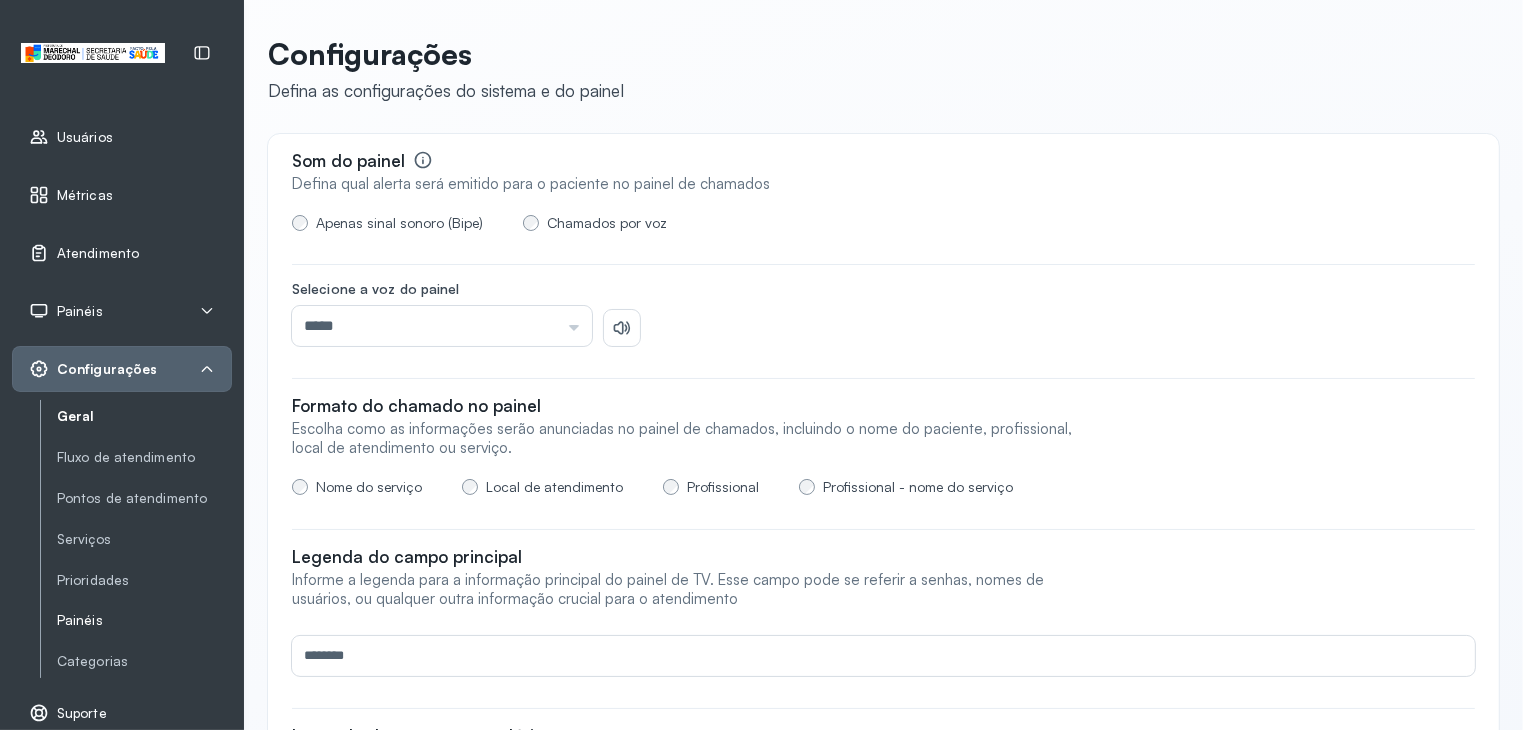 click on "Painéis" at bounding box center (144, 620) 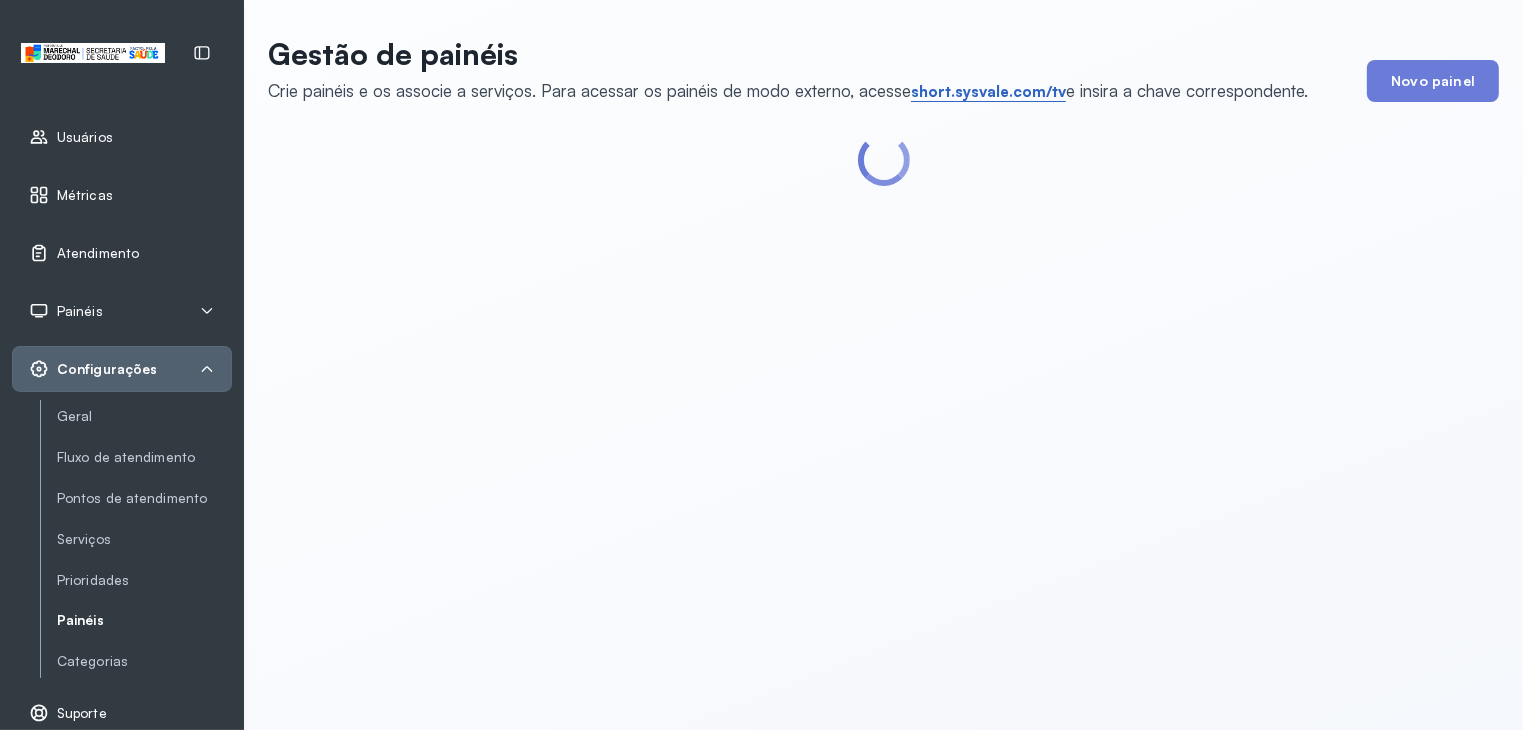 click on "short.sysvale.com/tv" at bounding box center [988, 92] 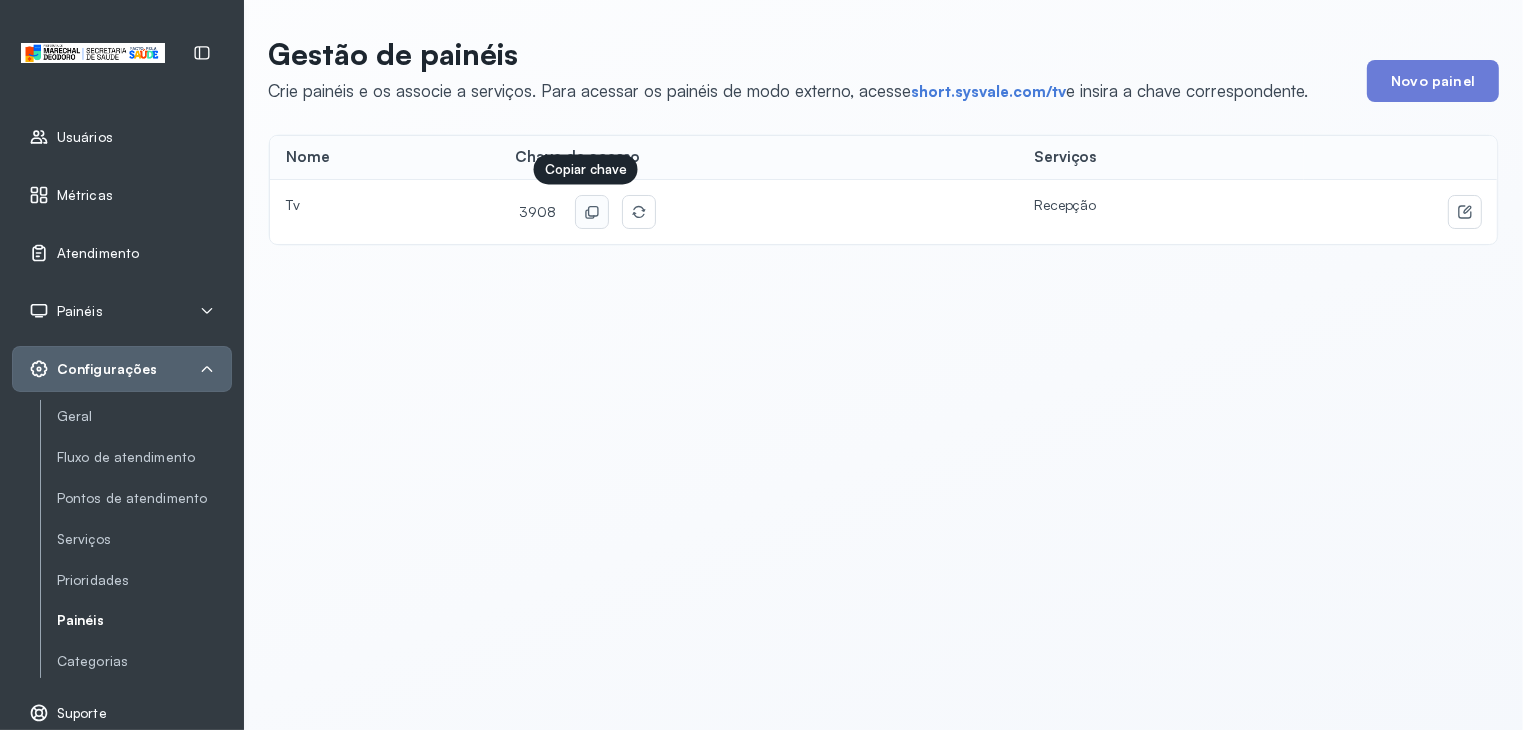 click 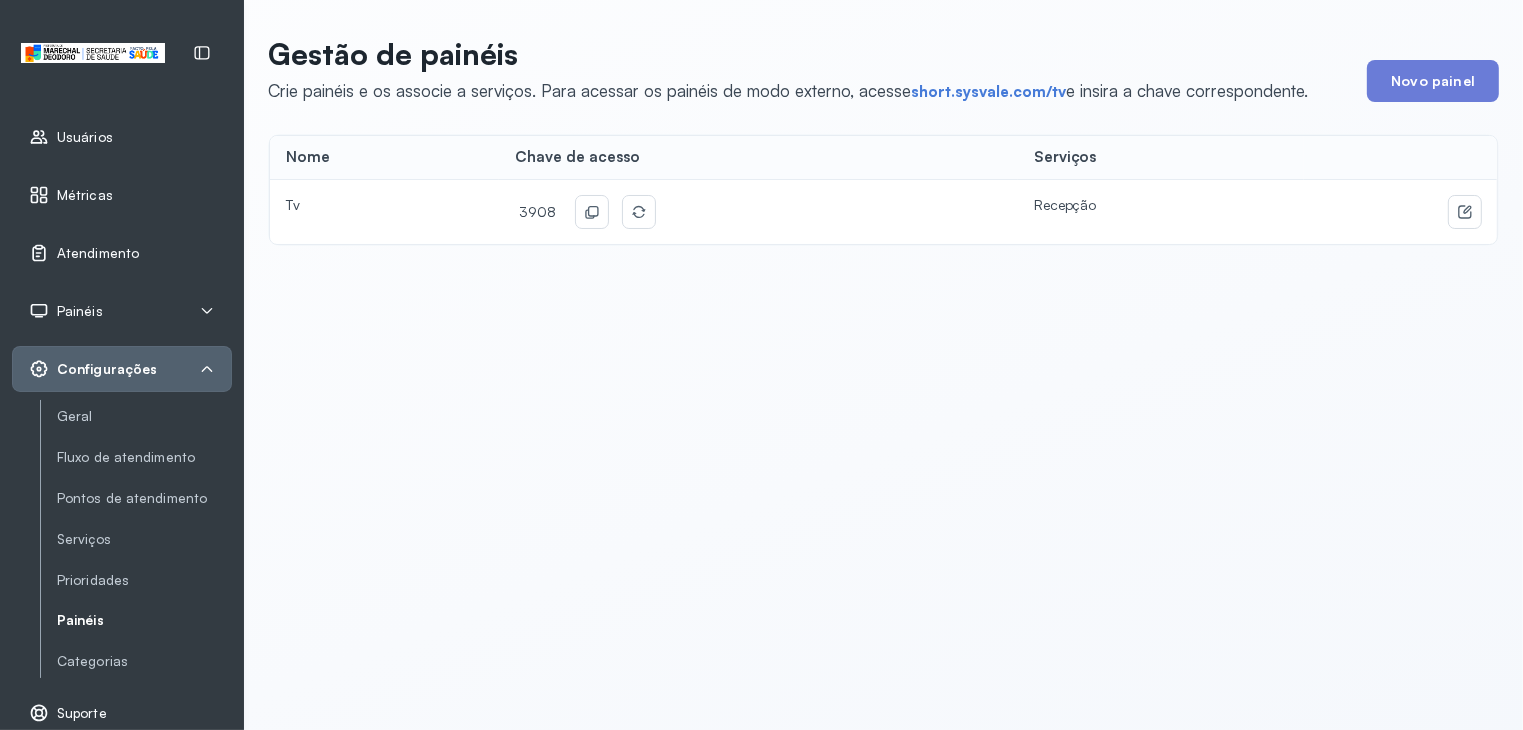 click on "Geral Fluxo de atendimento Pontos de atendimento Serviços Prioridades Painéis Categorias" at bounding box center [136, 539] 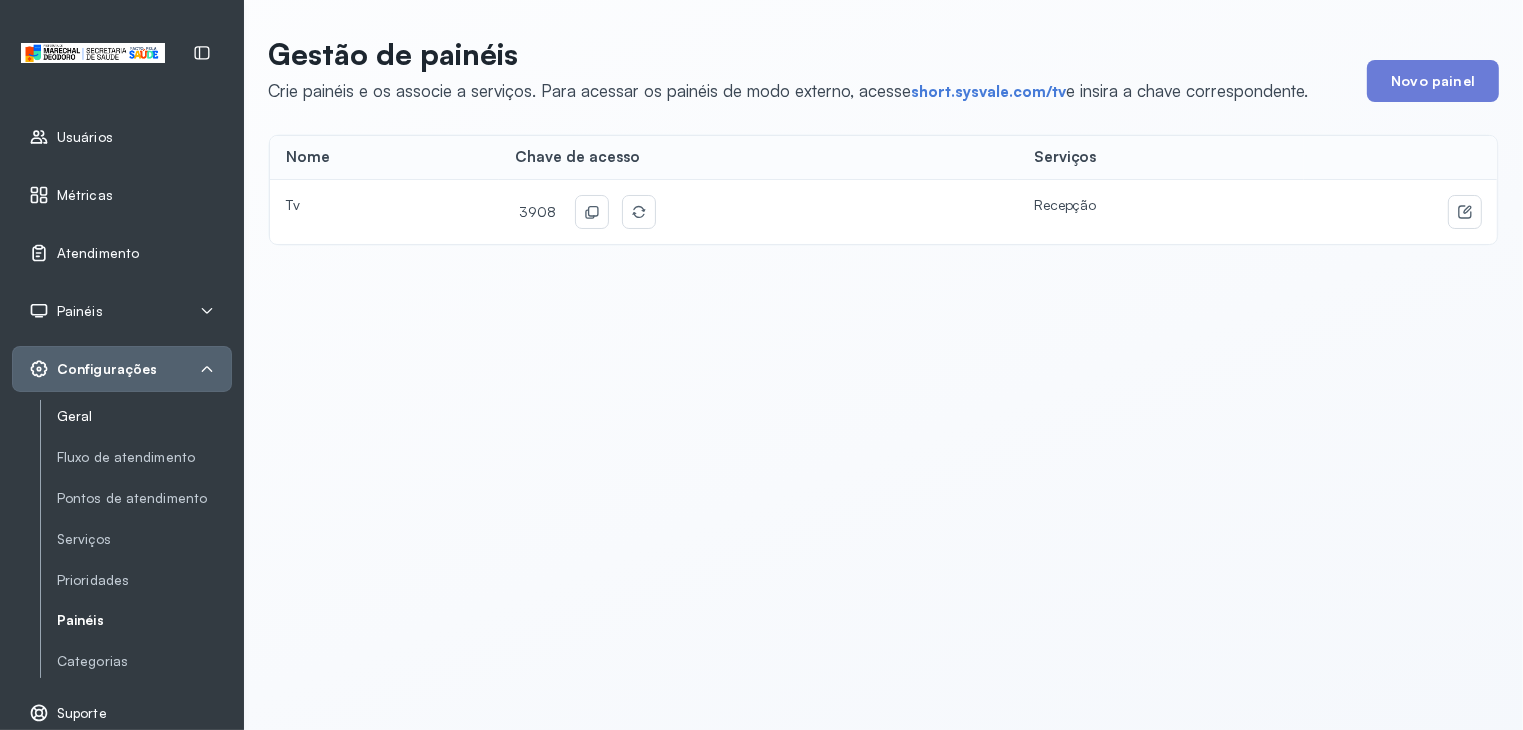 click on "Geral" at bounding box center [144, 416] 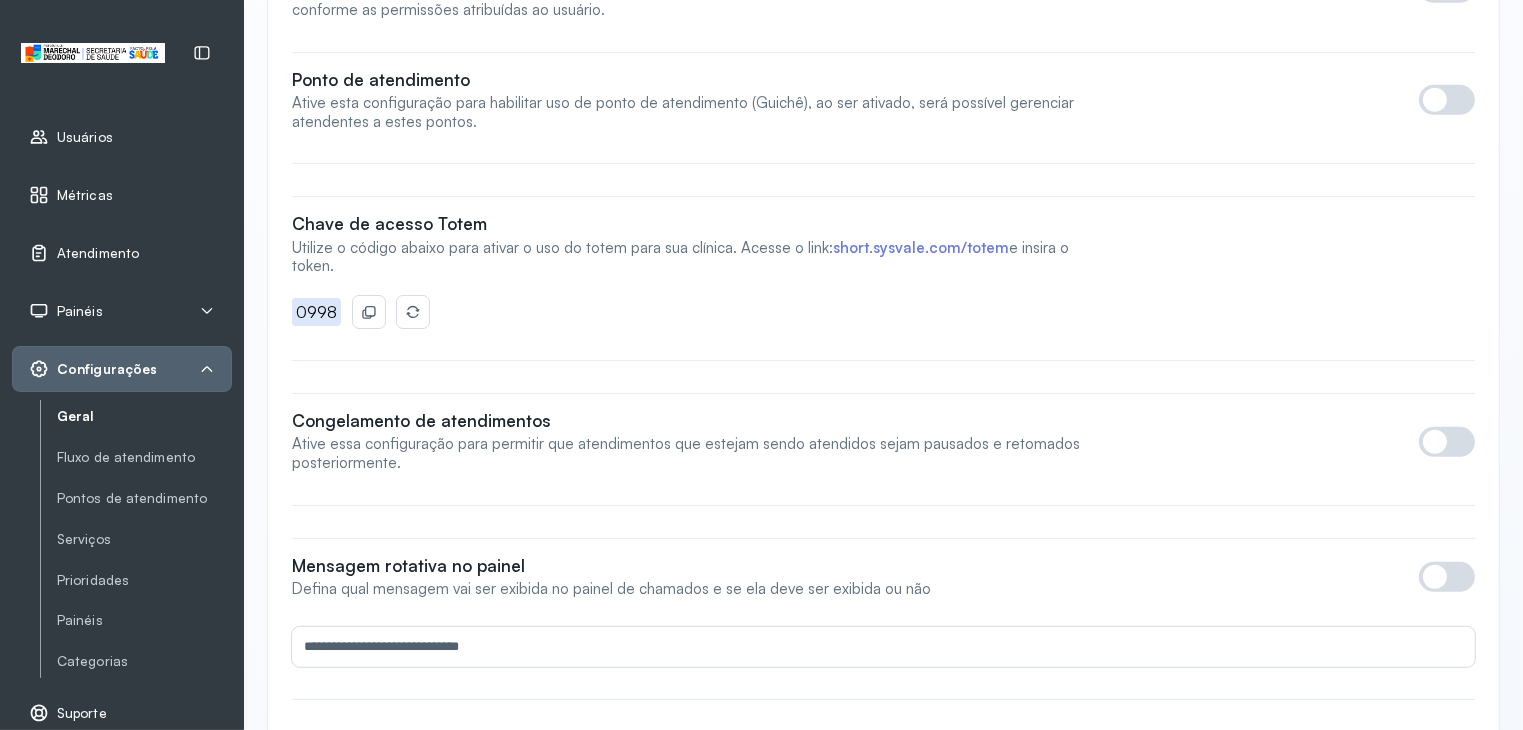 scroll, scrollTop: 1793, scrollLeft: 0, axis: vertical 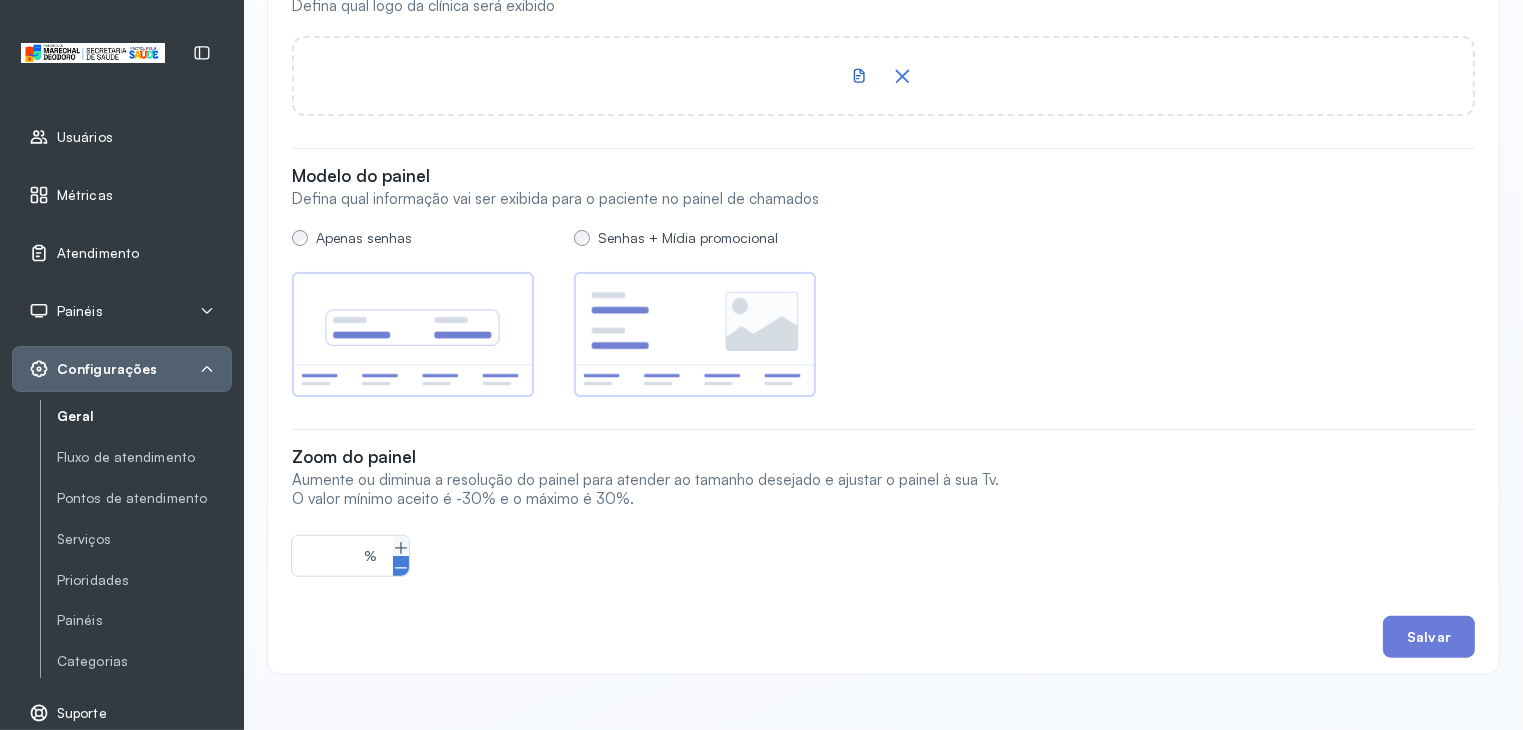 click 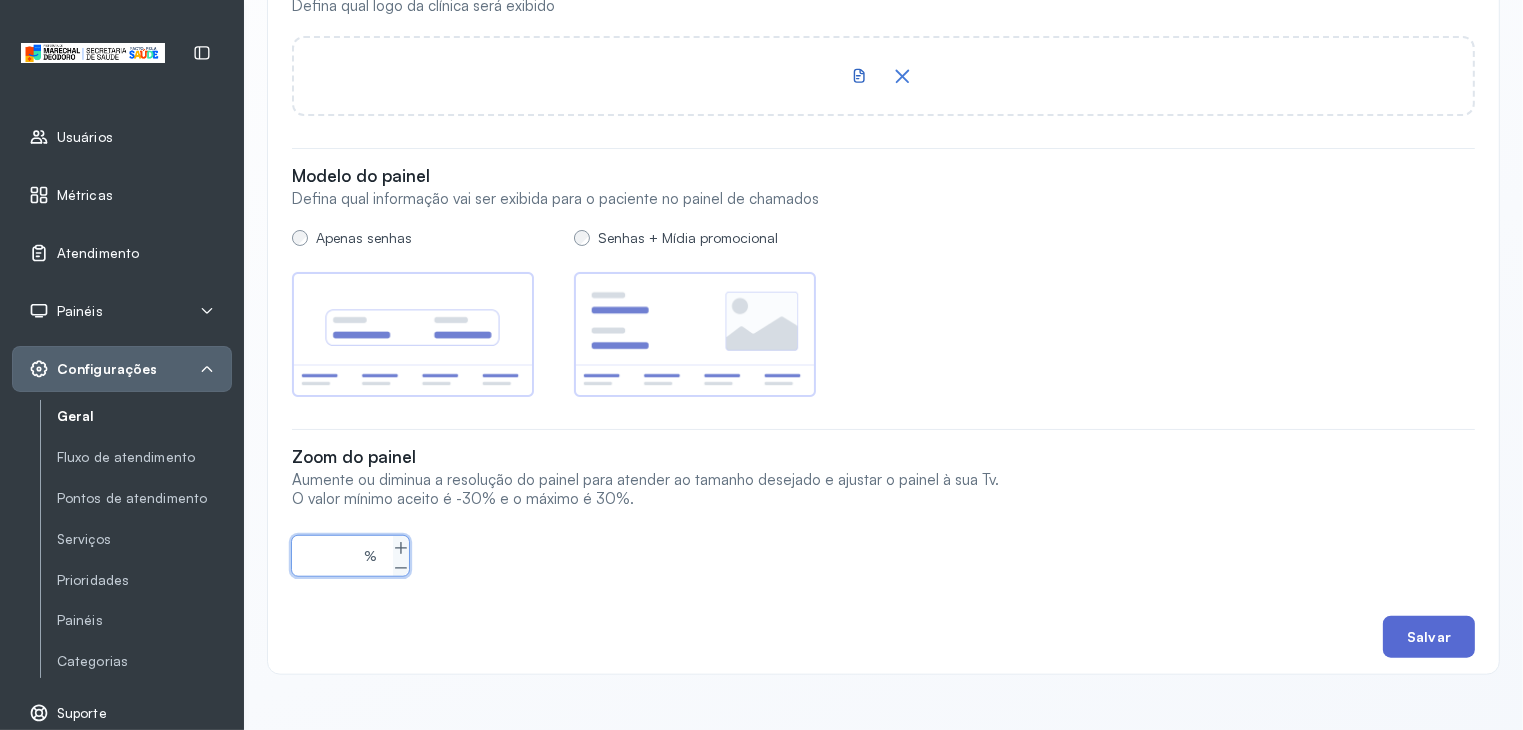 click on "Salvar" at bounding box center (1429, 637) 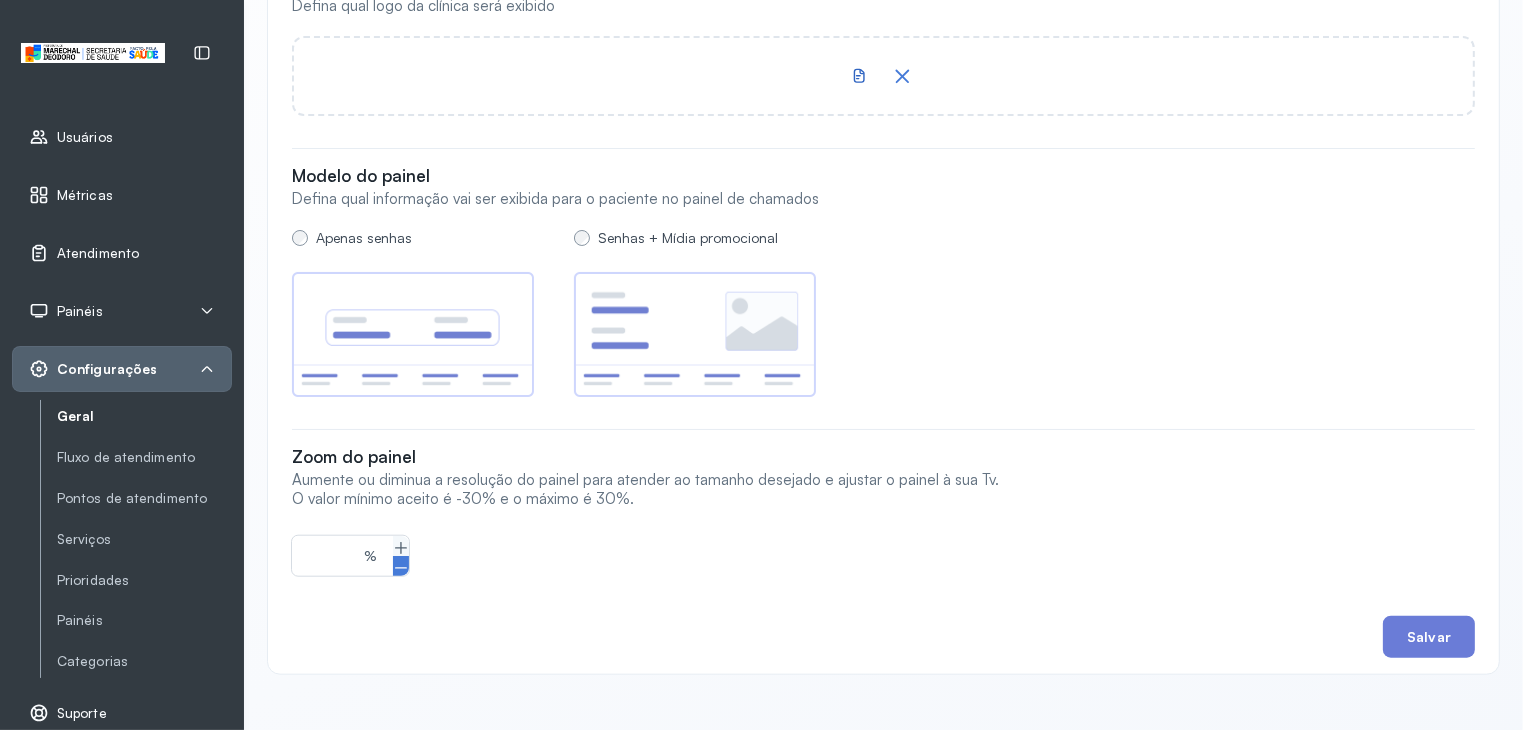 click 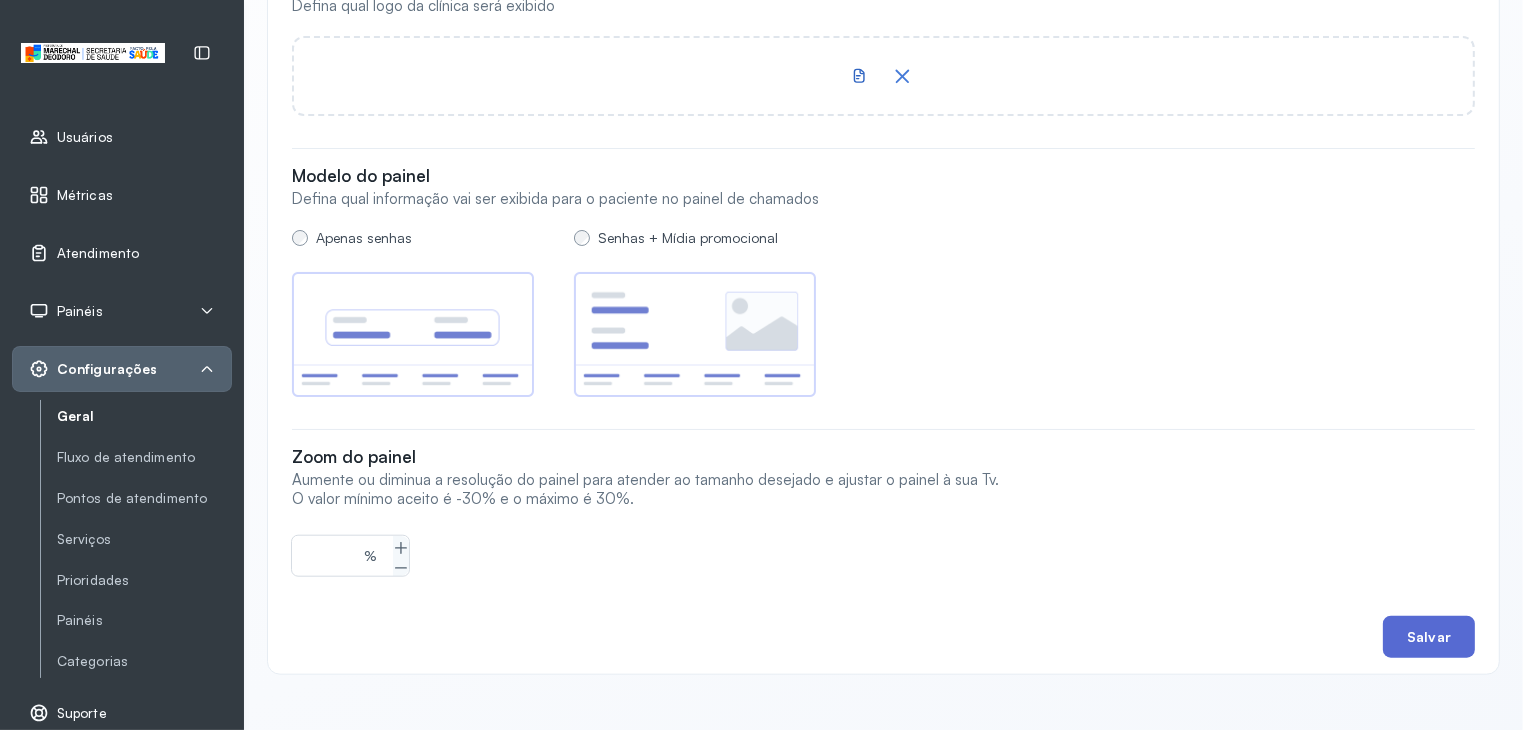 click on "Salvar" at bounding box center (1429, 637) 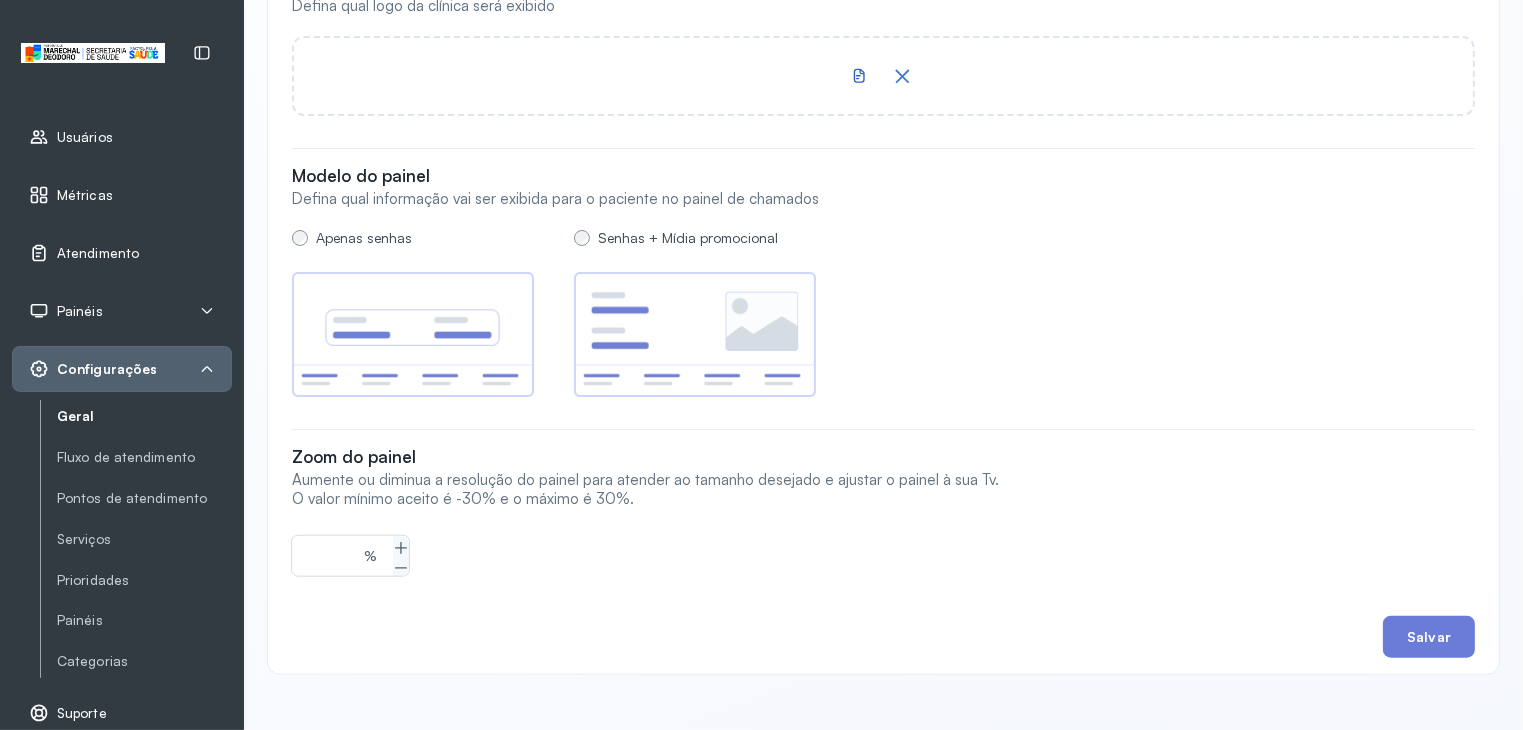click on "*** %" at bounding box center (350, 556) 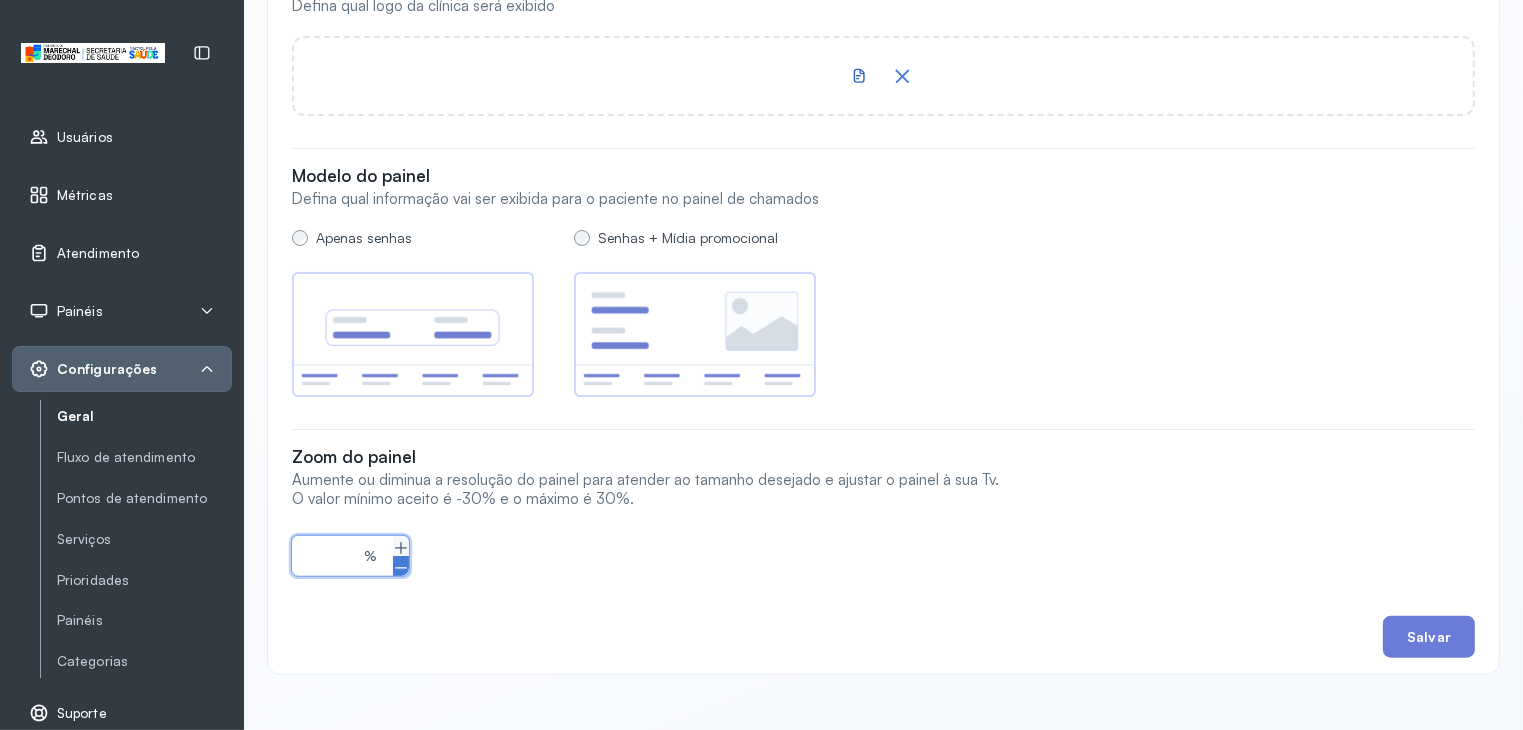 click 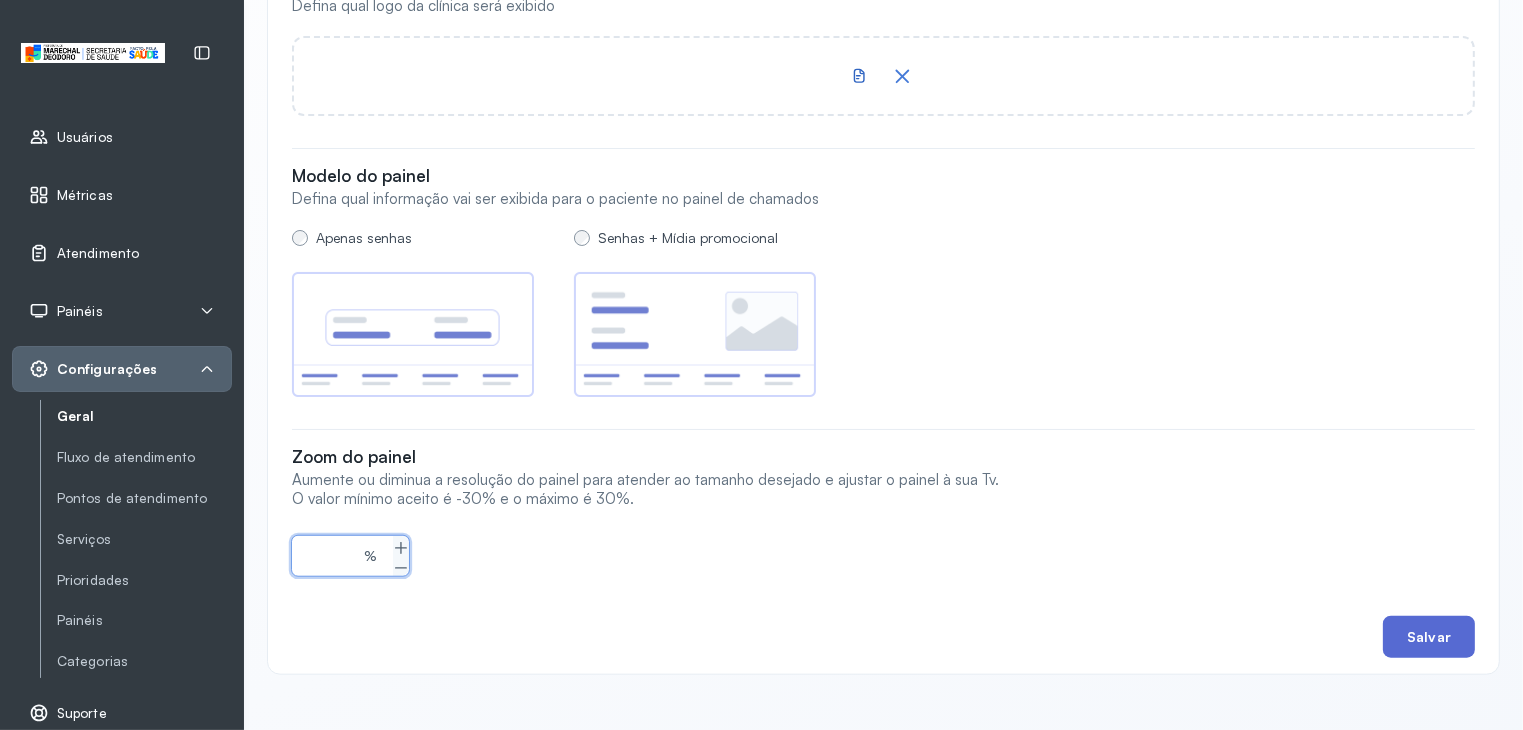 click on "Salvar" at bounding box center [1429, 637] 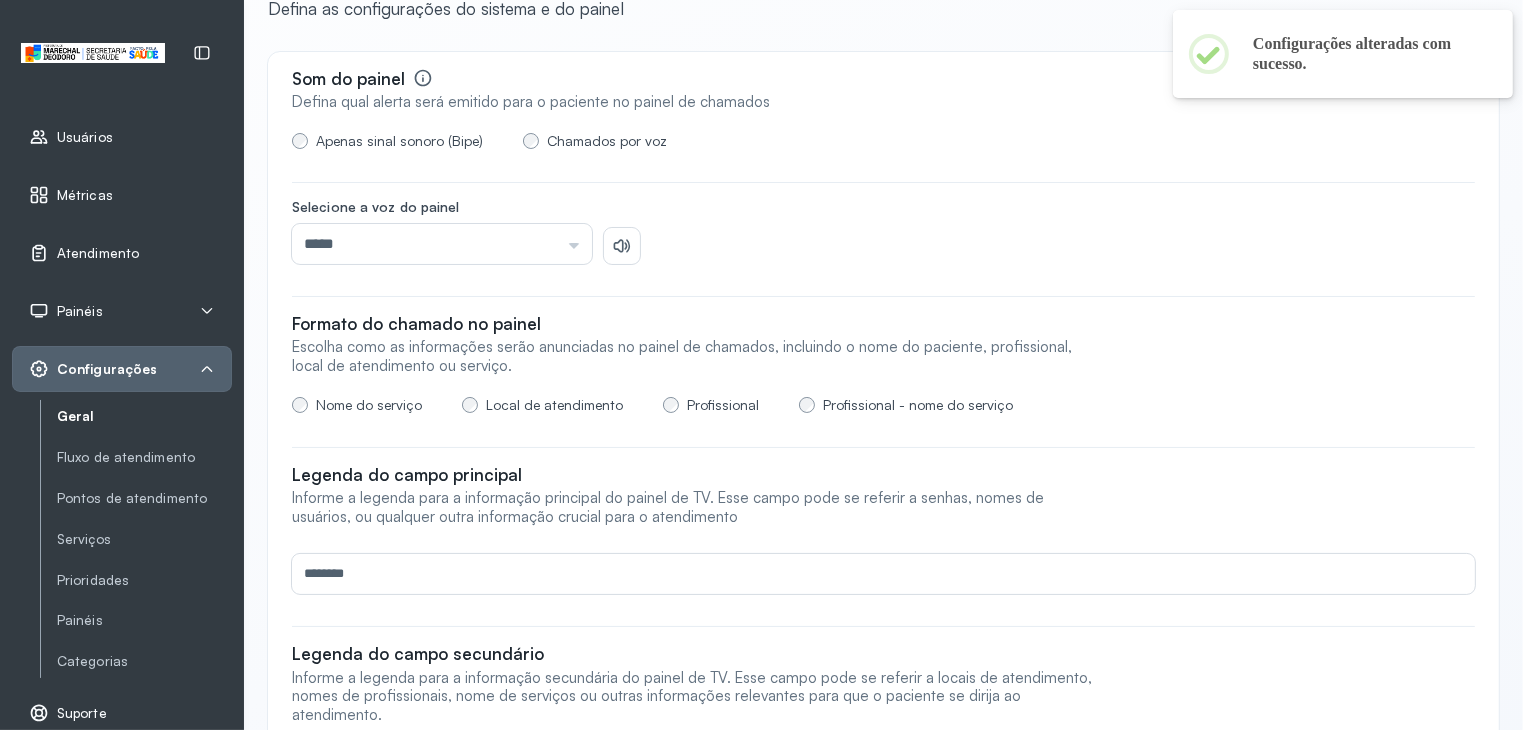 scroll, scrollTop: 0, scrollLeft: 0, axis: both 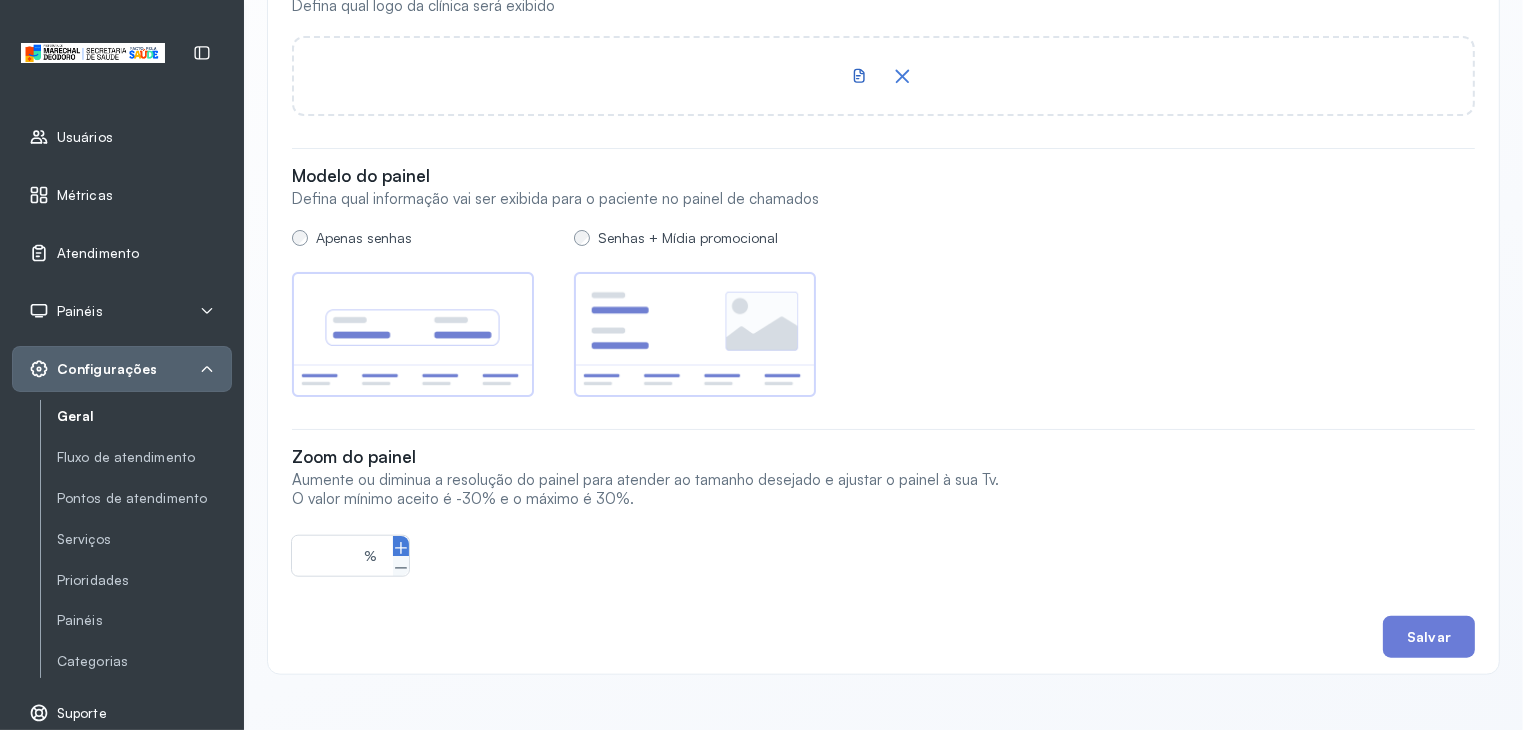 click 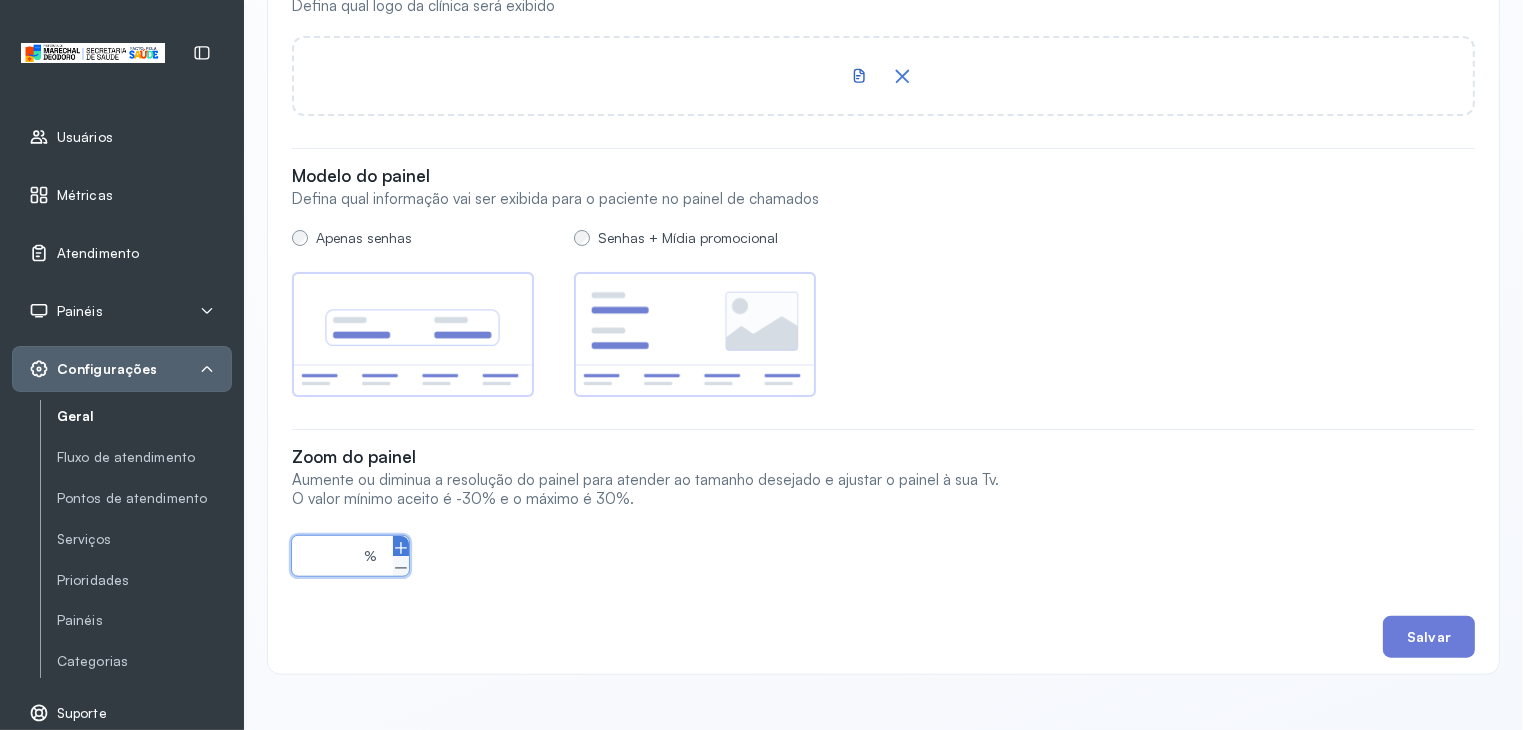 click 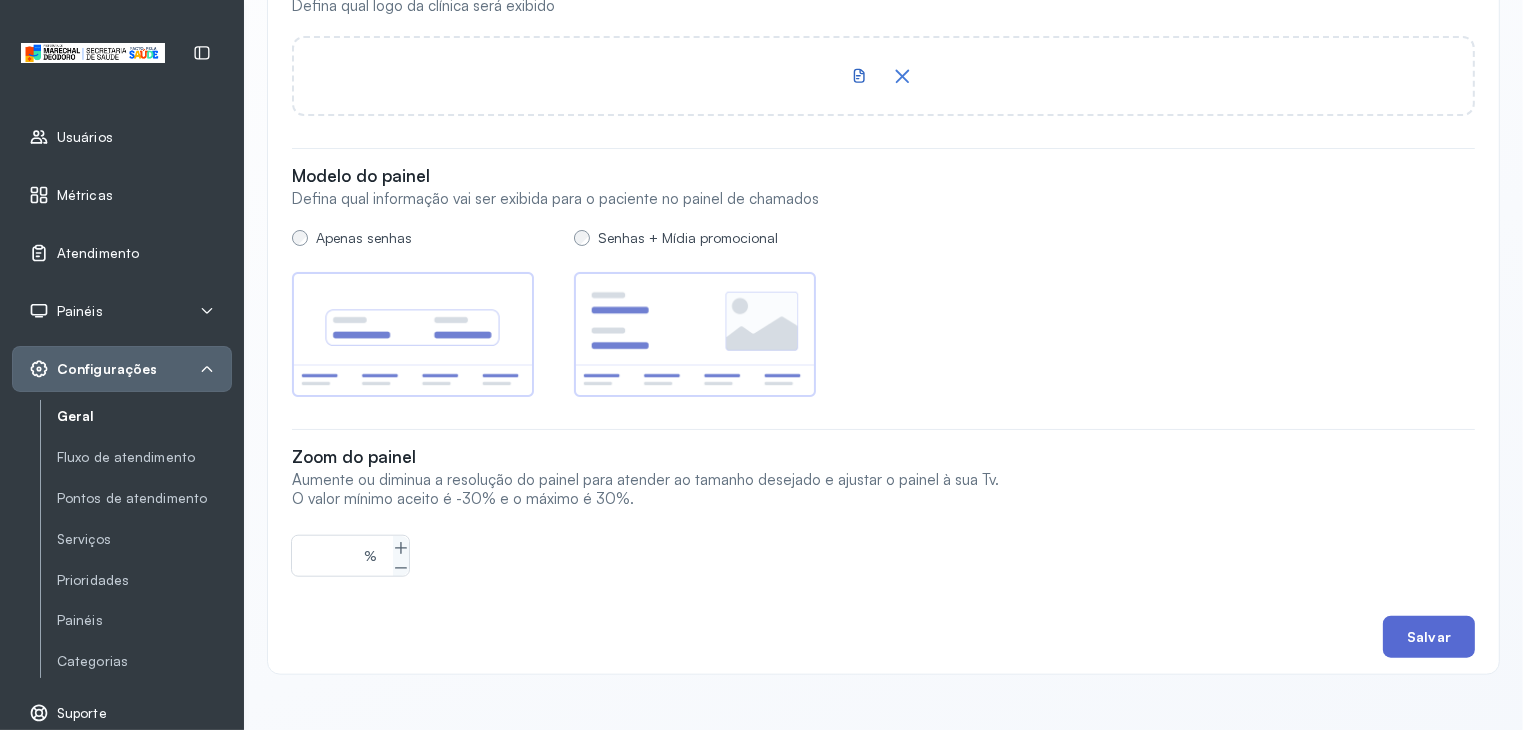 click on "Salvar" at bounding box center (1429, 637) 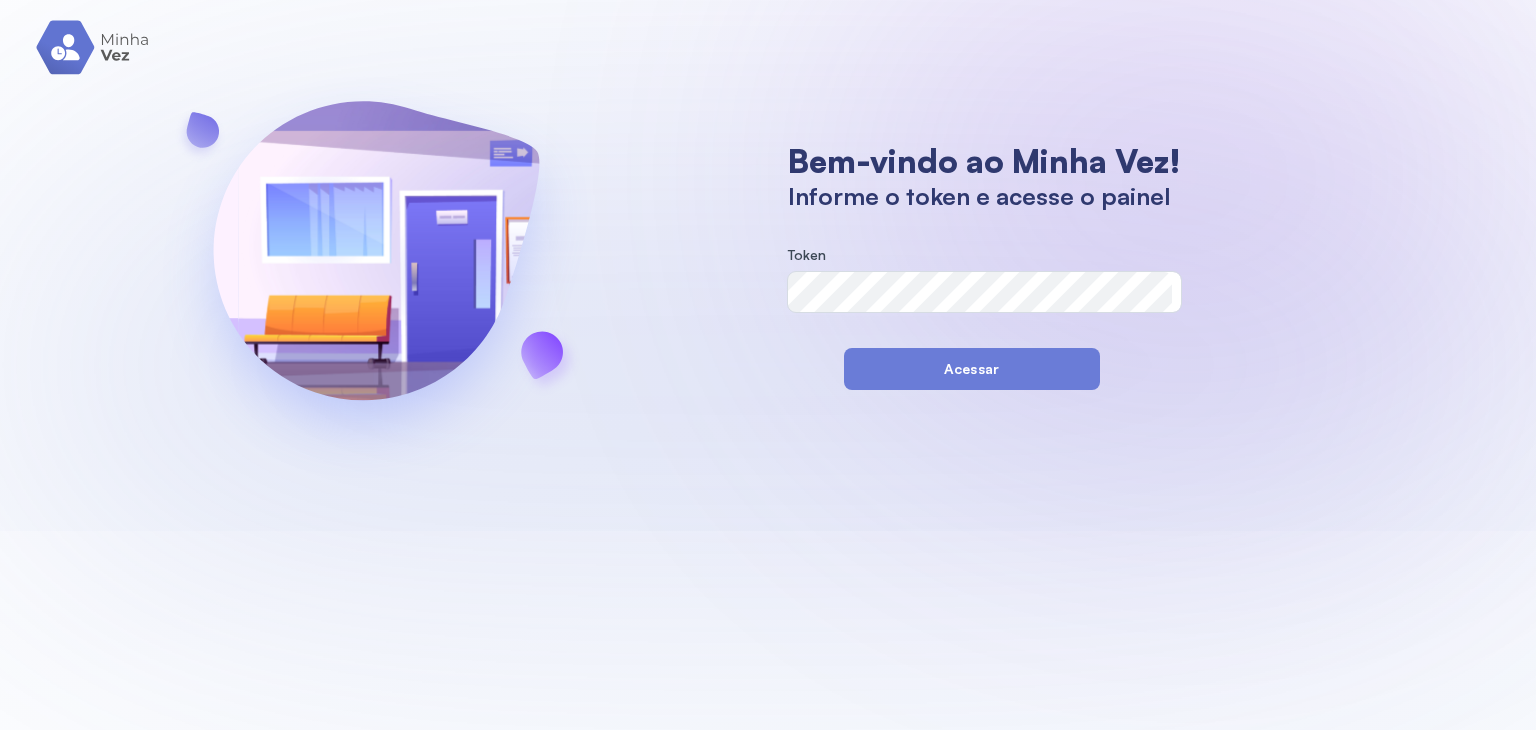scroll, scrollTop: 0, scrollLeft: 0, axis: both 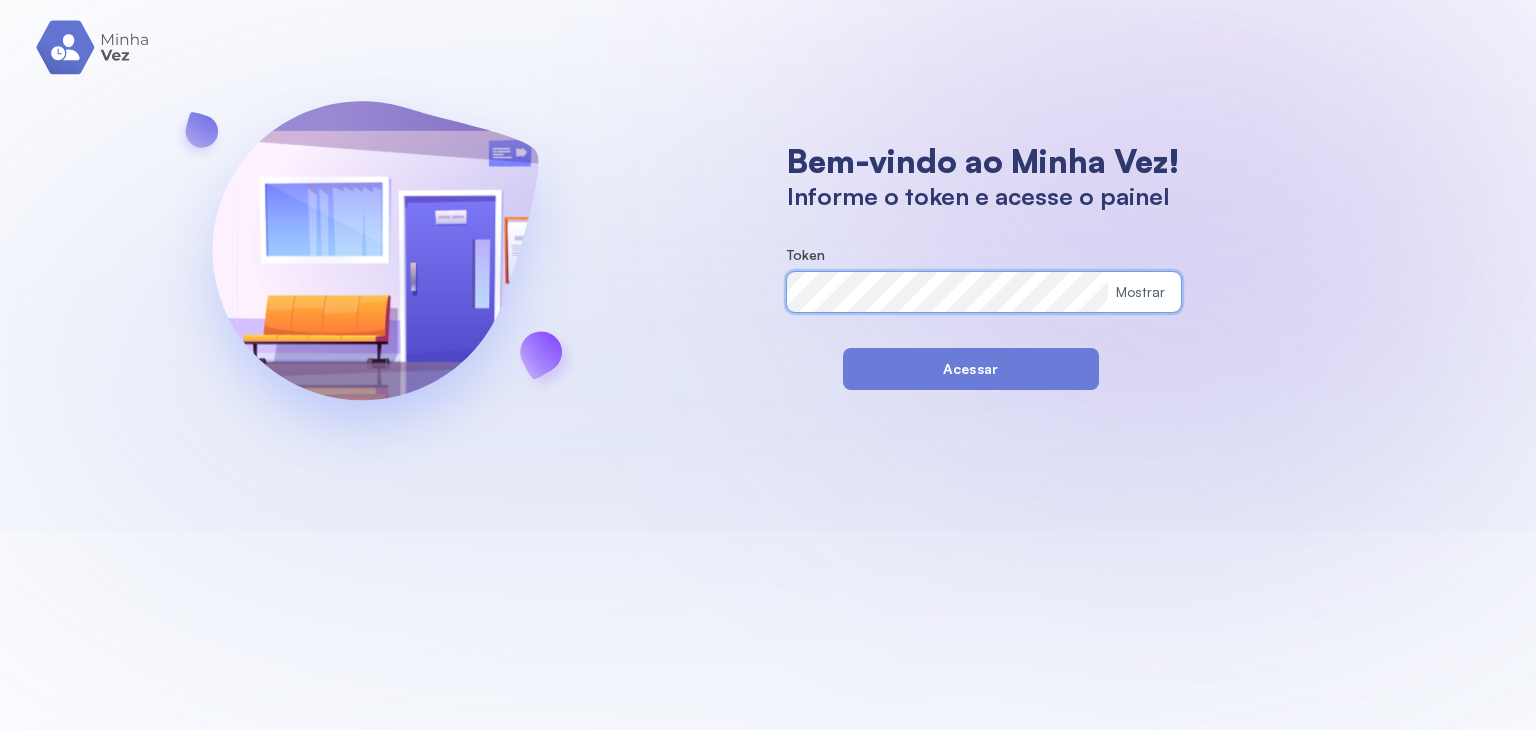 click on "Acessar" at bounding box center [971, 369] 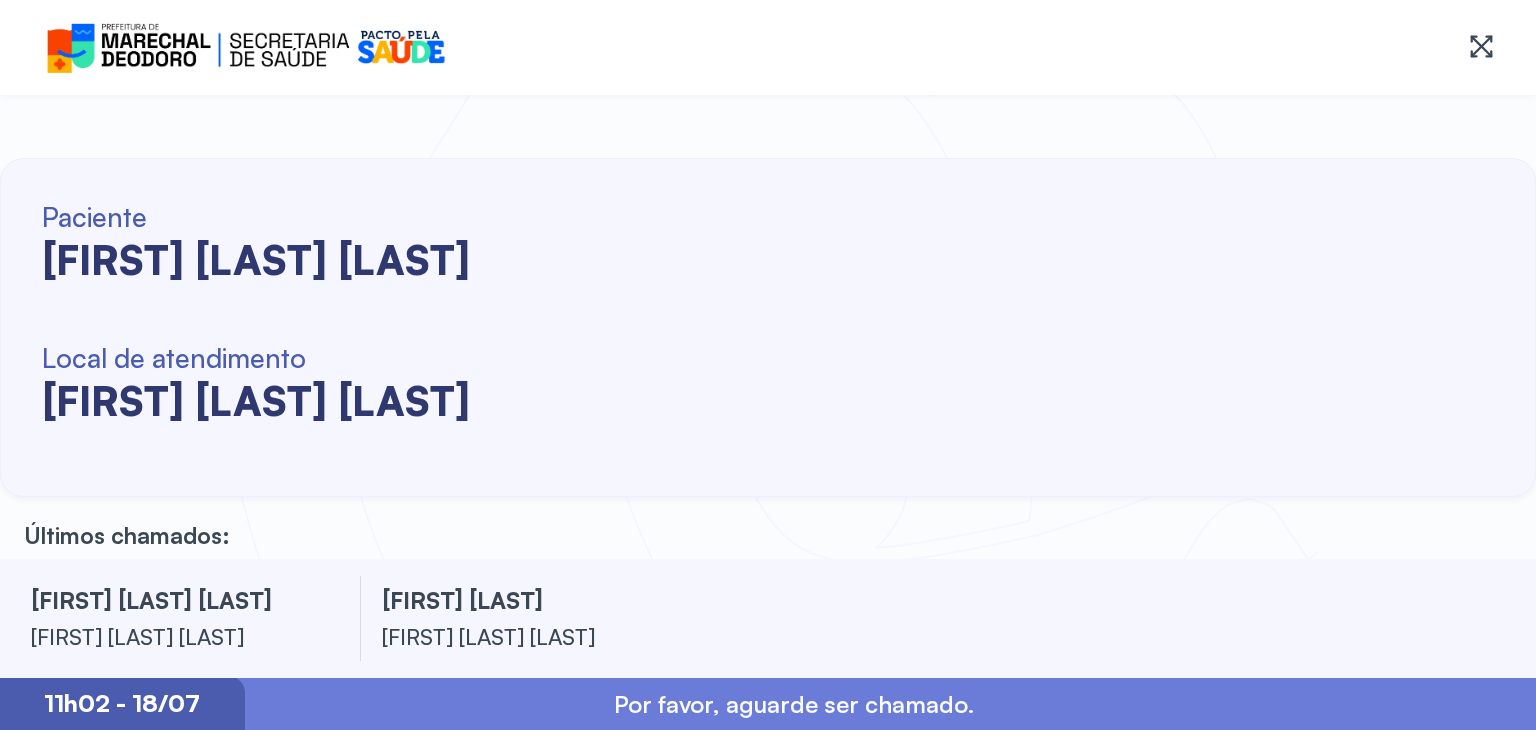 scroll, scrollTop: 0, scrollLeft: 0, axis: both 